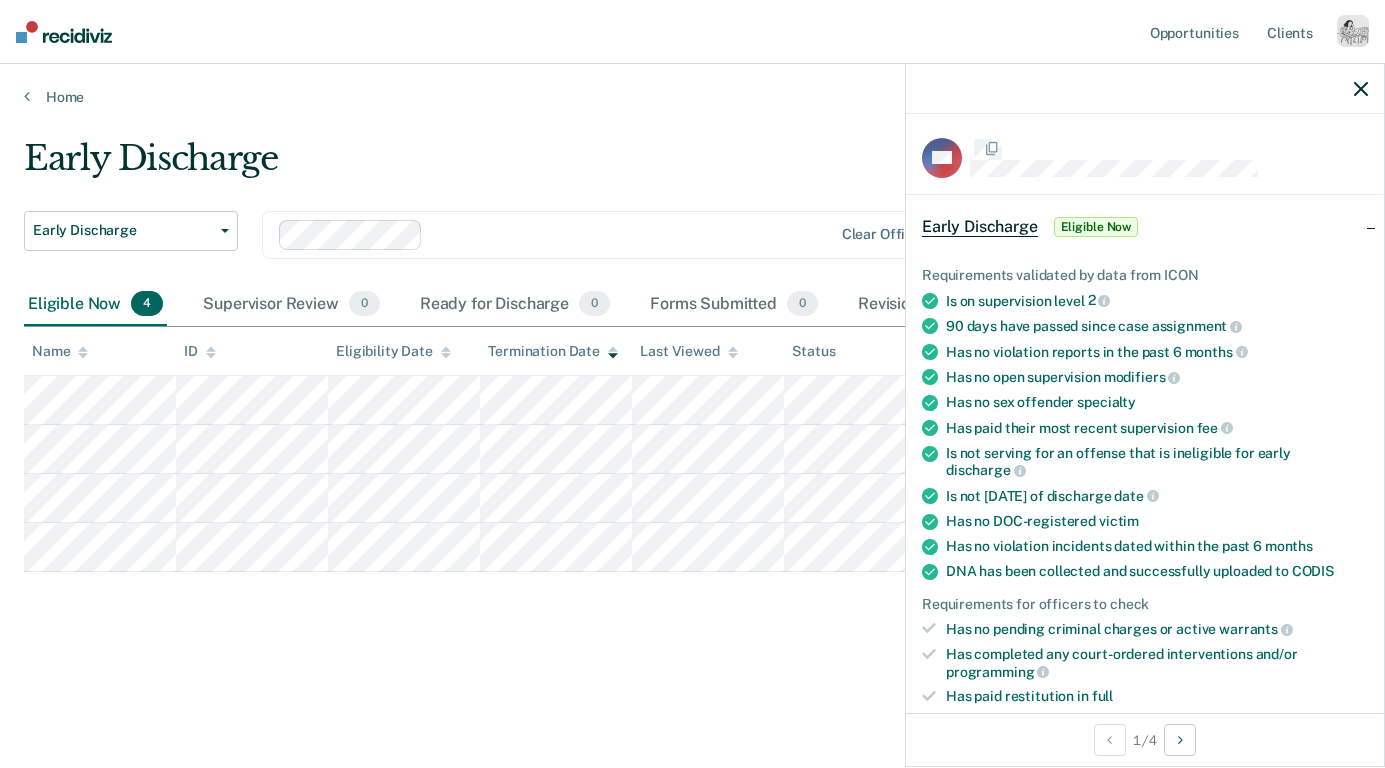 scroll, scrollTop: 0, scrollLeft: 0, axis: both 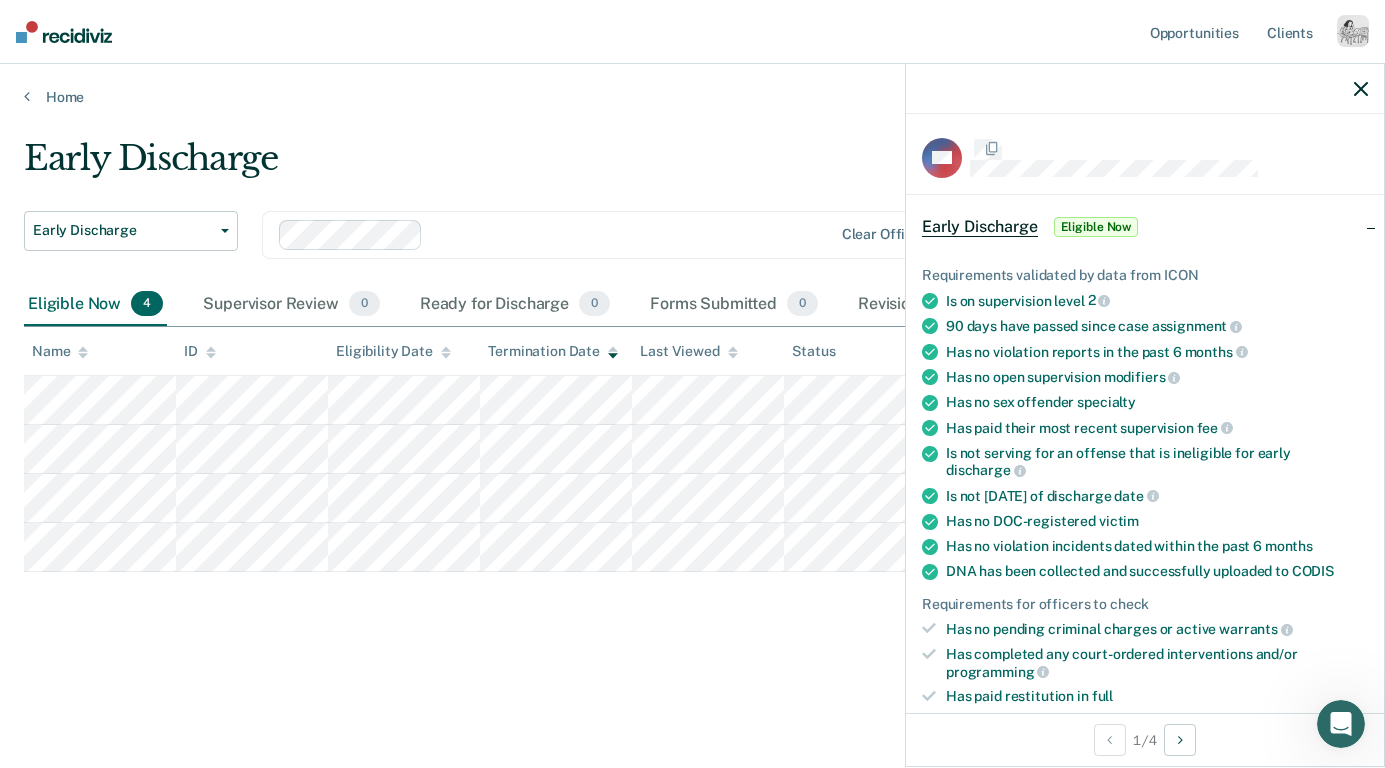 click on "Early Discharge   Early Discharge Early Discharge Clear   officers Eligible Now 4 Supervisor Review 0 Ready for Discharge 0 Forms Submitted 0 Revisions Requests 1 Snoozed 2
To pick up a draggable item, press the space bar.
While dragging, use the arrow keys to move the item.
Press space again to drop the item in its new position, or press escape to cancel.
Name ID Eligibility Date Termination Date Last Viewed Status Assigned to" at bounding box center [692, 434] 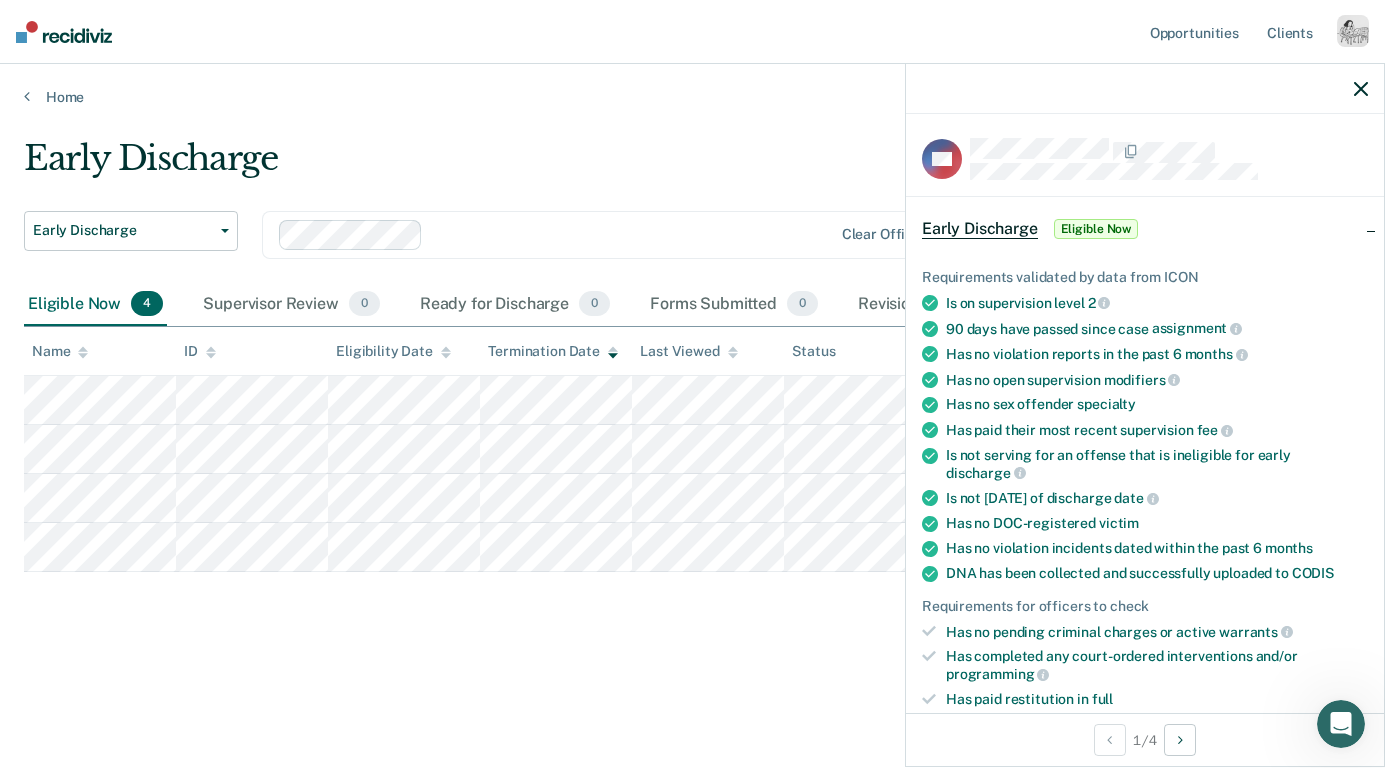 click at bounding box center (1145, 89) 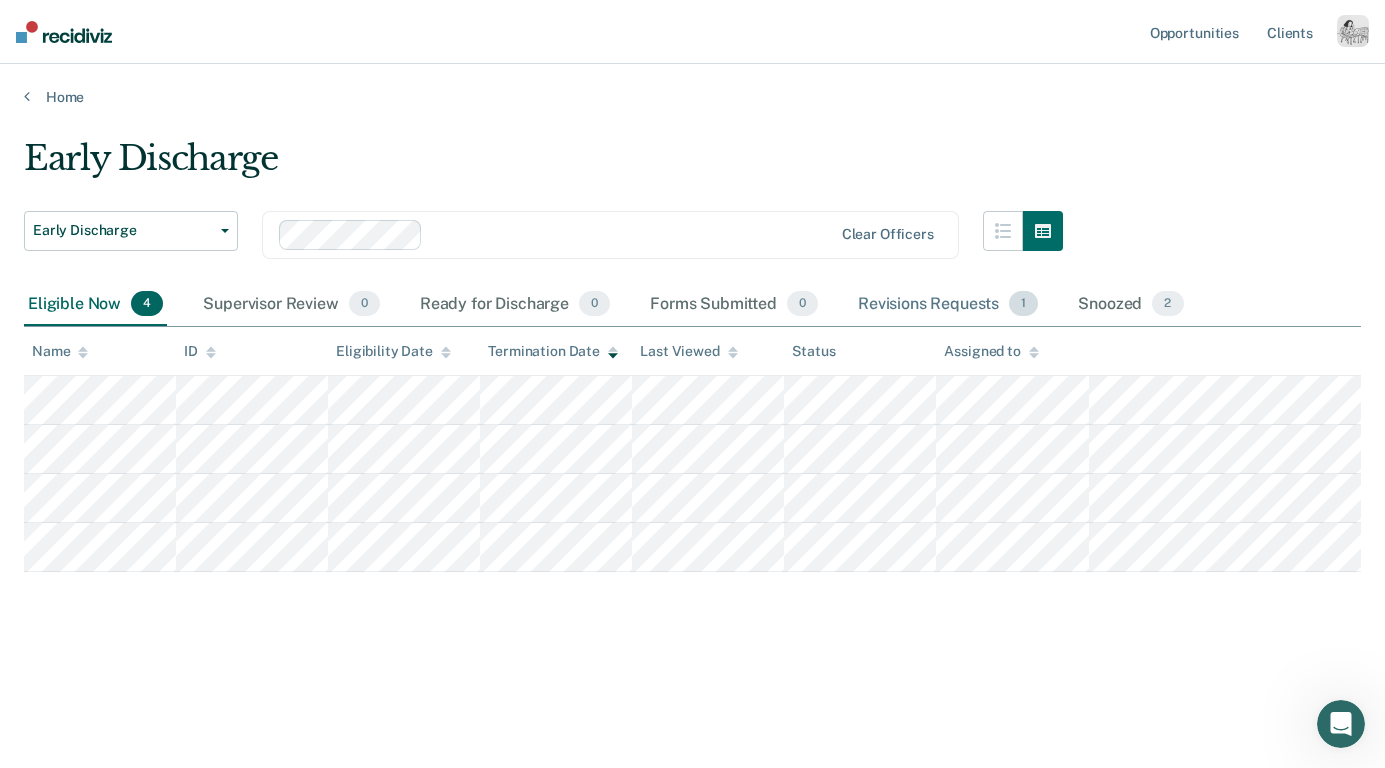 click on "Revisions Requests 1" at bounding box center (948, 305) 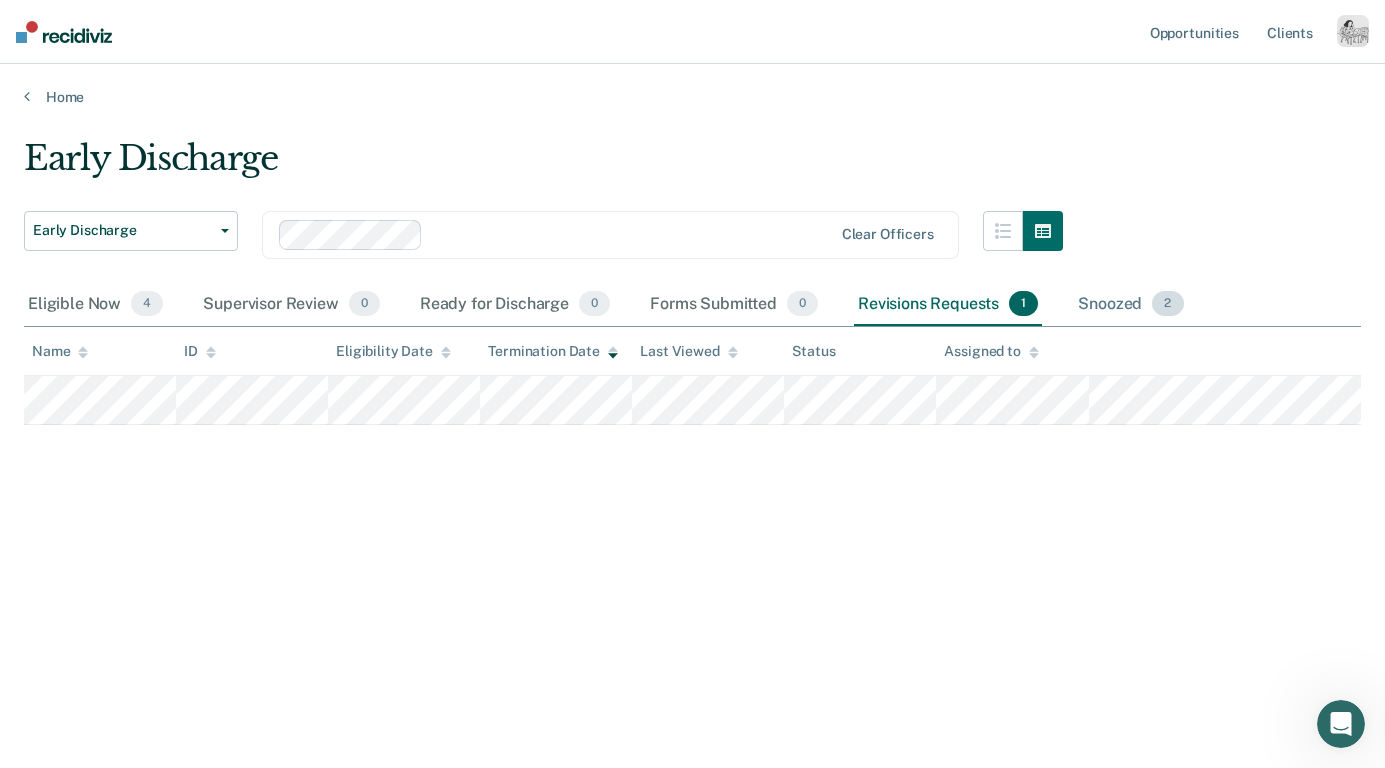 click on "Snoozed 2" at bounding box center (1130, 305) 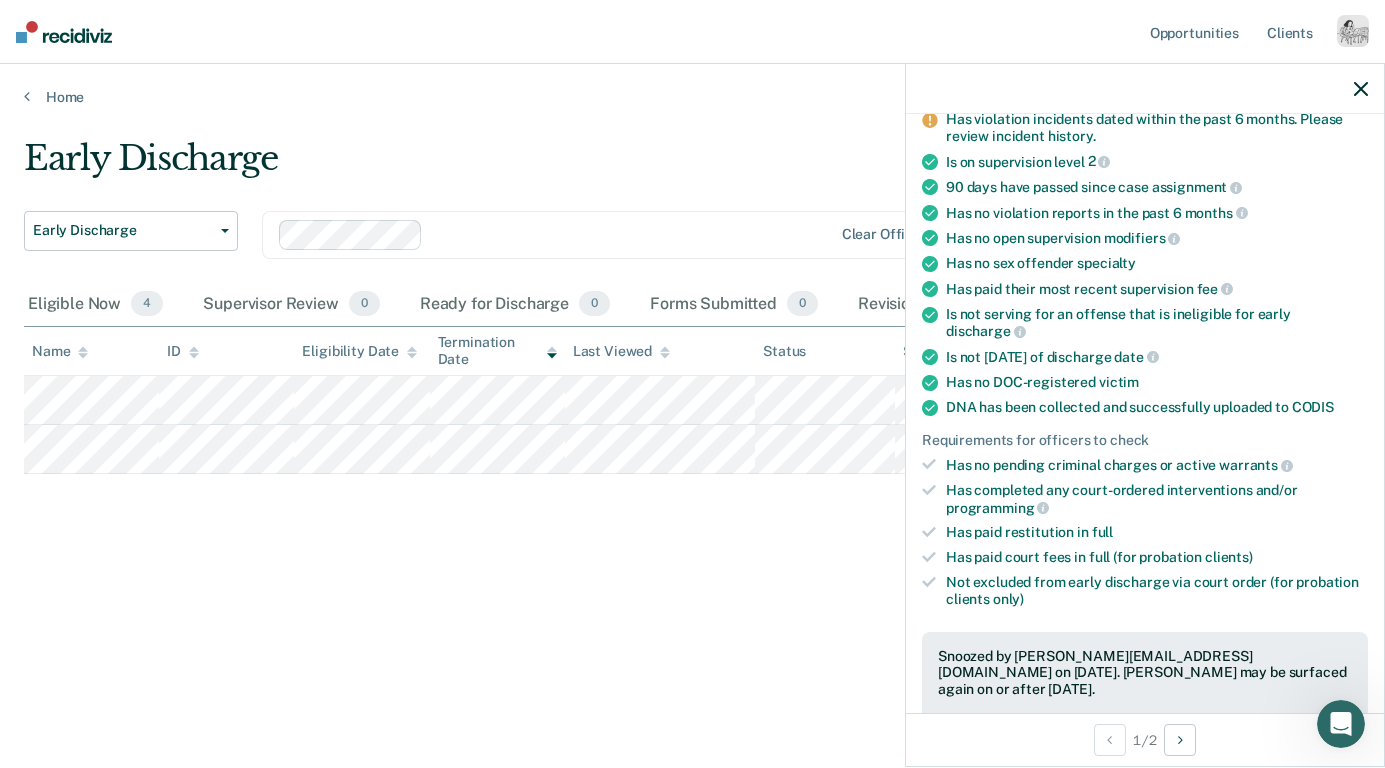 scroll, scrollTop: 398, scrollLeft: 0, axis: vertical 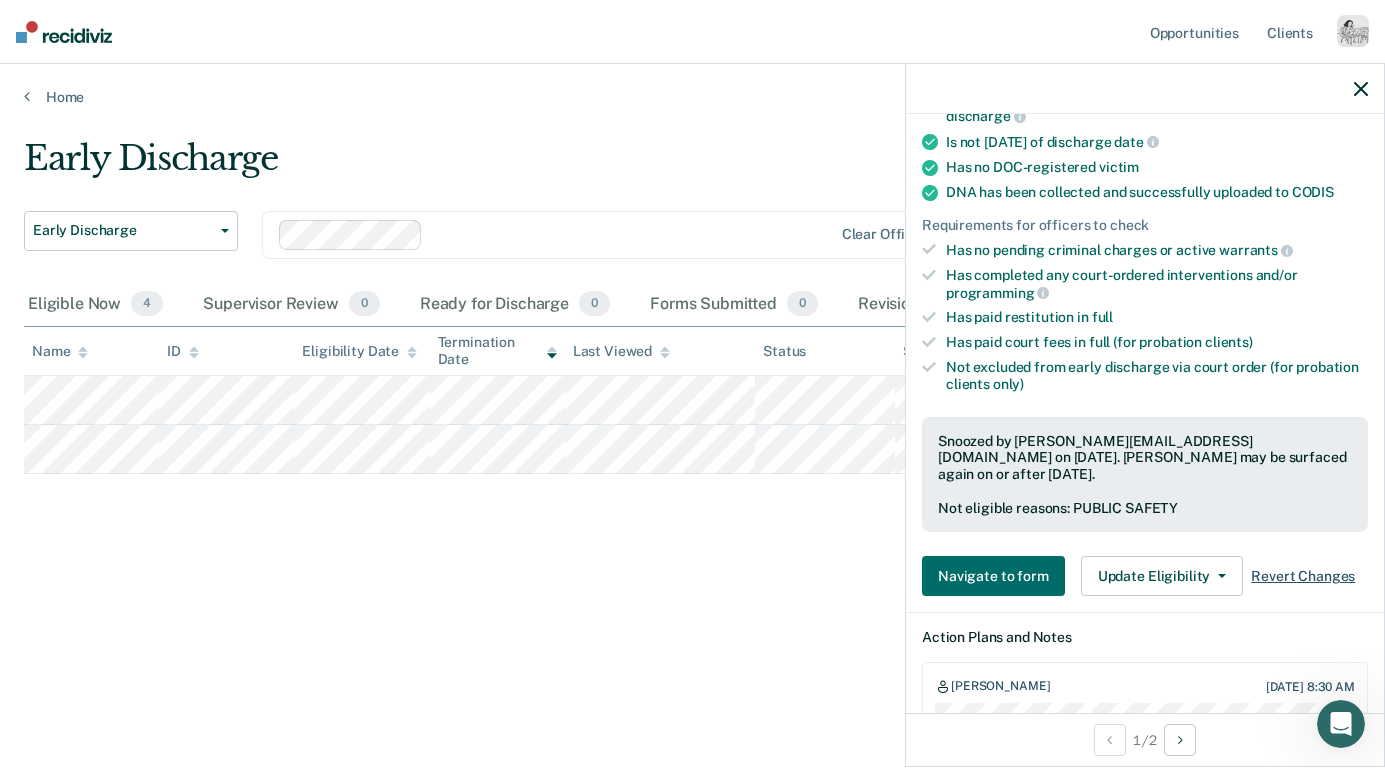 click on "Revert Changes" at bounding box center (1303, 576) 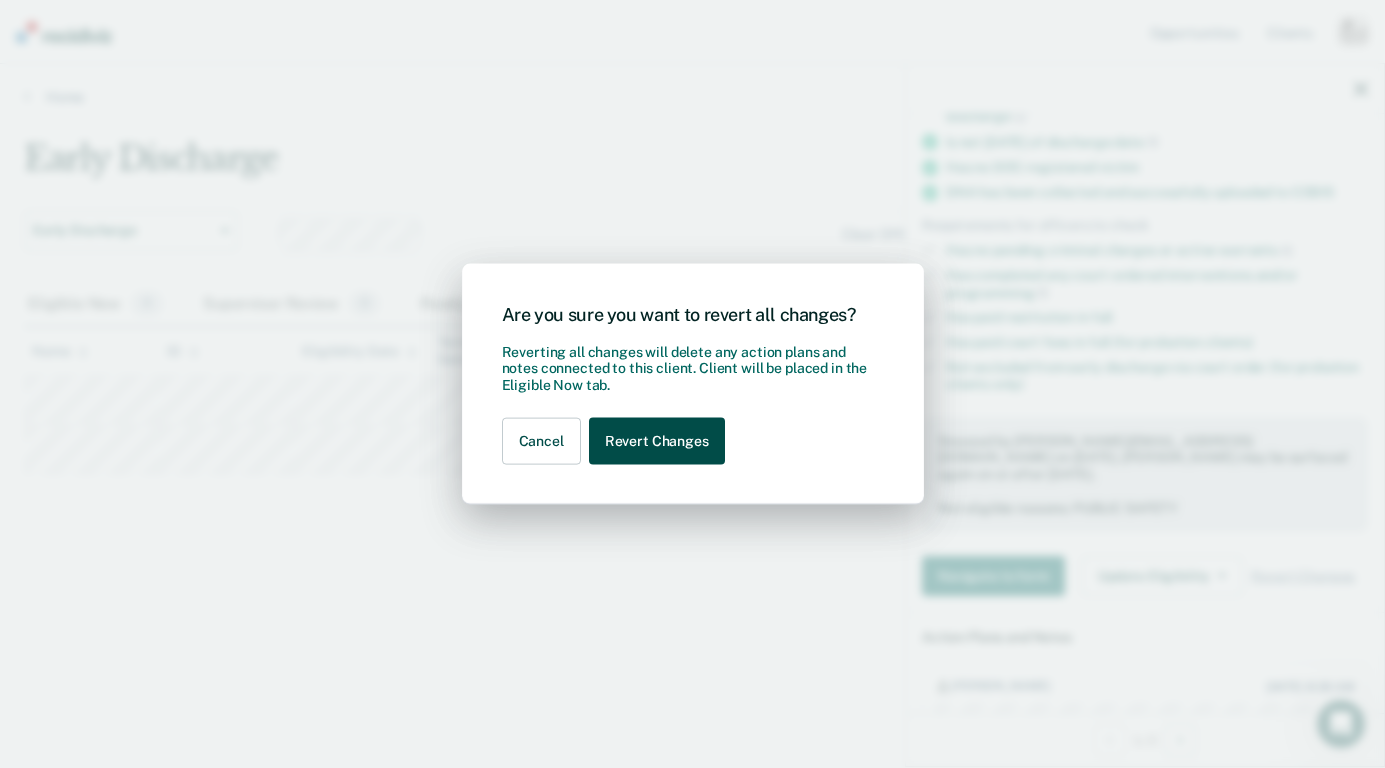 click on "Revert Changes" at bounding box center (657, 441) 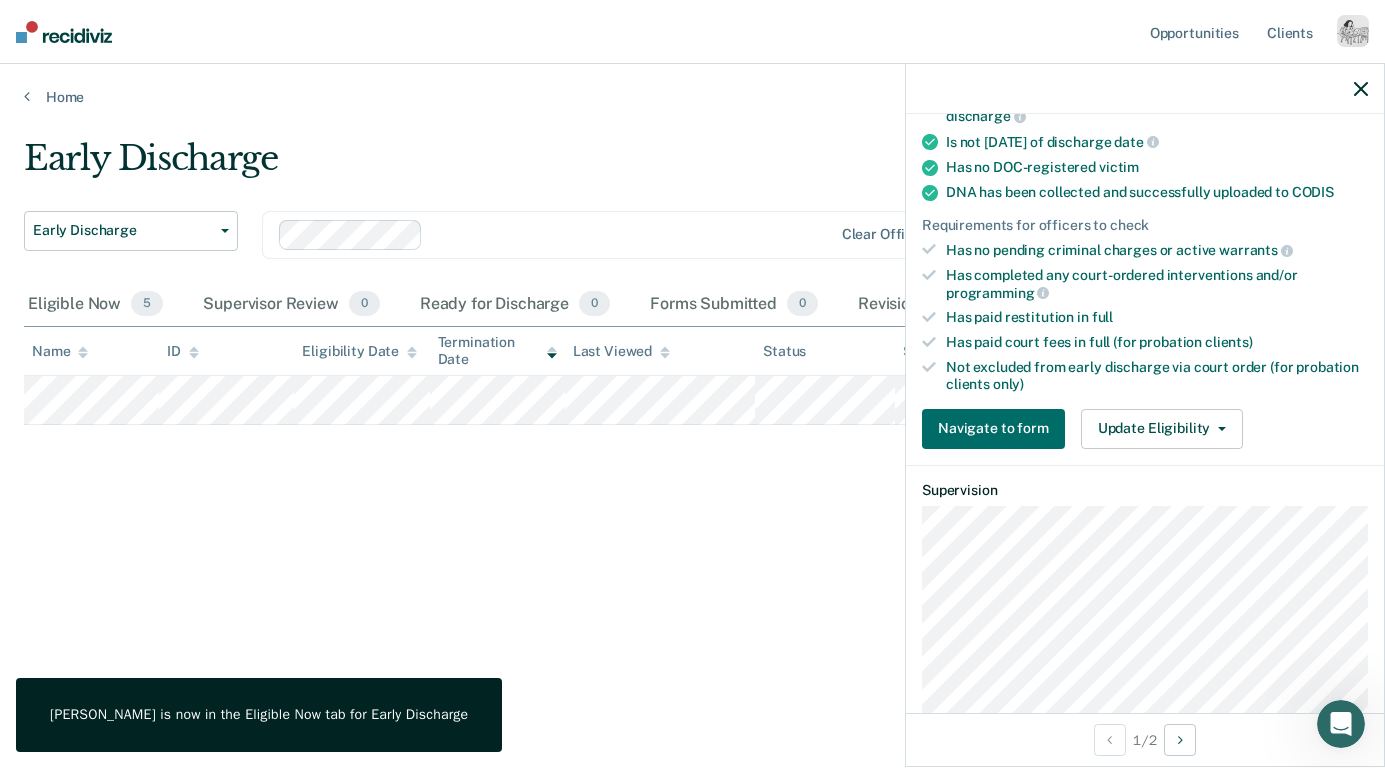 click 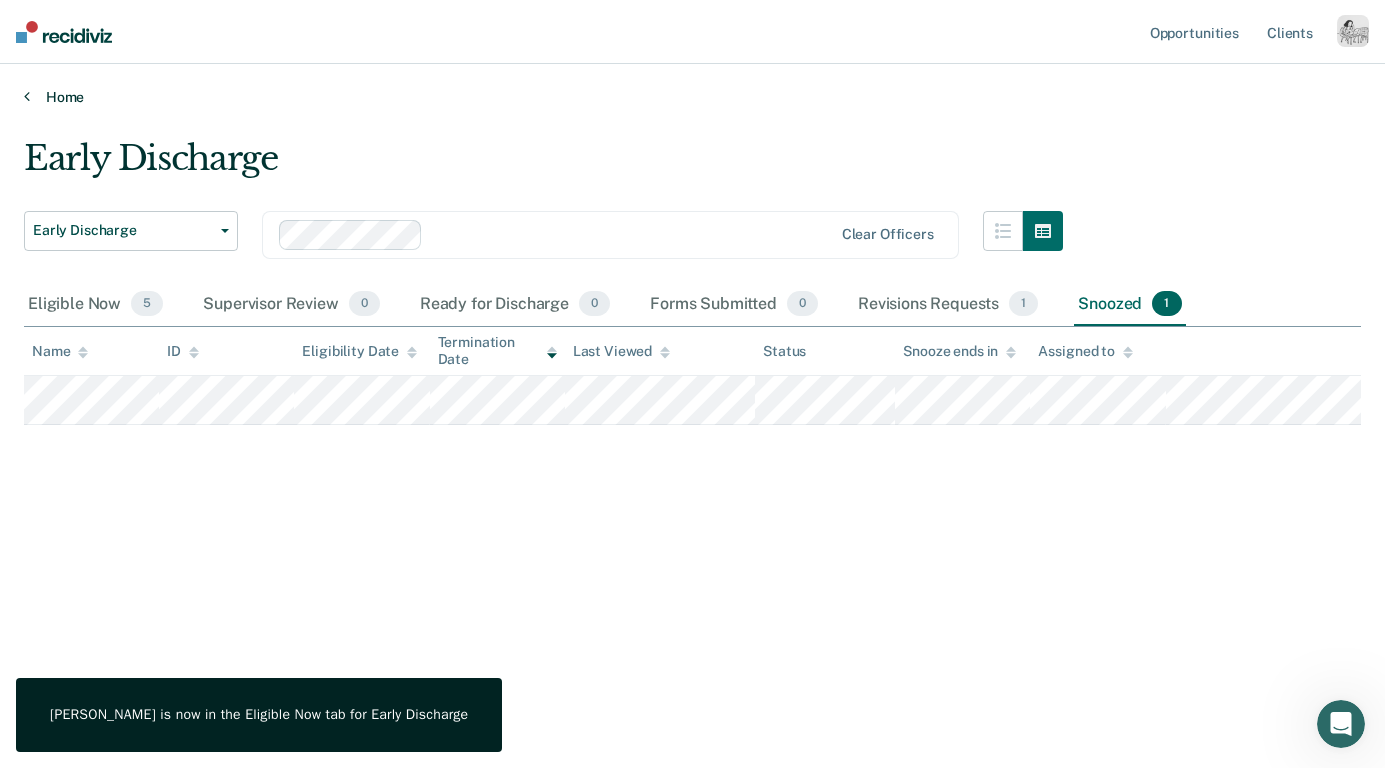 click on "Home" at bounding box center [692, 97] 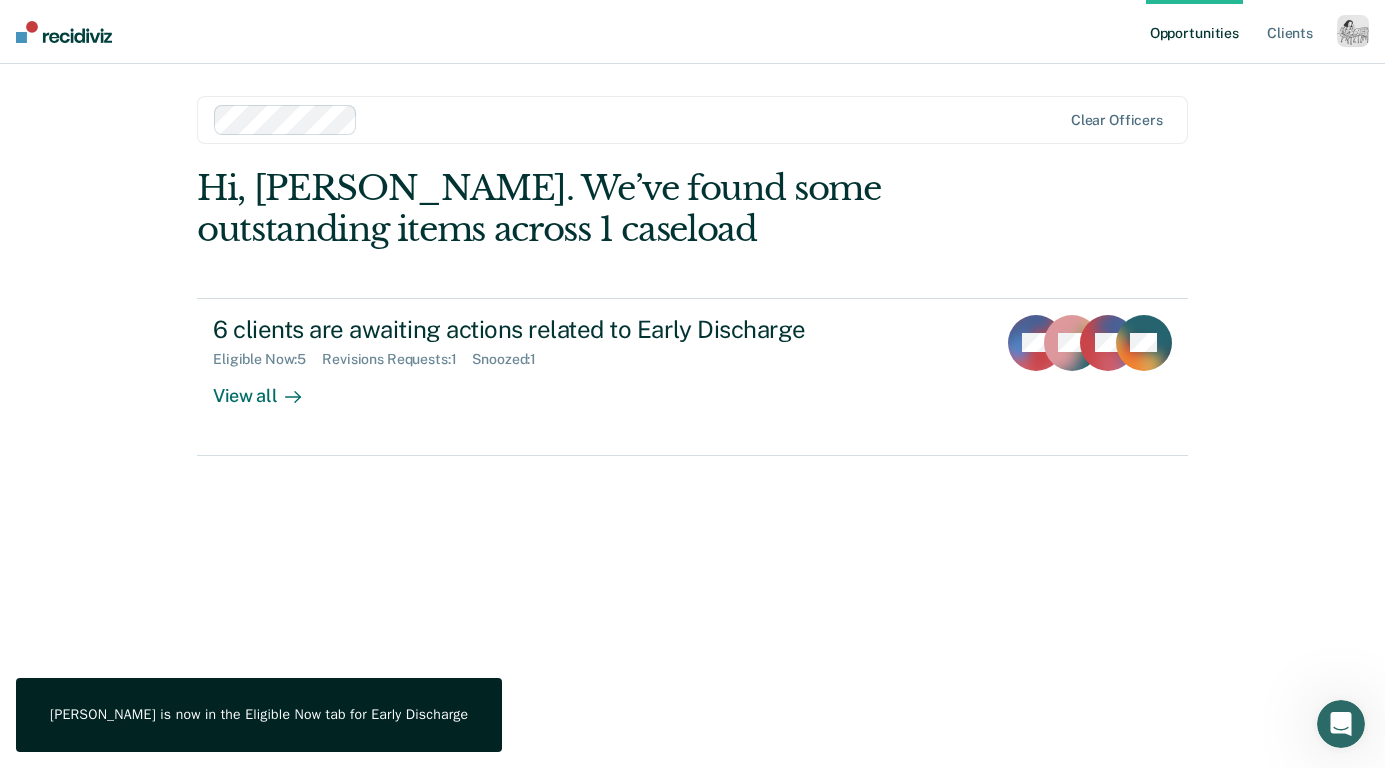 click at bounding box center [1353, 31] 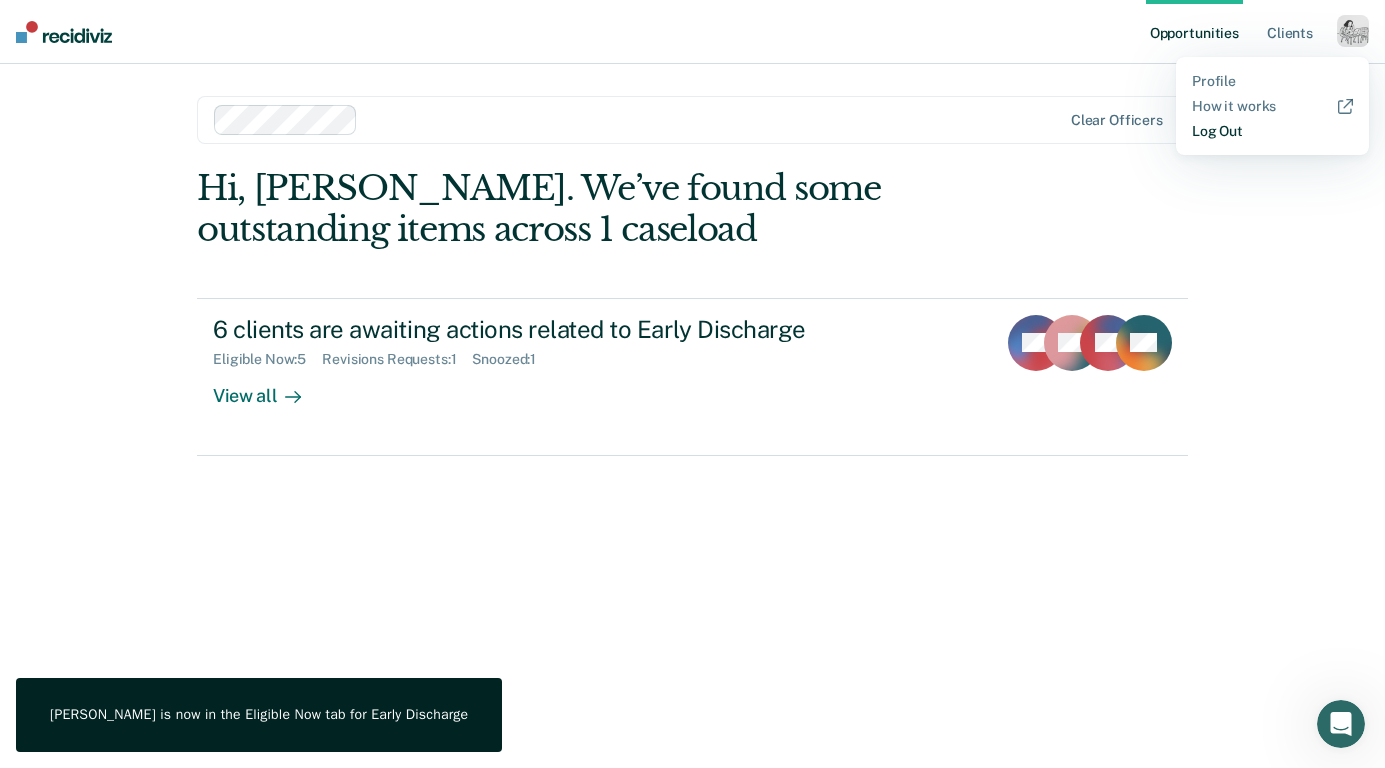 click on "Log Out" at bounding box center (1272, 131) 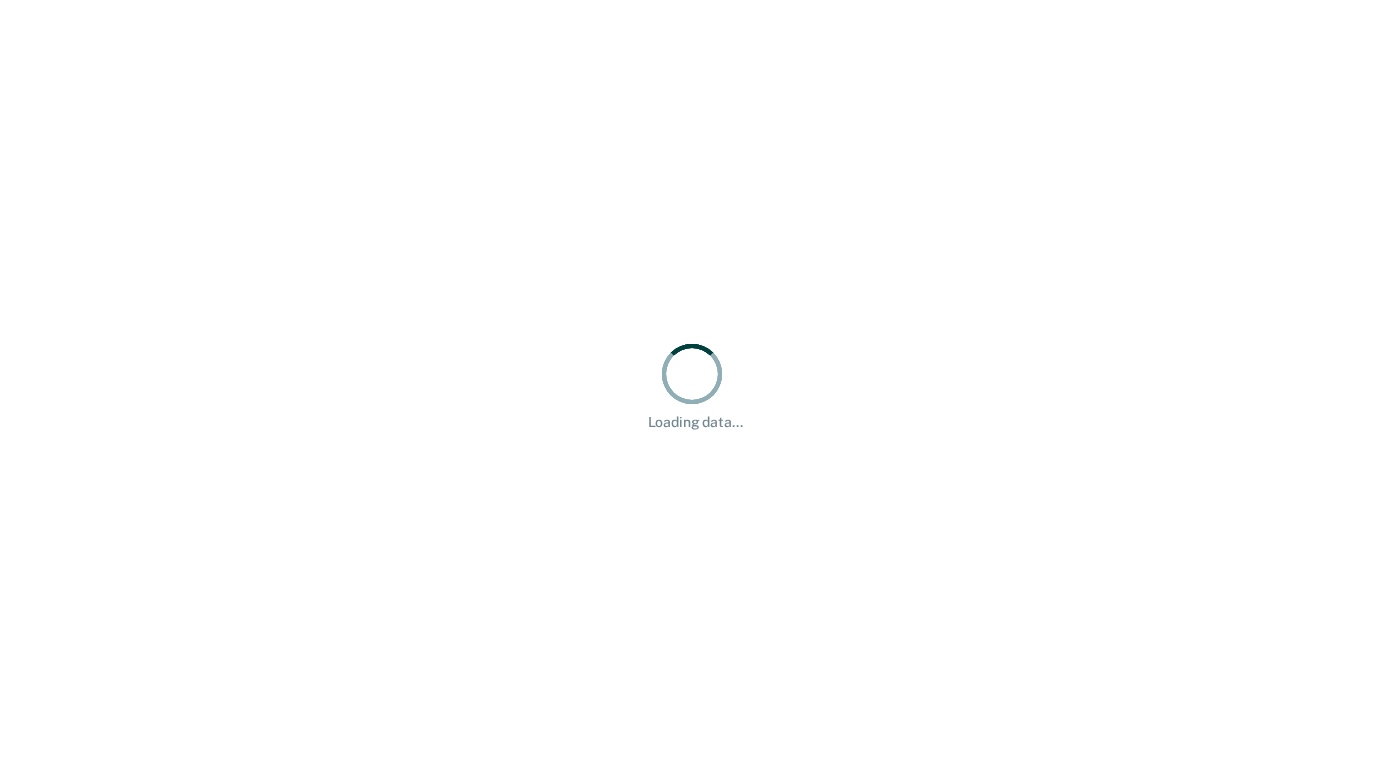 scroll, scrollTop: 0, scrollLeft: 0, axis: both 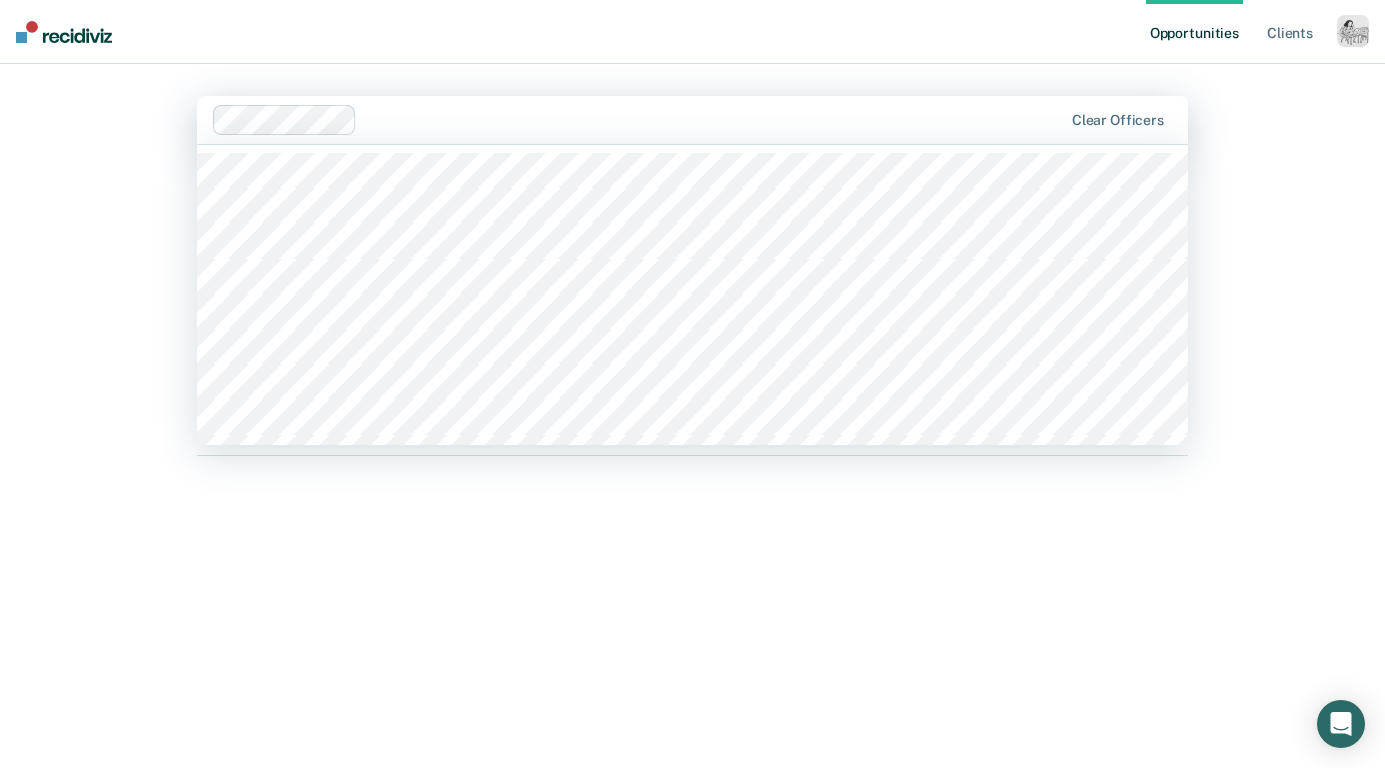 click at bounding box center (713, 119) 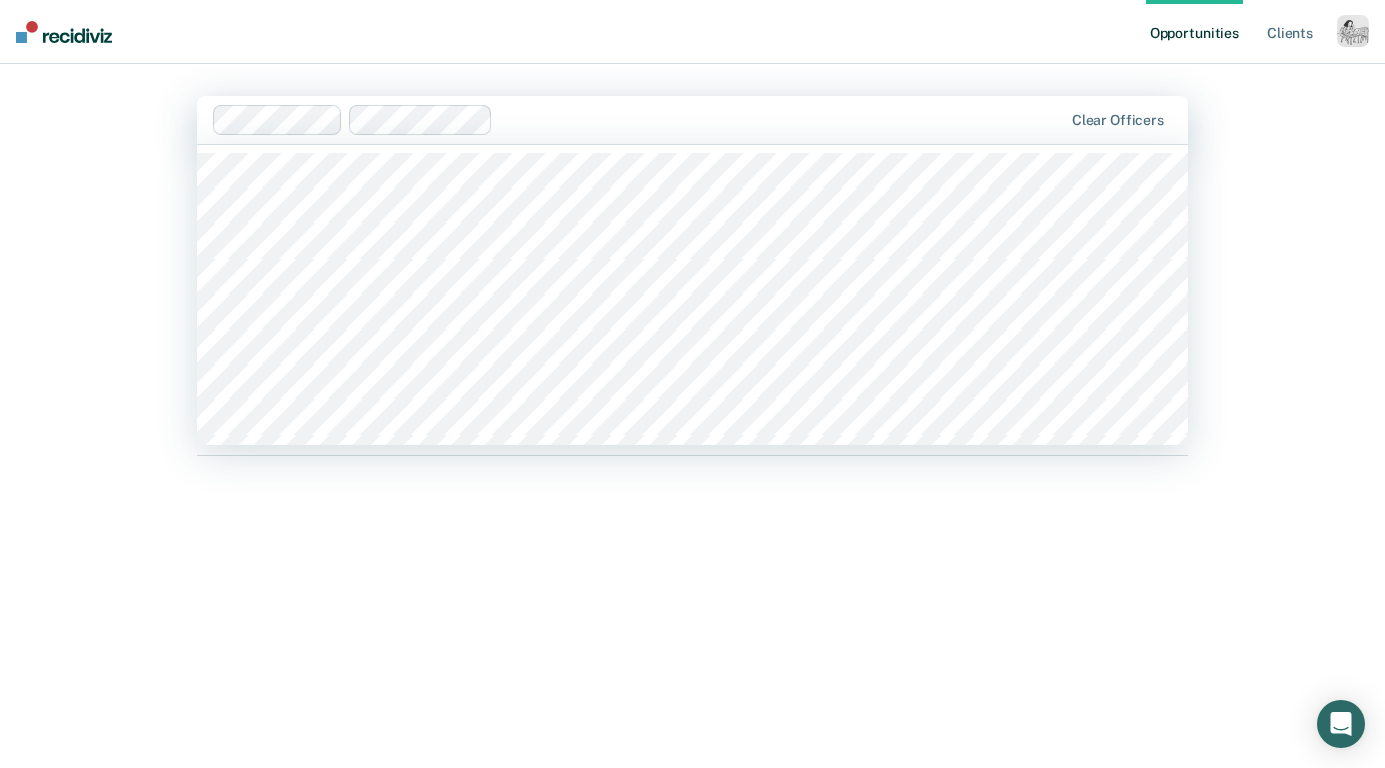 click at bounding box center (781, 119) 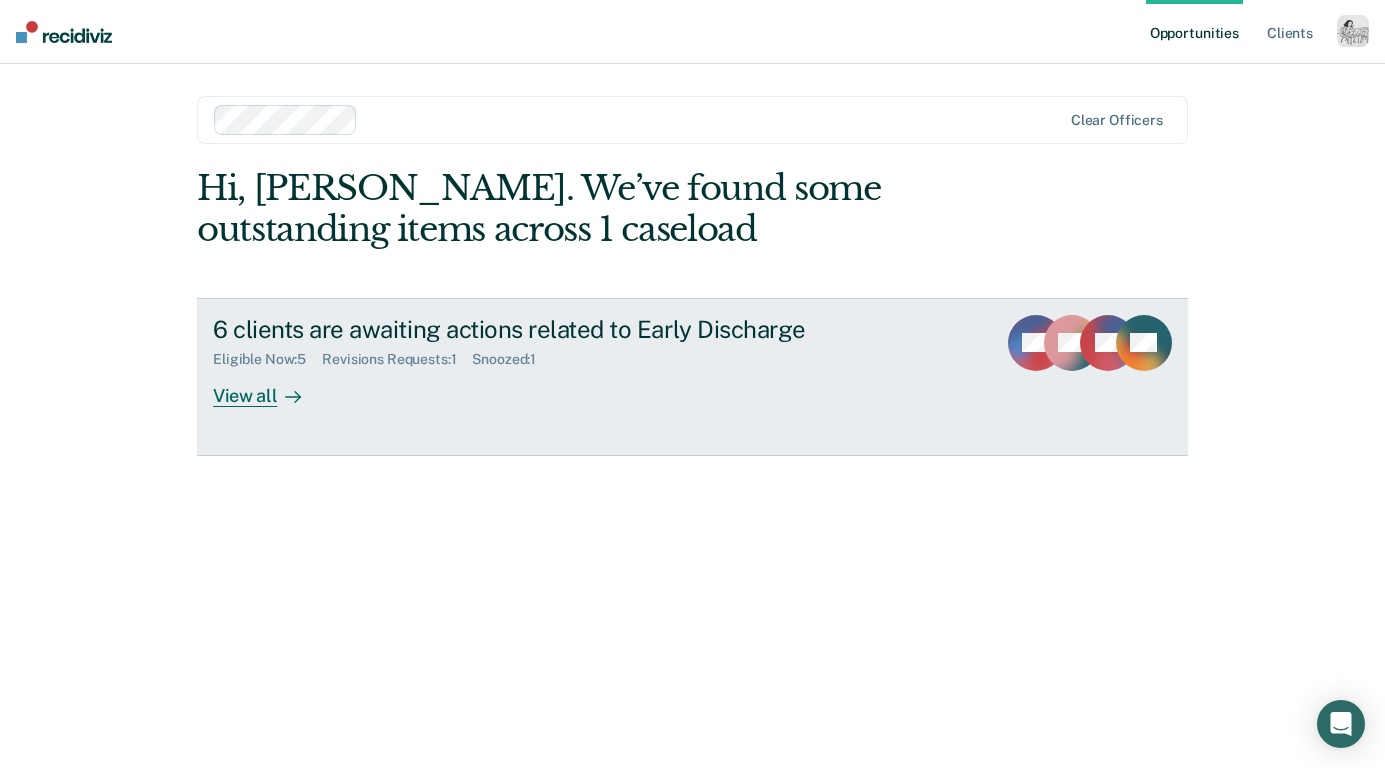 click on "View all" at bounding box center (269, 387) 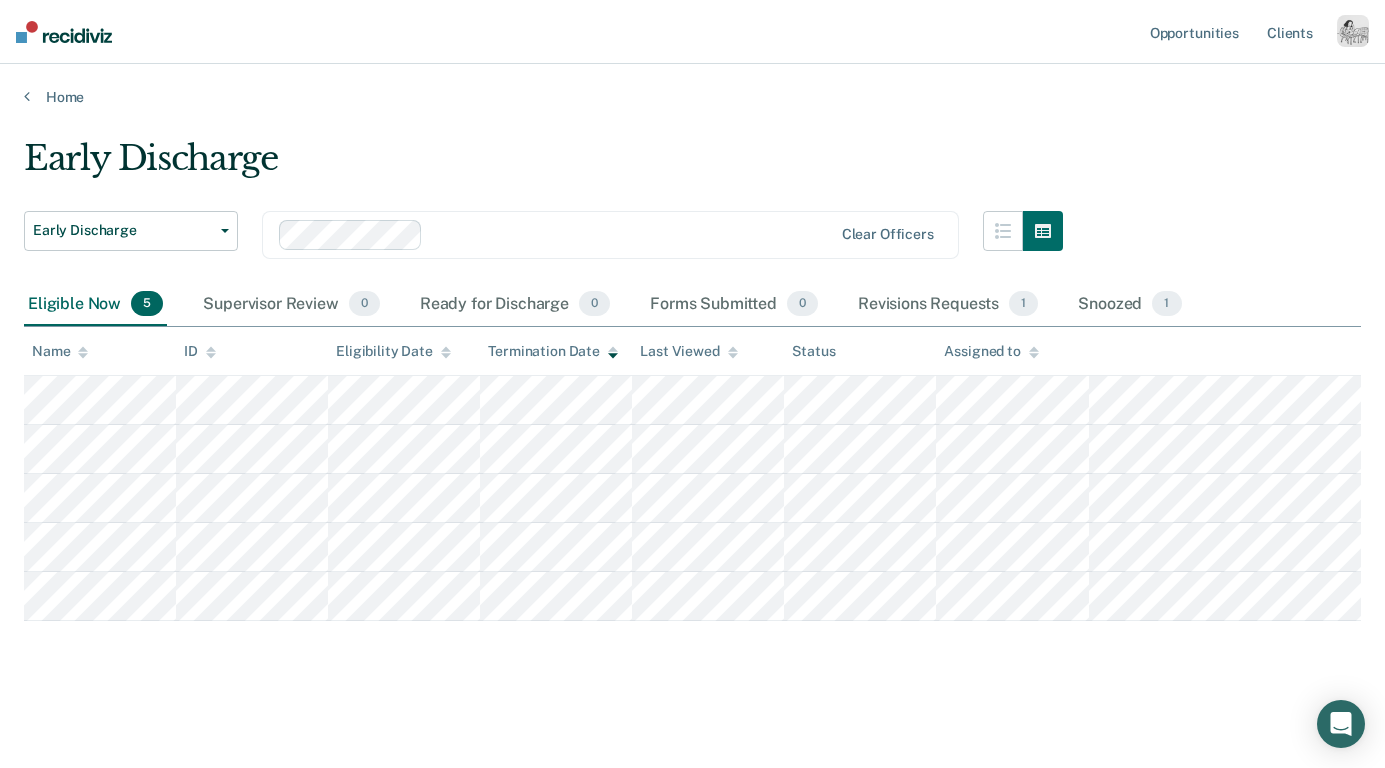 click 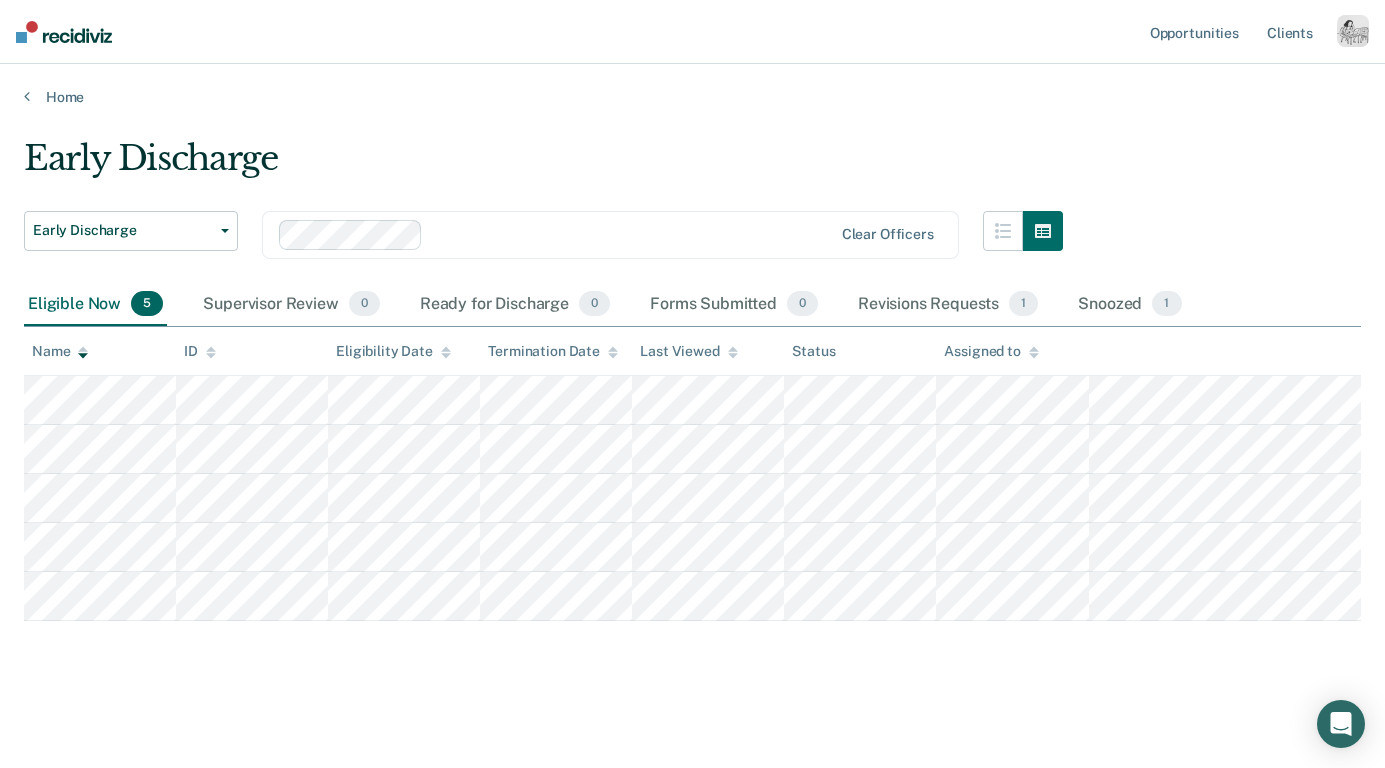 click on "Clear   officers" at bounding box center [610, 235] 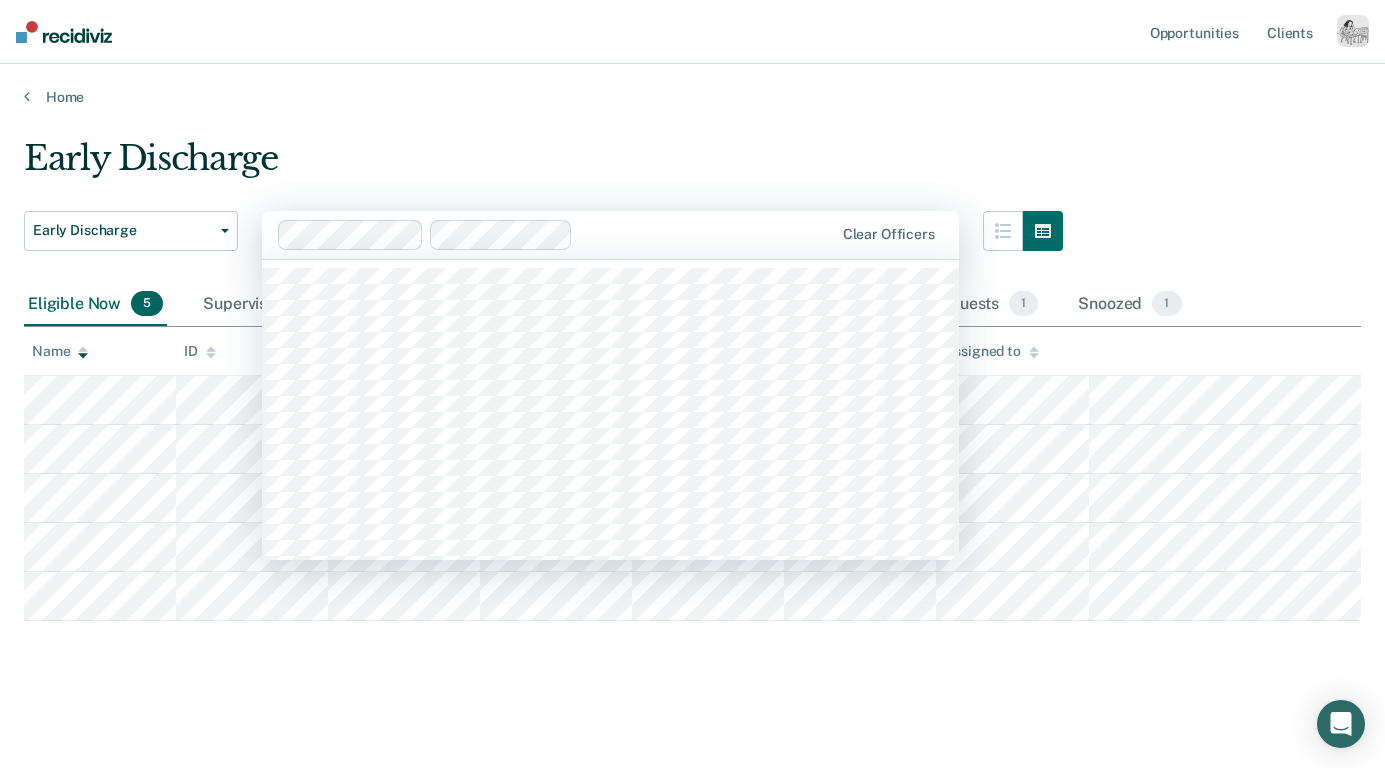 click on "Early Discharge   Early Discharge Early Discharge option [PERSON_NAME], selected. [PERSON_NAME], 1 of 517. 517 results available. Use Up and Down to choose options, press Enter to select the currently focused option, press Escape to exit the menu, press Tab to select the option and exit the menu. Clear   officers Eligible Now 5 Supervisor Review 0 Ready for Discharge 0 Forms Submitted 0 Revisions Requests 1 Snoozed 1
To pick up a draggable item, press the space bar.
While dragging, use the arrow keys to move the item.
Press space again to drop the item in its new position, or press escape to cancel.
Name ID Eligibility Date Termination Date Last Viewed Status Assigned to" at bounding box center [692, 378] 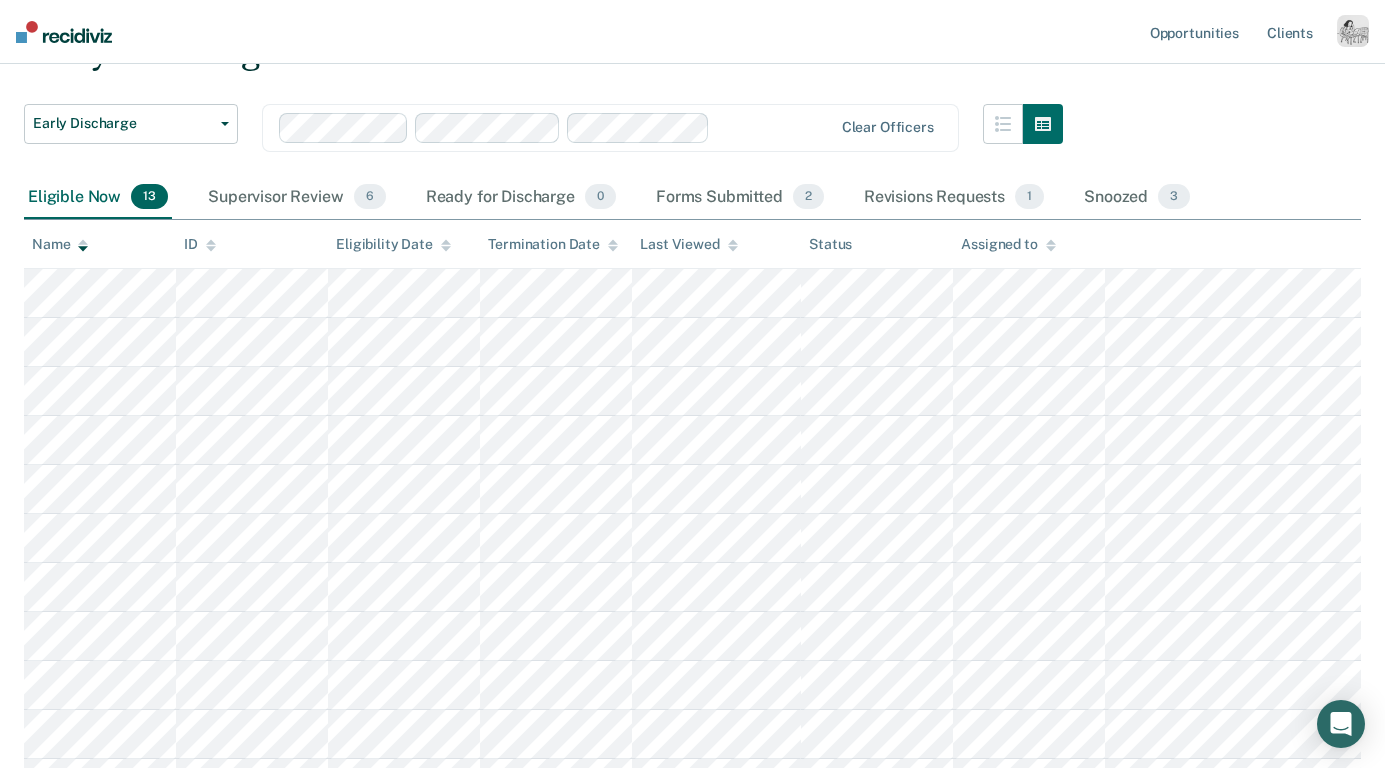 scroll, scrollTop: 0, scrollLeft: 0, axis: both 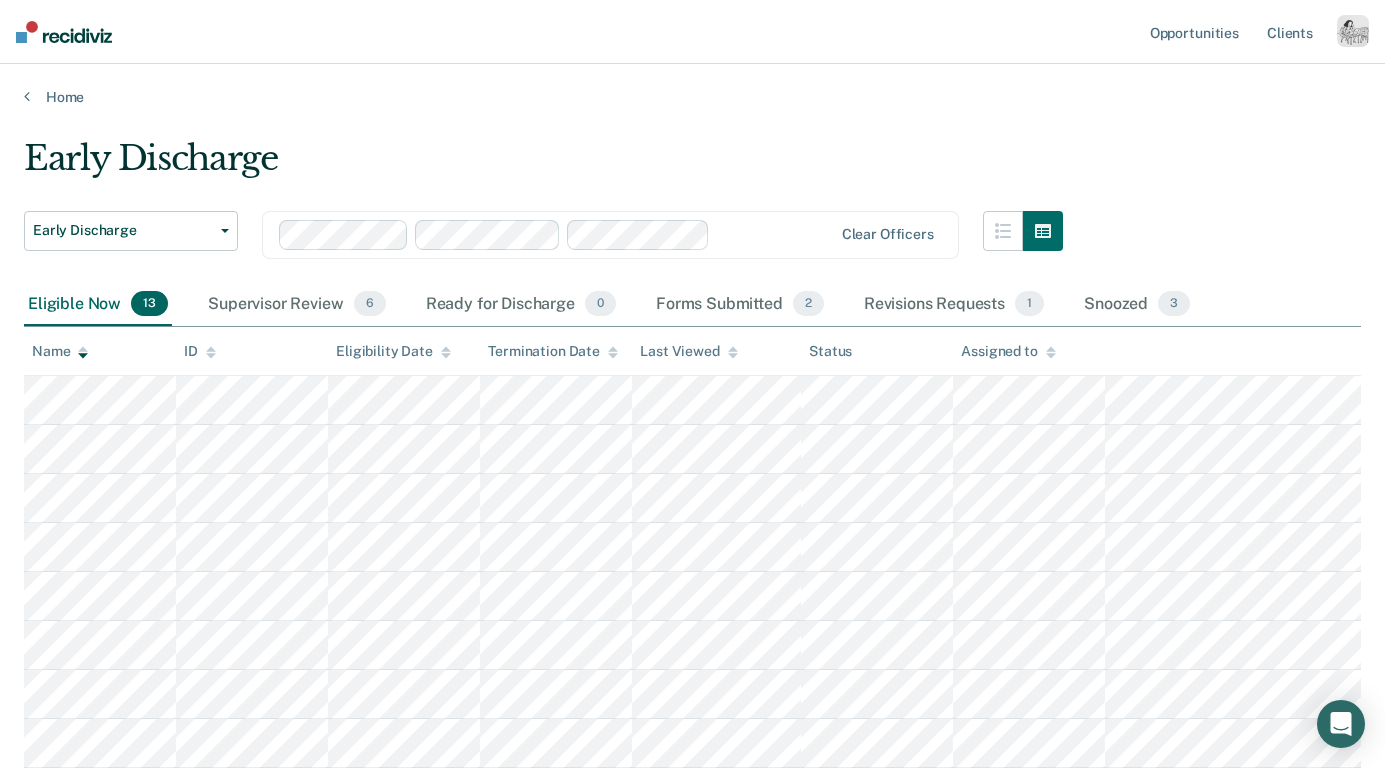 click 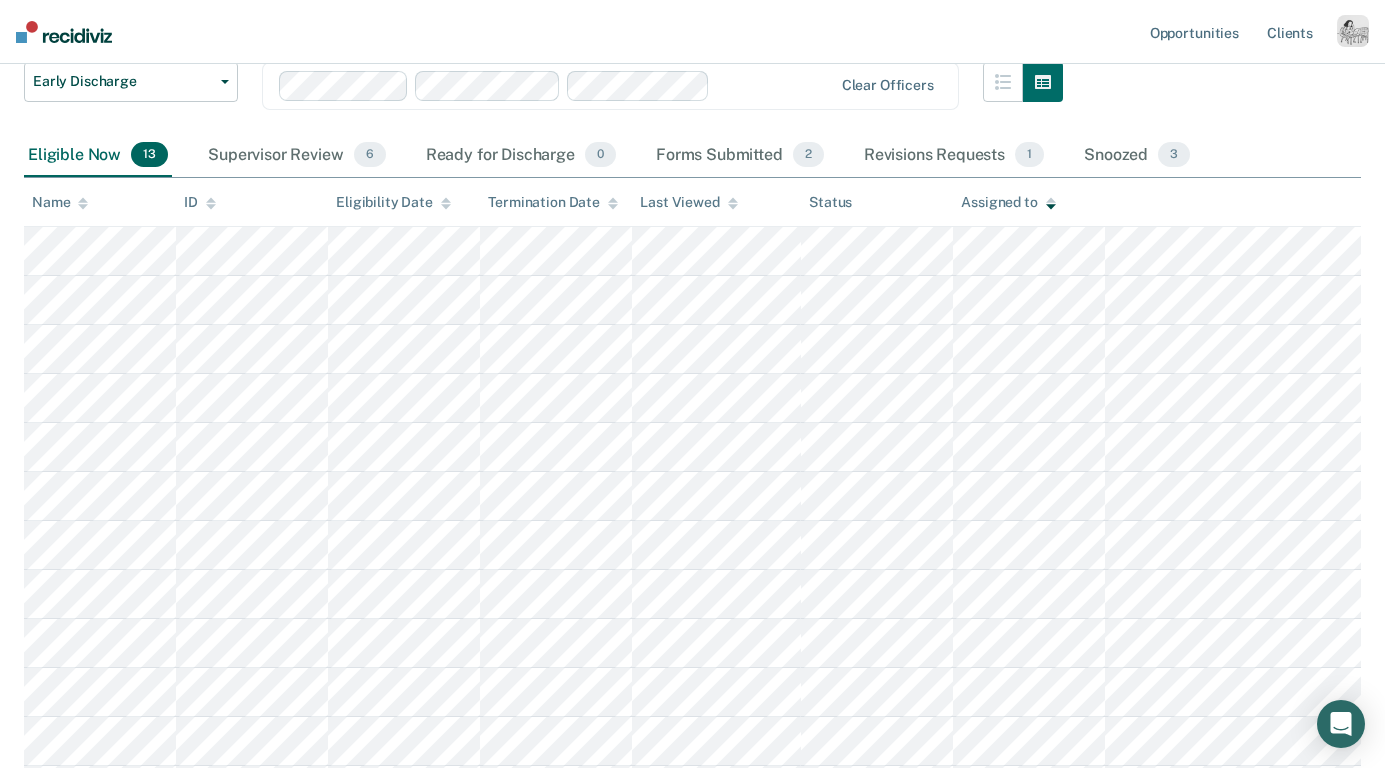 scroll, scrollTop: 0, scrollLeft: 0, axis: both 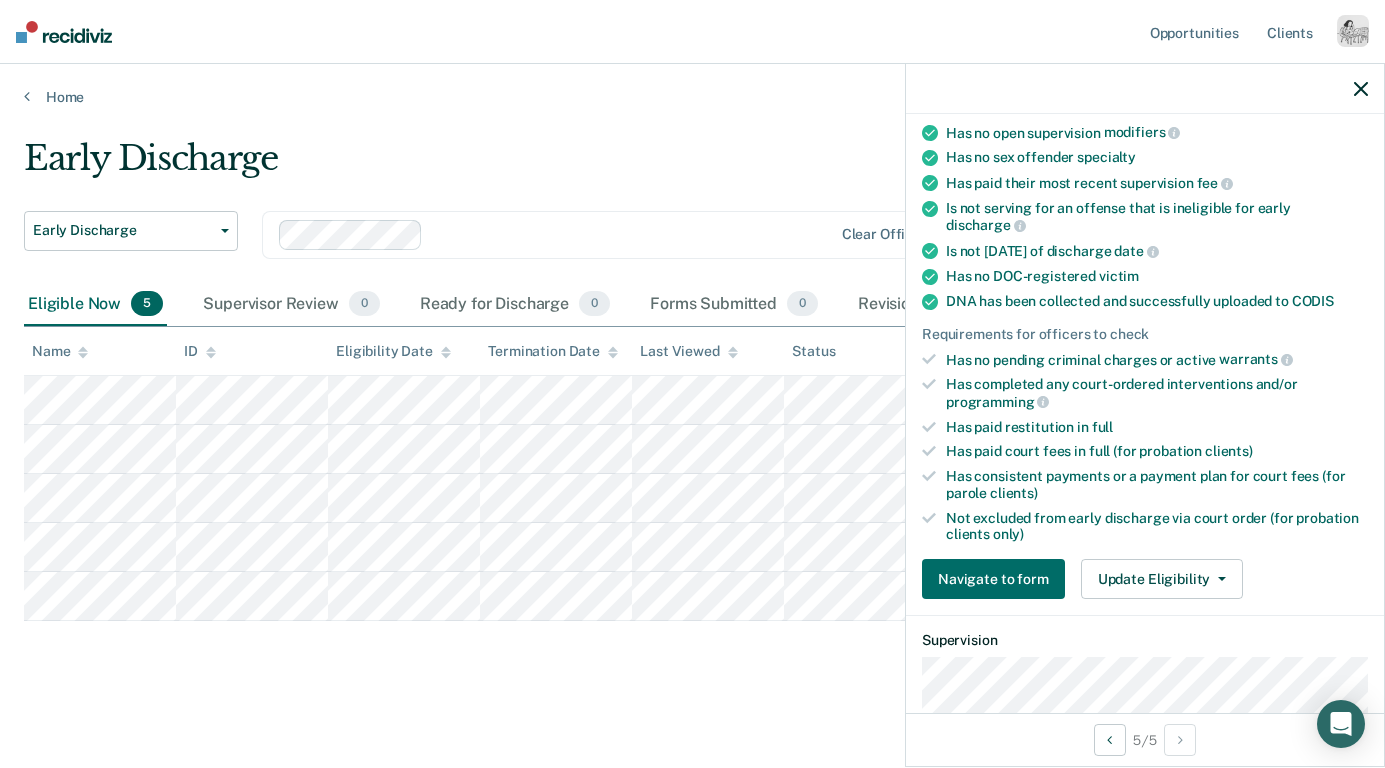 click 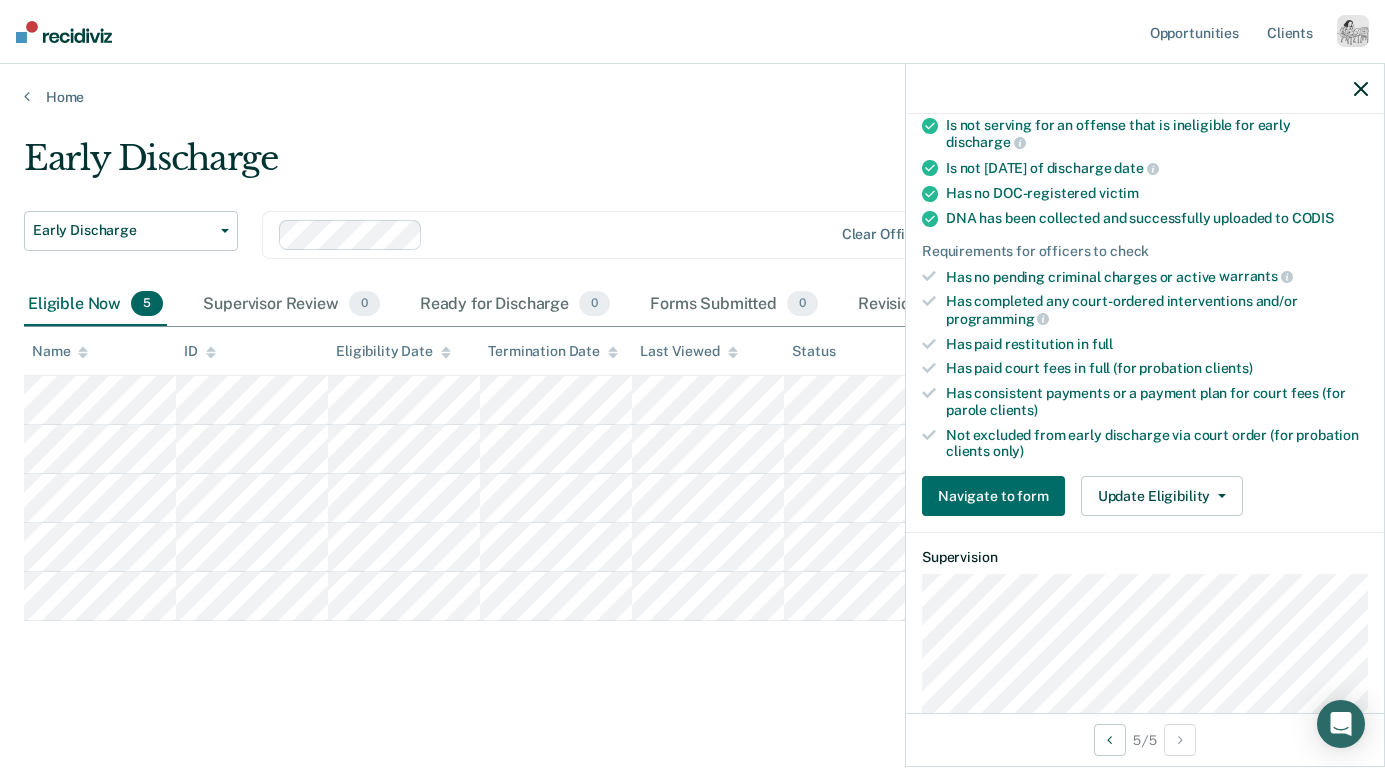 scroll, scrollTop: 564, scrollLeft: 0, axis: vertical 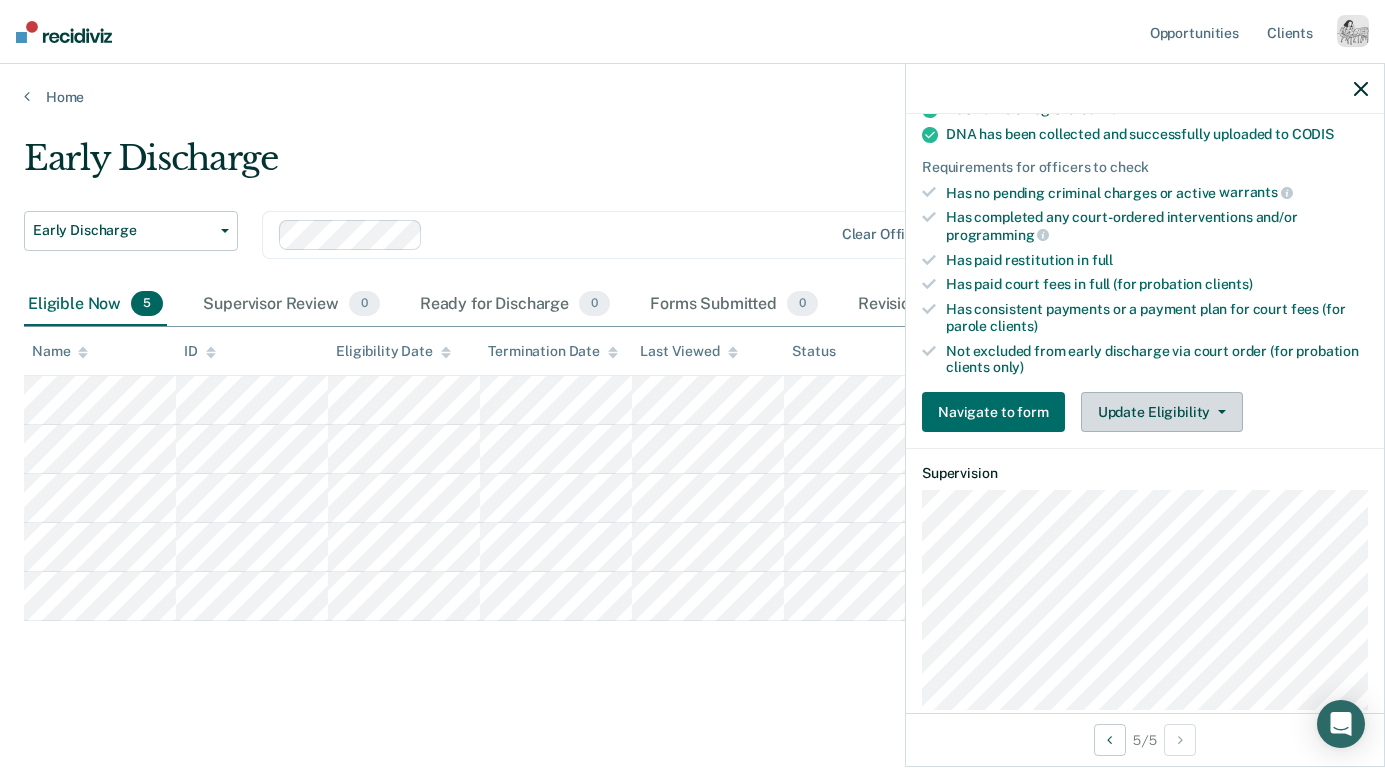click on "Update Eligibility" at bounding box center [1162, 412] 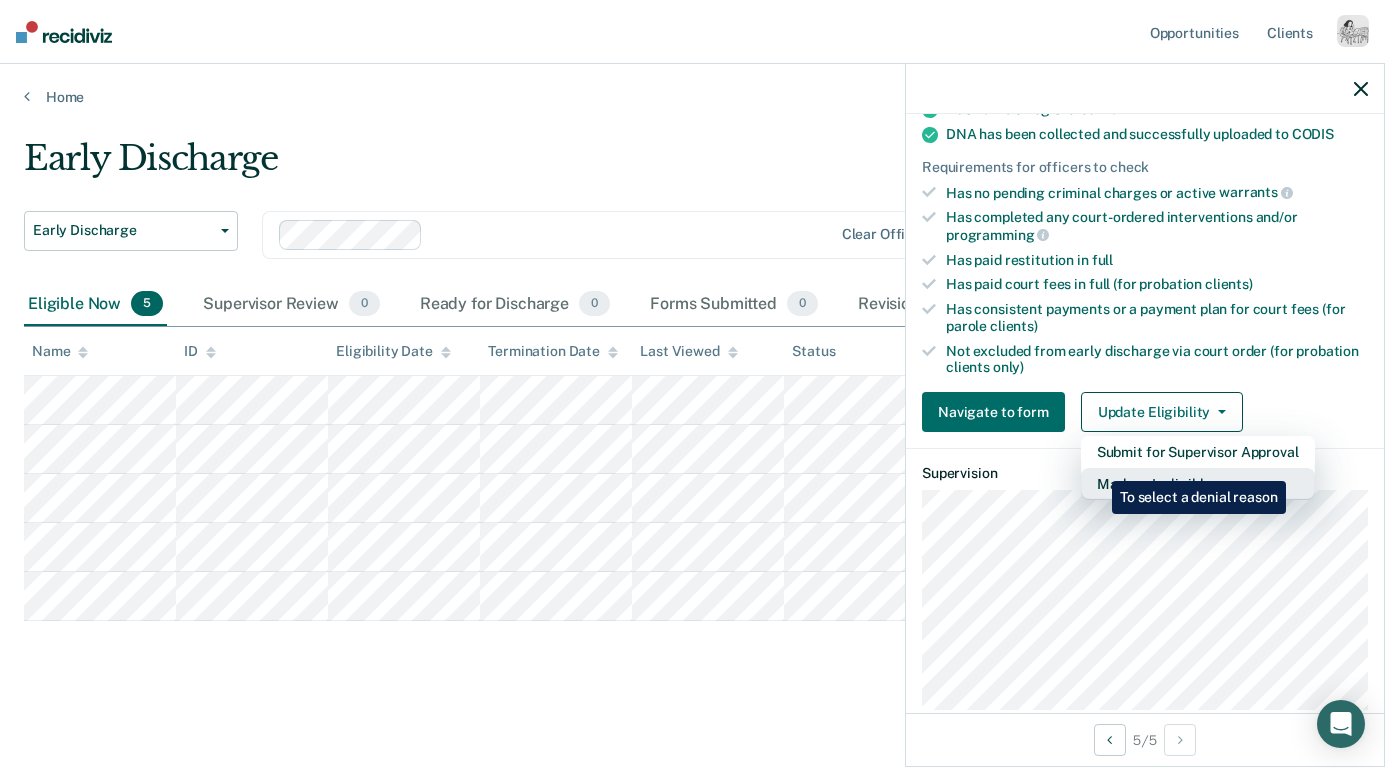 click on "Mark as Ineligible" at bounding box center [1198, 484] 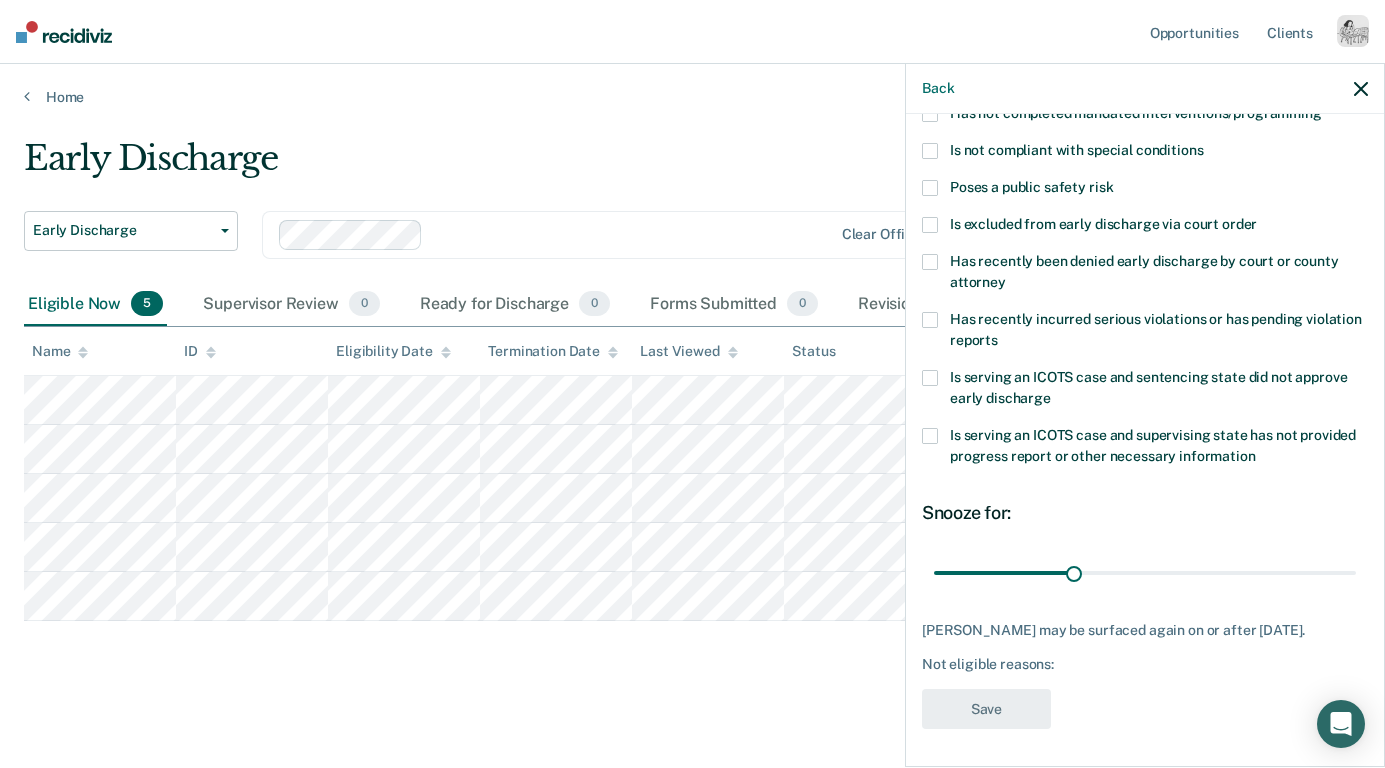 scroll, scrollTop: 0, scrollLeft: 0, axis: both 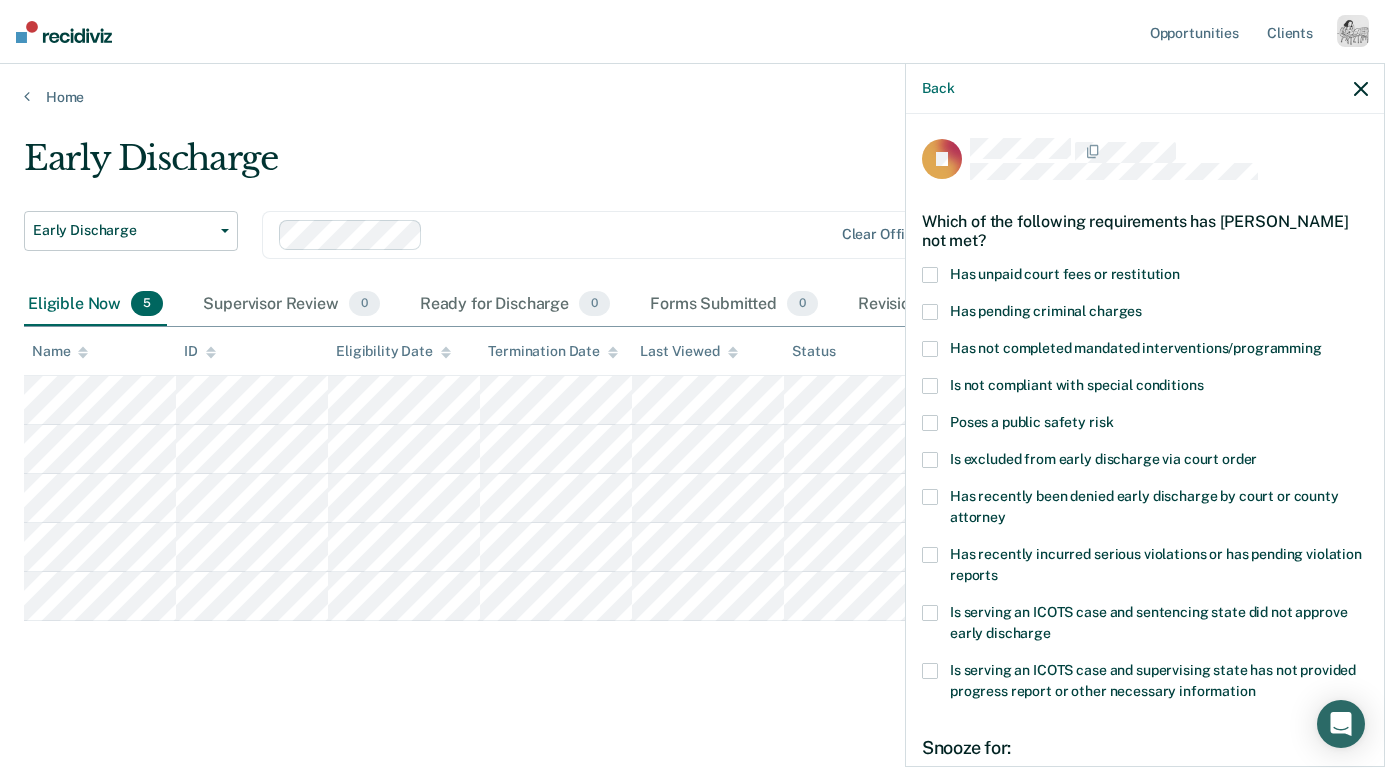 click on "Has not completed mandated interventions/programming" at bounding box center [1136, 348] 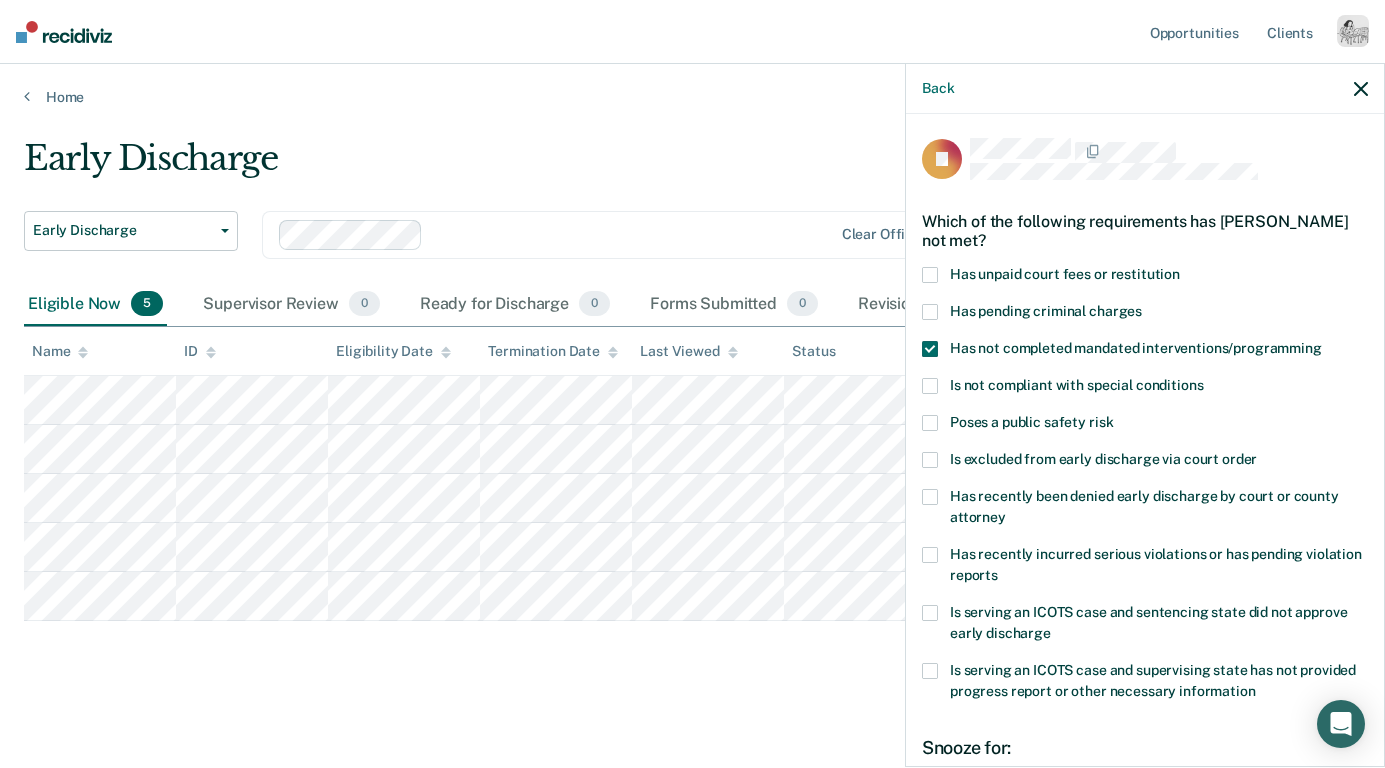 click on "Has pending criminal charges" at bounding box center (1046, 311) 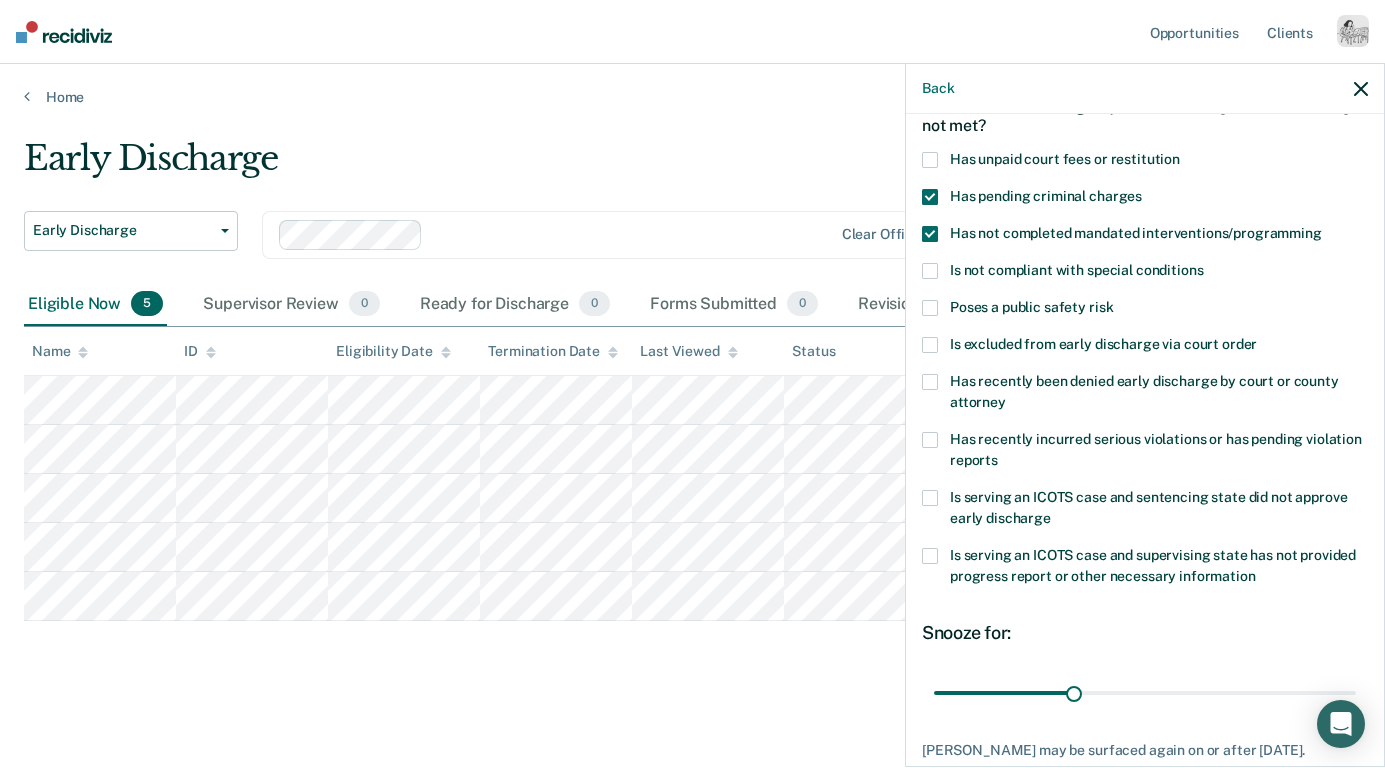 scroll, scrollTop: 235, scrollLeft: 0, axis: vertical 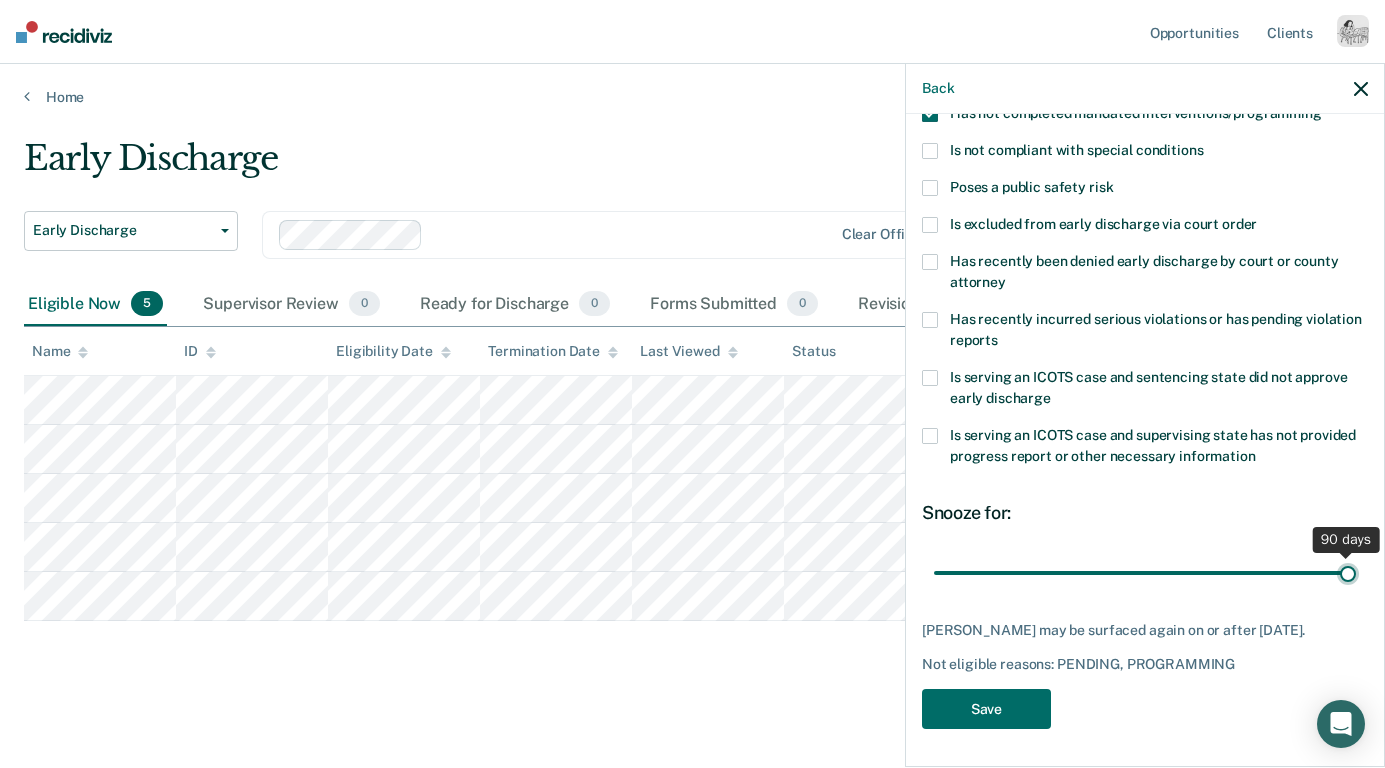 drag, startPoint x: 1080, startPoint y: 575, endPoint x: 1368, endPoint y: 567, distance: 288.11108 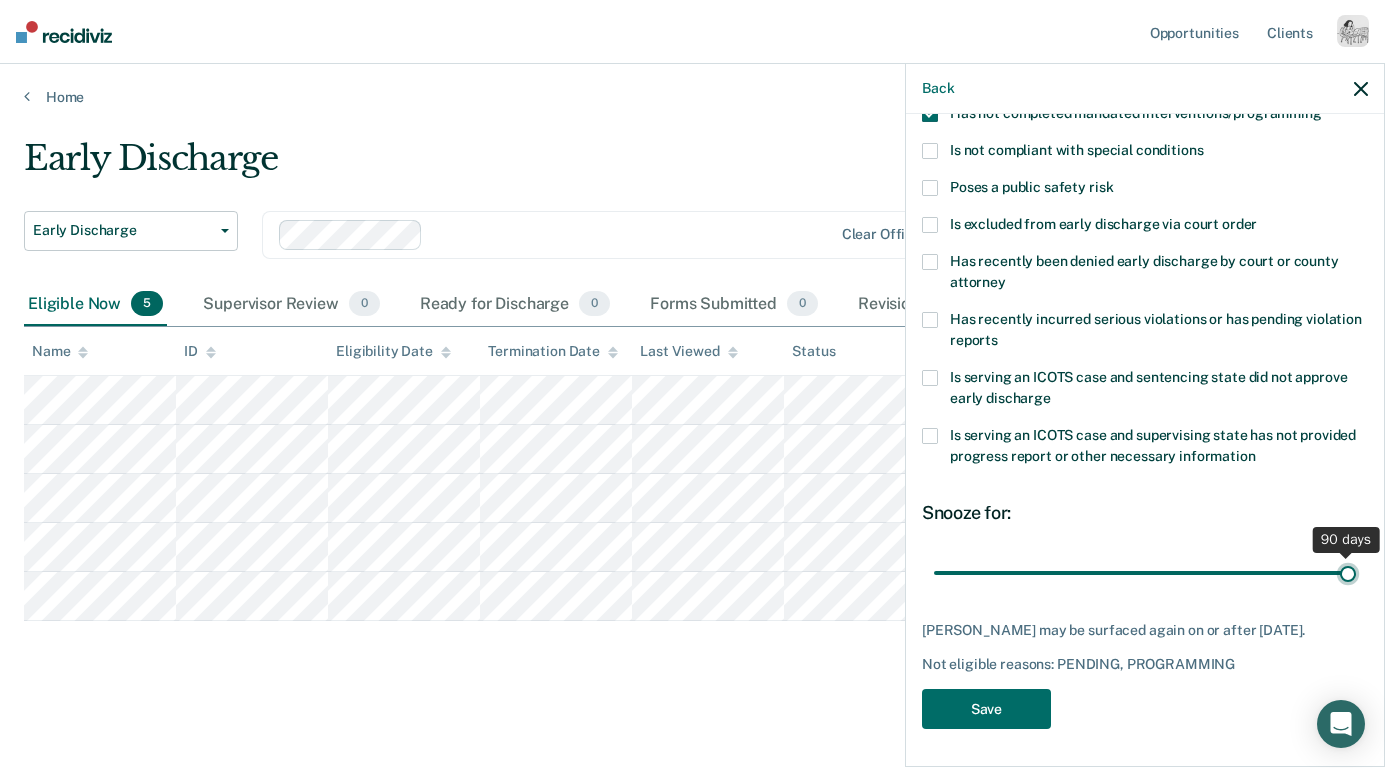 type on "90" 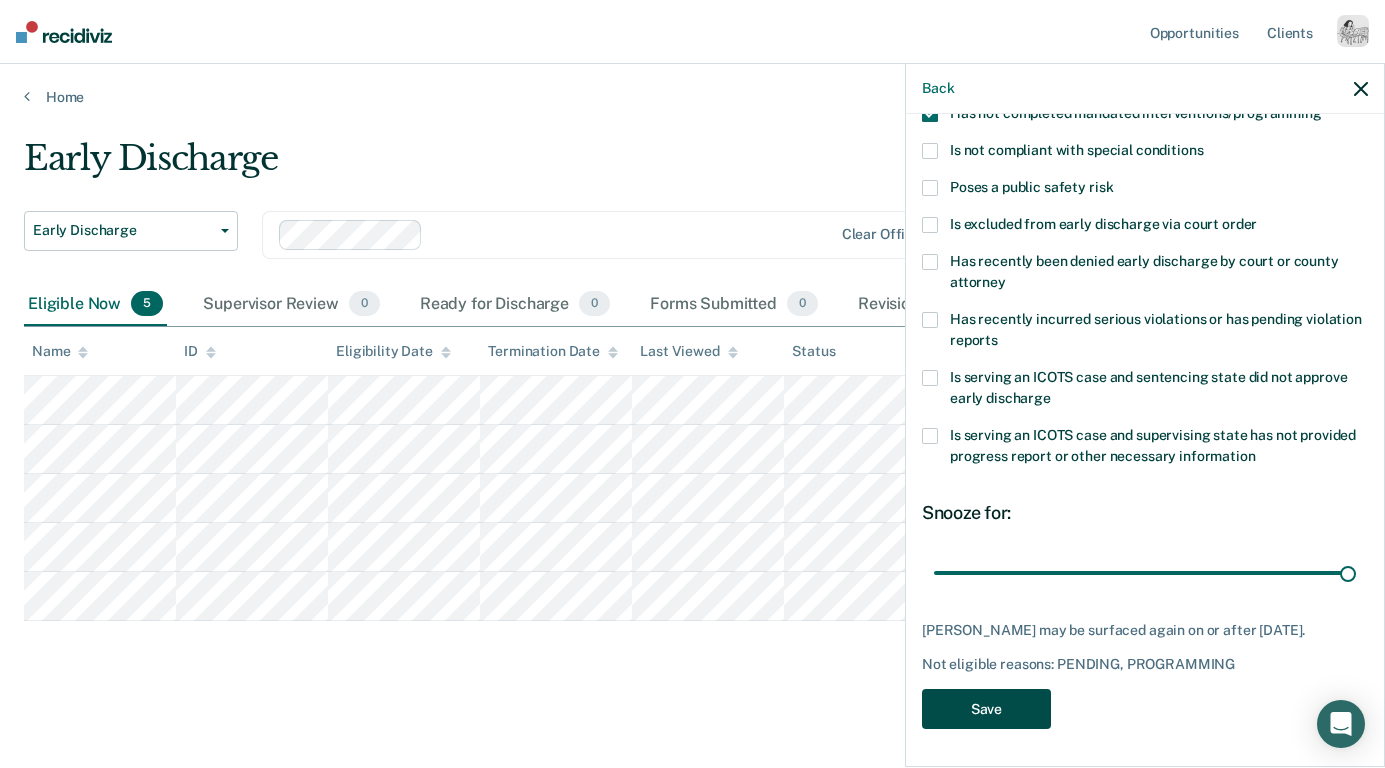 click on "Save" at bounding box center (986, 709) 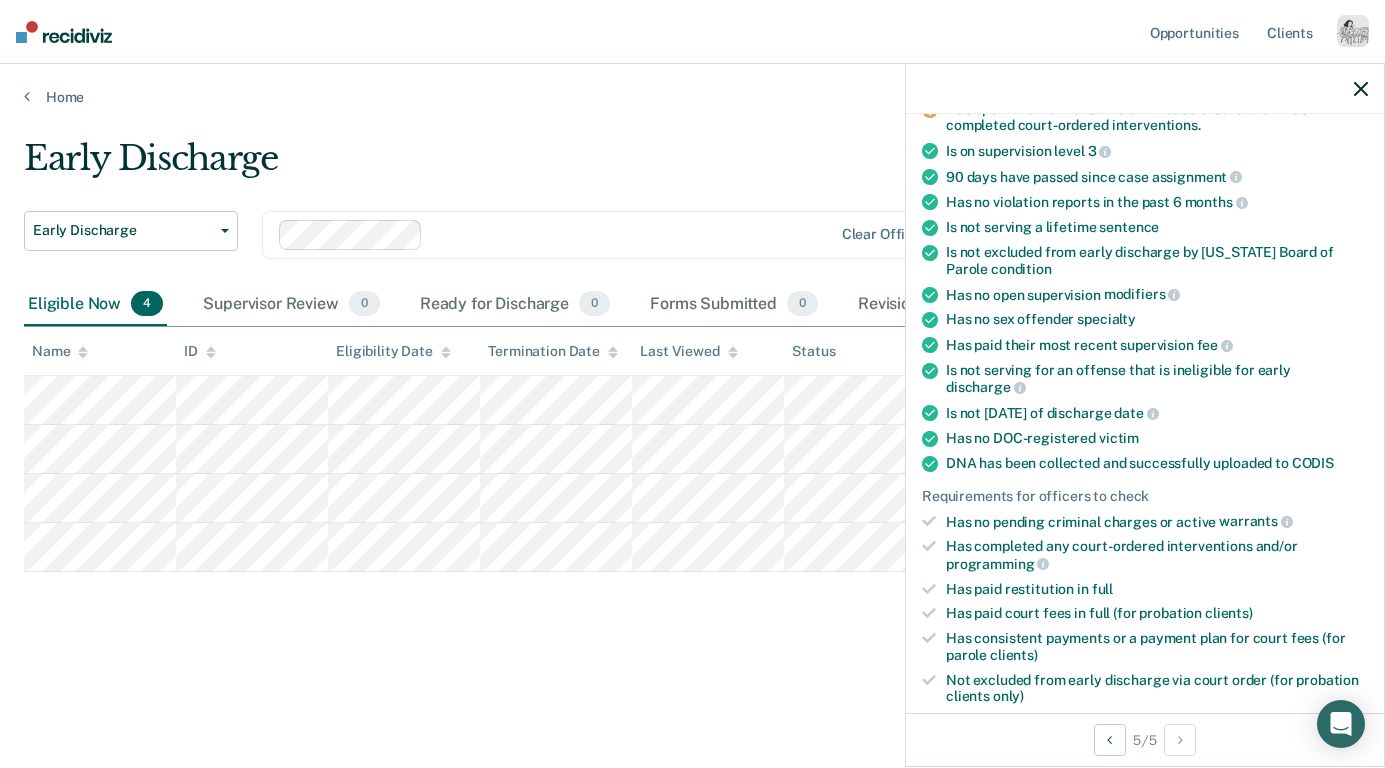 click 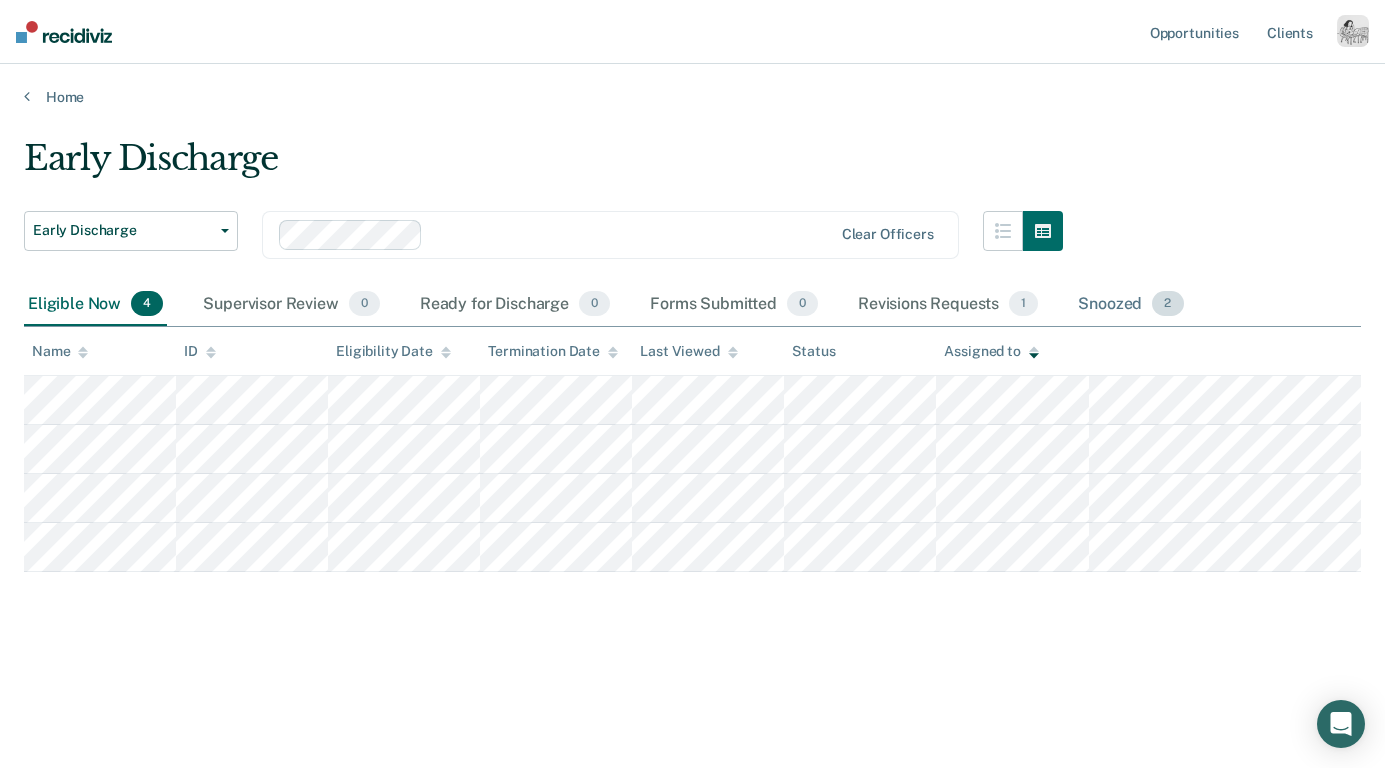 click on "Snoozed 2" at bounding box center (1130, 305) 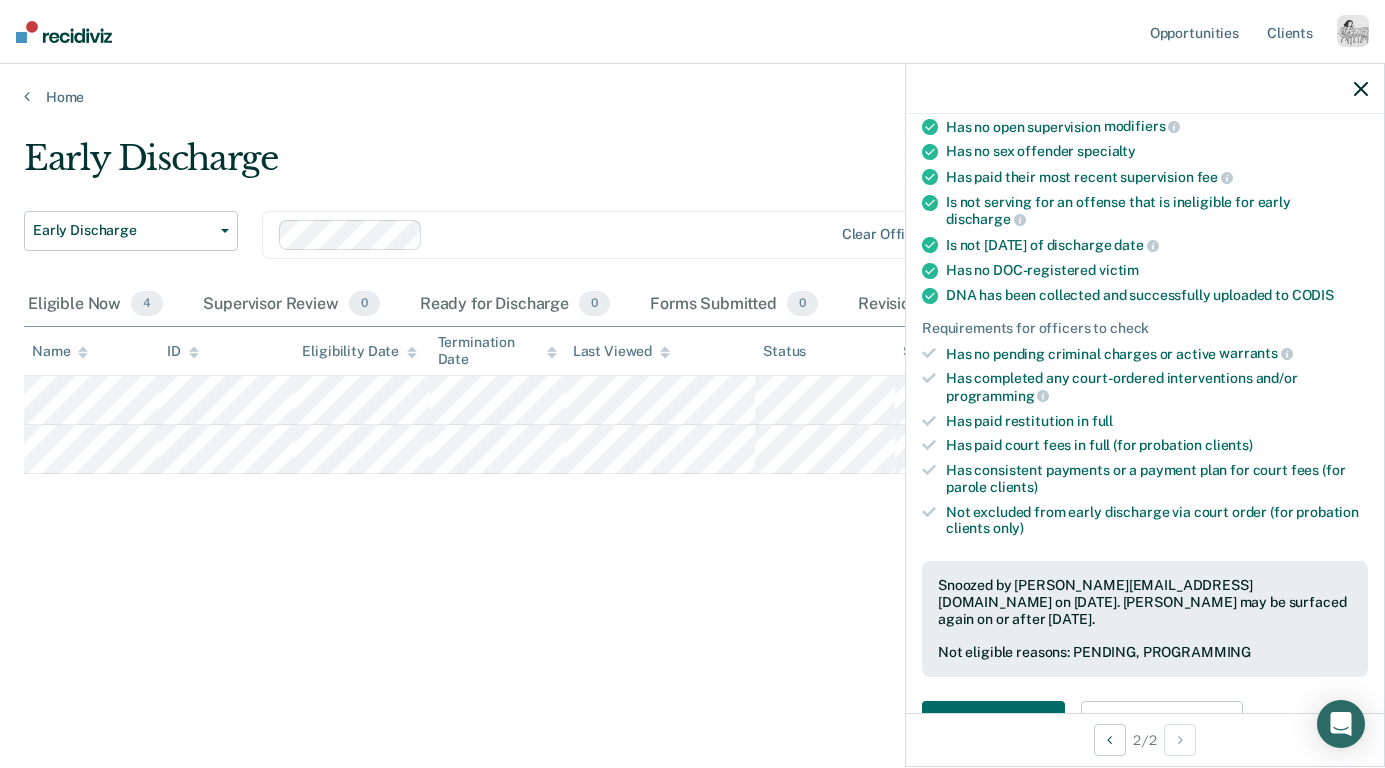 scroll, scrollTop: 505, scrollLeft: 0, axis: vertical 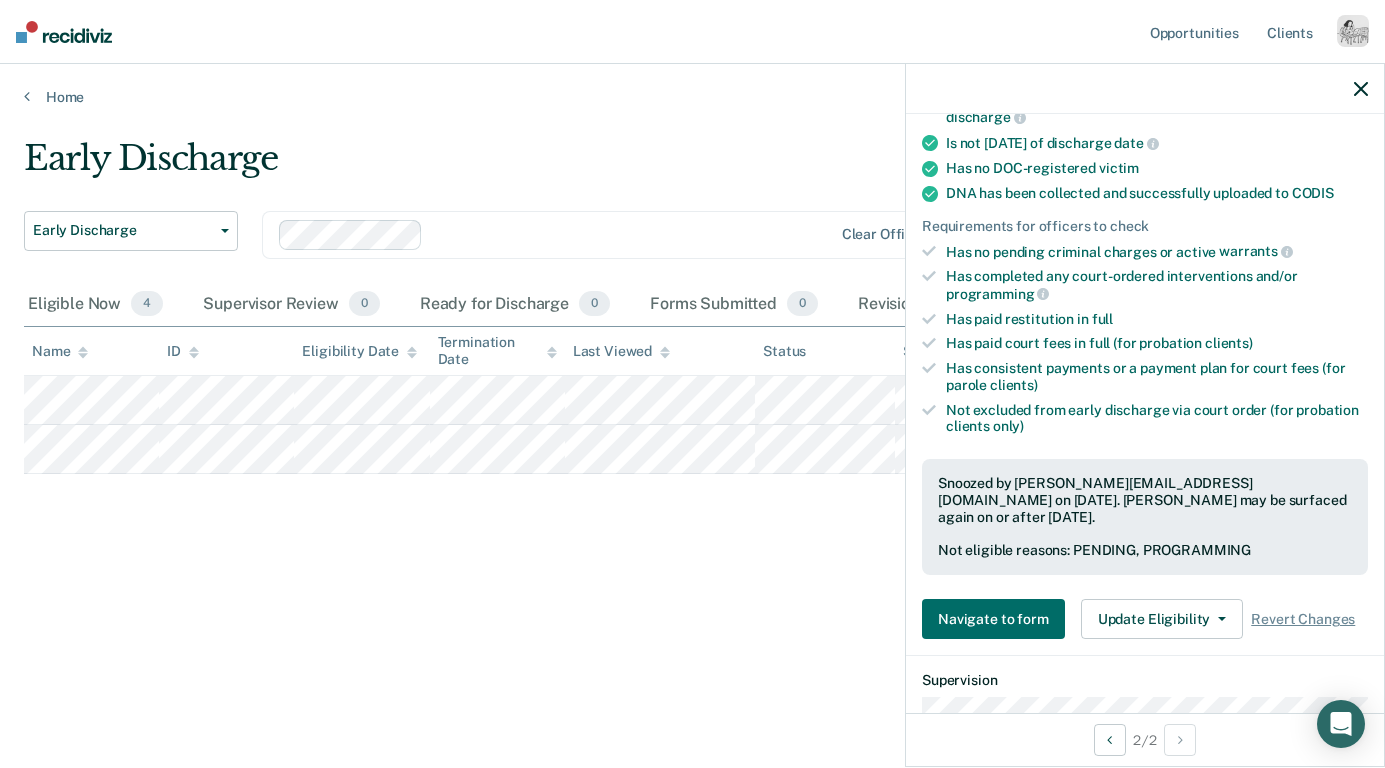 click 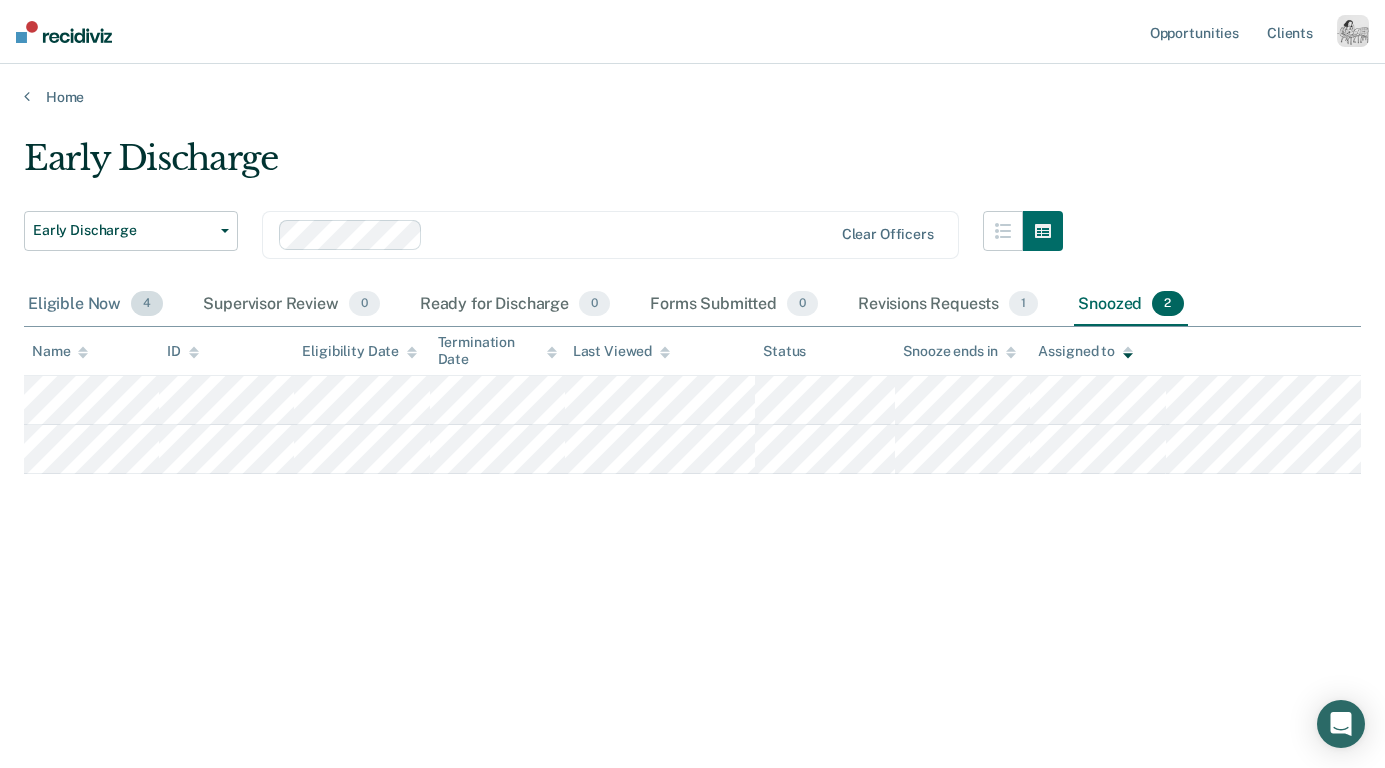 click on "Eligible Now 4" at bounding box center [95, 305] 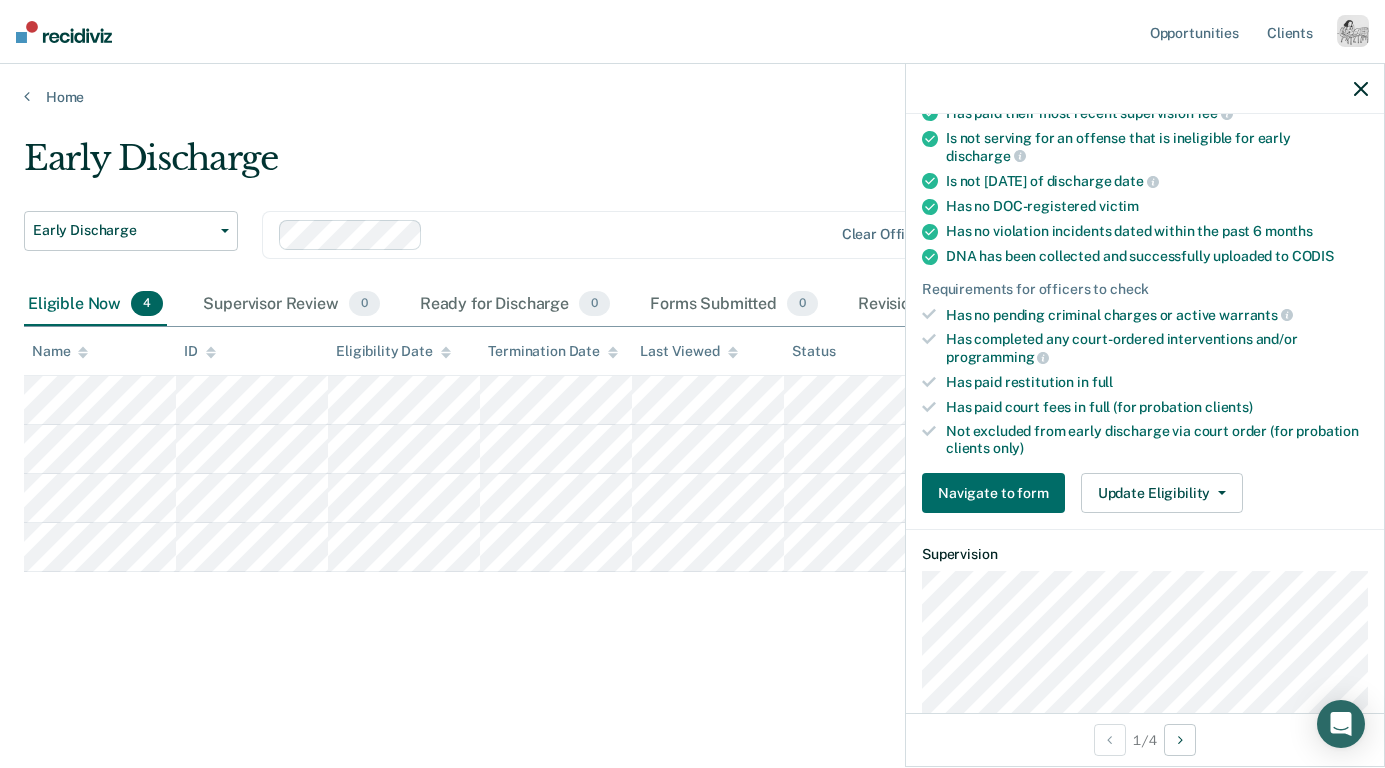 scroll, scrollTop: 318, scrollLeft: 0, axis: vertical 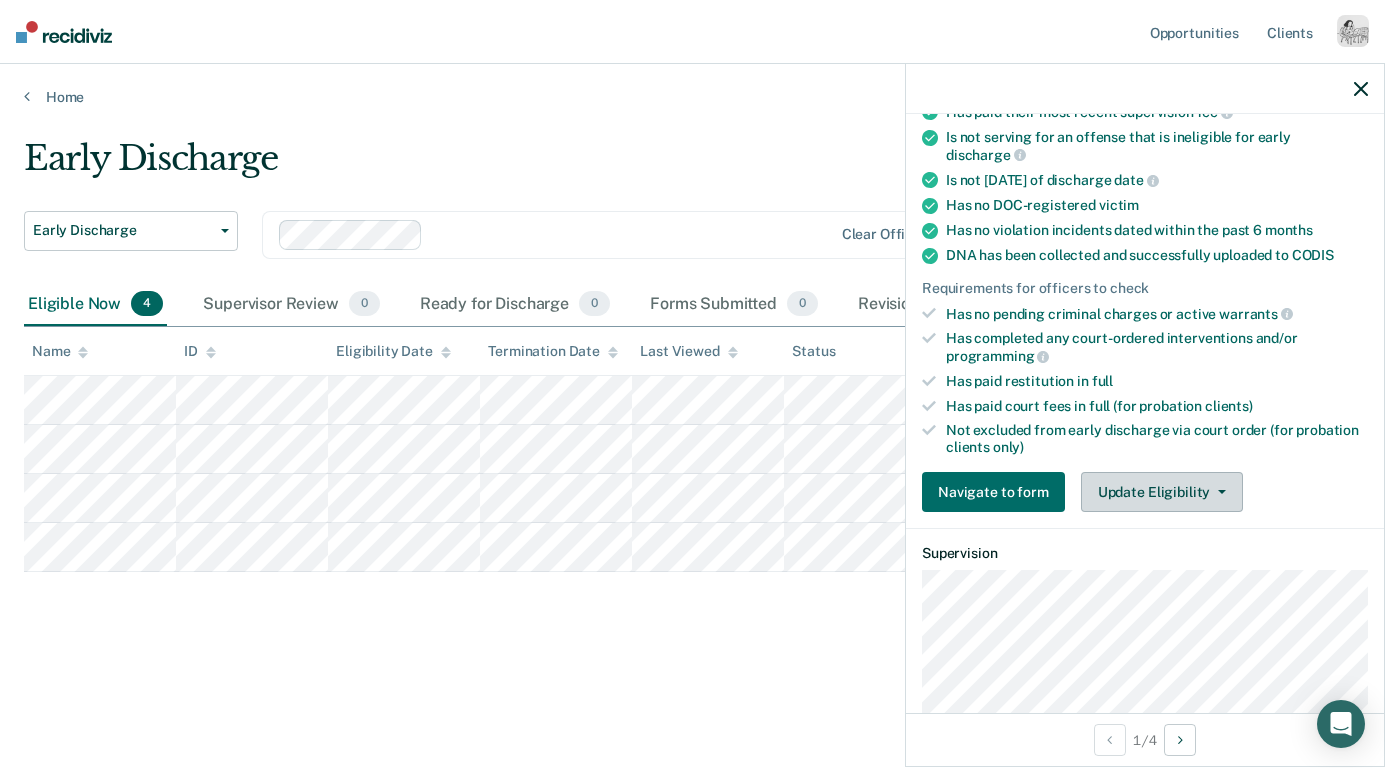 click on "Update Eligibility" at bounding box center [1162, 492] 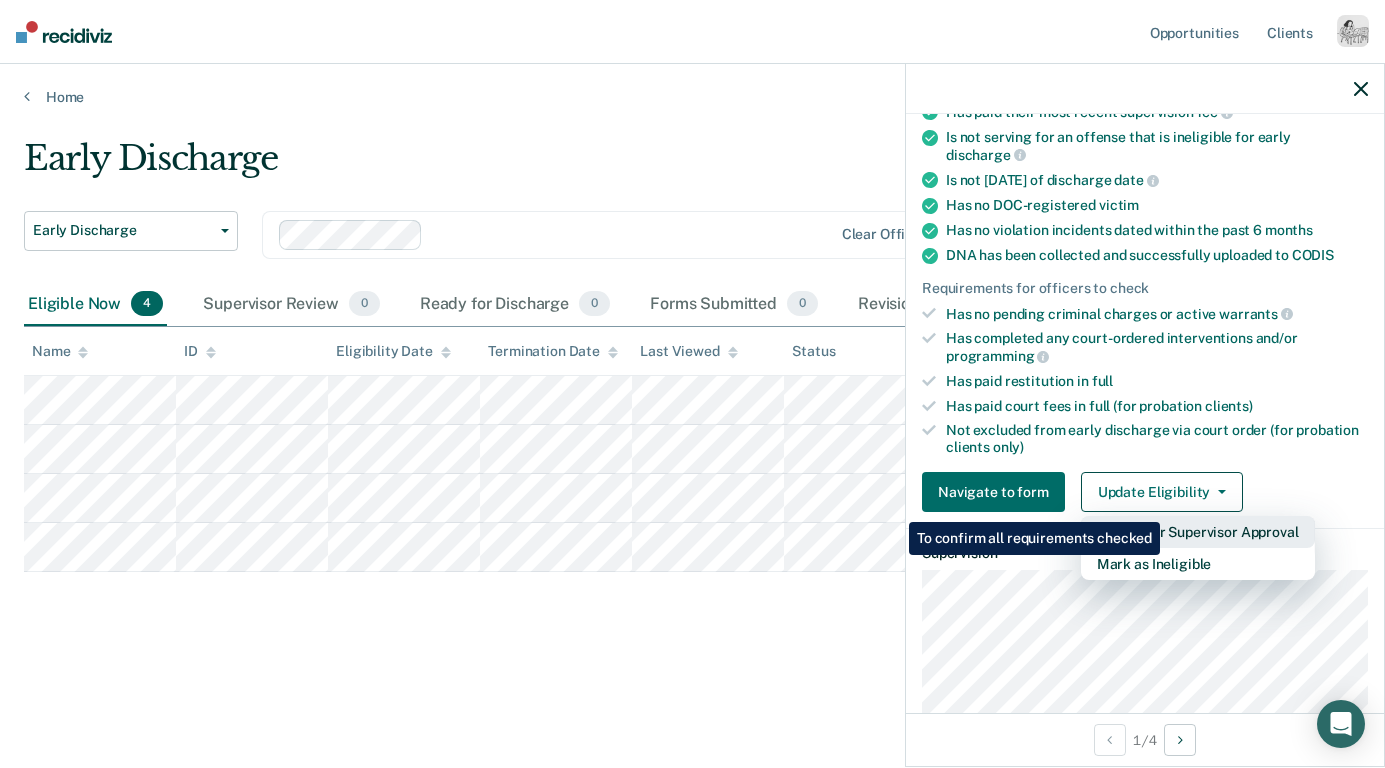 click on "Submit for Supervisor Approval" at bounding box center (1198, 532) 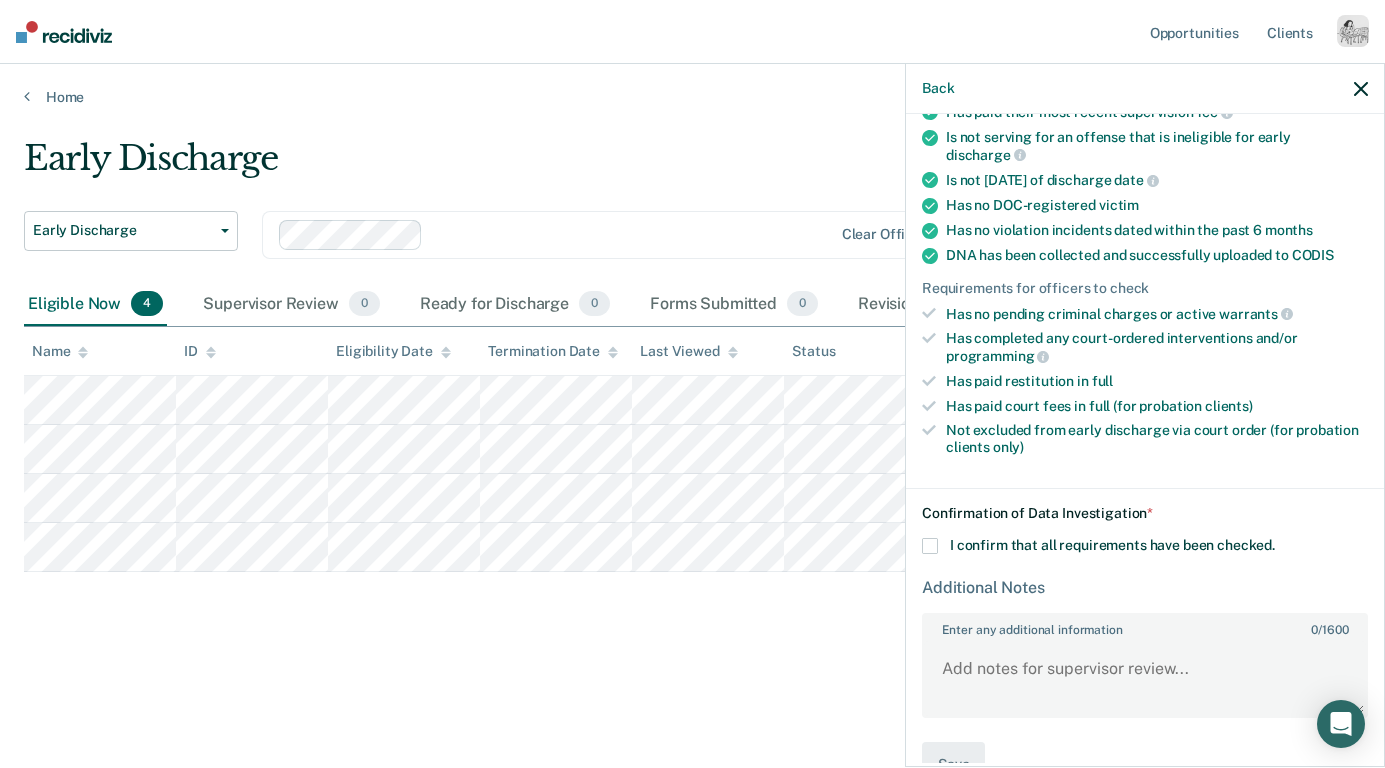 click on "I confirm that all requirements have been checked." at bounding box center [1112, 545] 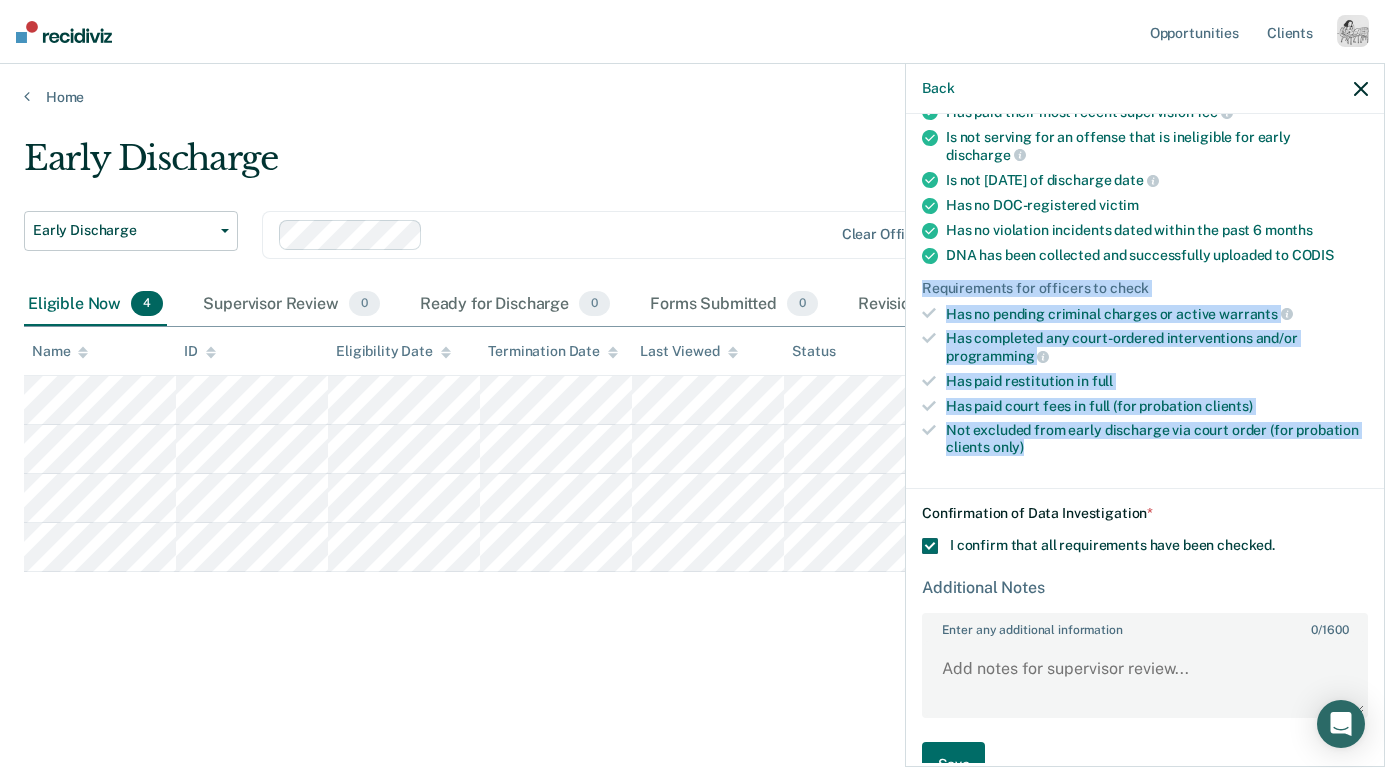 drag, startPoint x: 916, startPoint y: 260, endPoint x: 1118, endPoint y: 433, distance: 265.95676 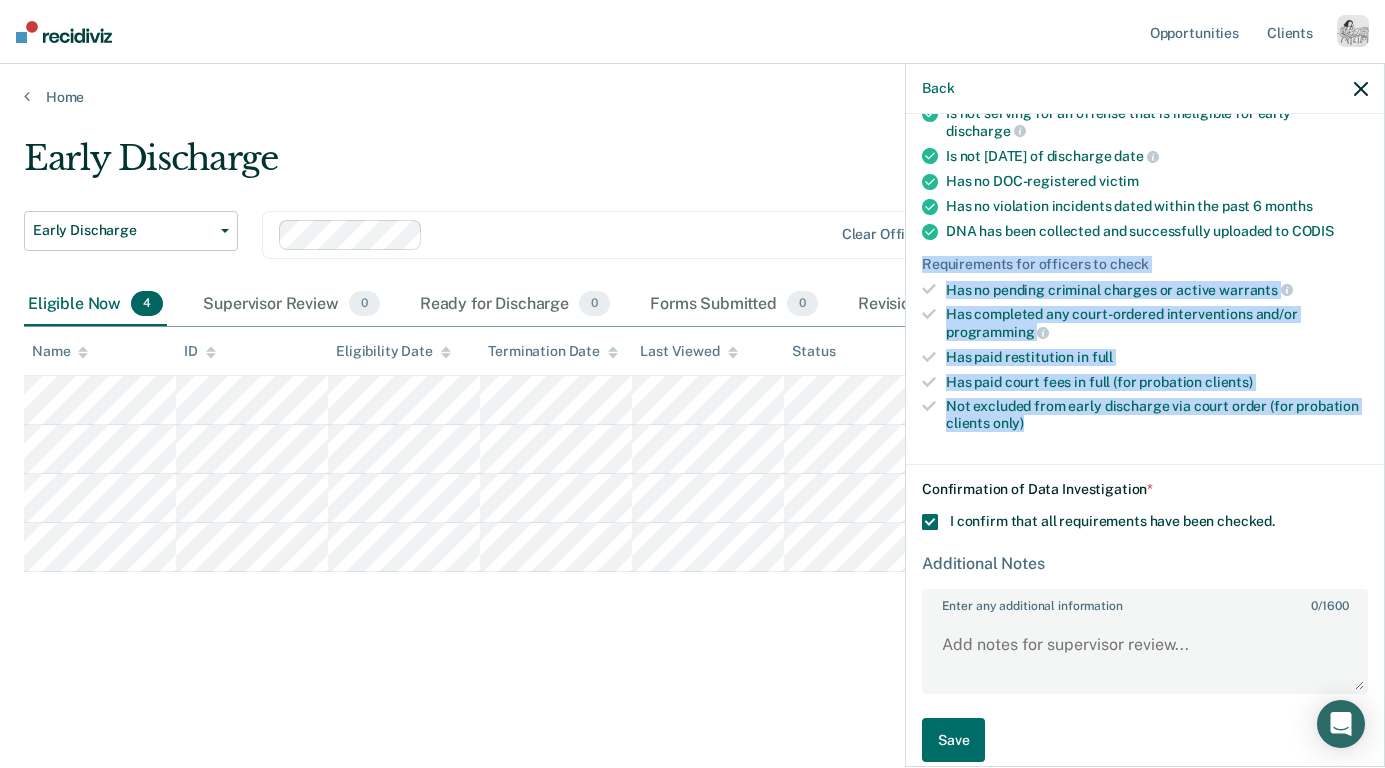click on "Requirements validated by data from ICON Is on supervision level   2   90 days have passed since case   assignment   Has no violation reports in the past 6   months   Has no open supervision   modifiers   Has no sex offender   specialty Has paid their most recent supervision   fee   Is not serving for an offense that is ineligible for early   discharge   Is not [DATE] of discharge   date   Has no DOC-registered   victim Has no violation incidents dated within the past 6   months DNA has been collected and successfully uploaded to   CODIS Requirements for officers to check Has no pending criminal charges or active   warrants   Has completed any court-ordered interventions and/or   programming   Has paid restitution in   full Has paid court fees in full (for probation   clients) Not excluded from early discharge via court order (for probation clients   only)" at bounding box center (1145, 179) 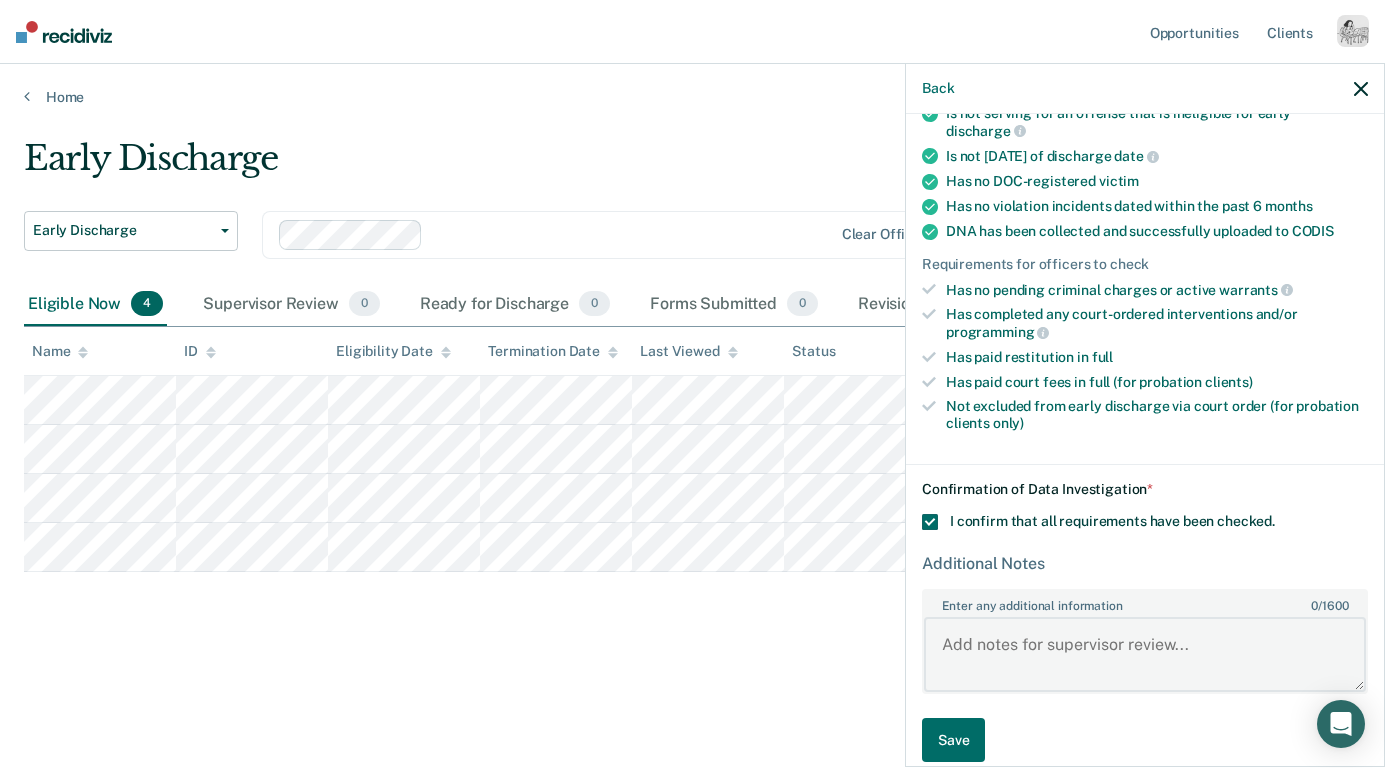 click on "Enter any additional information 0  /  1600" at bounding box center [1145, 654] 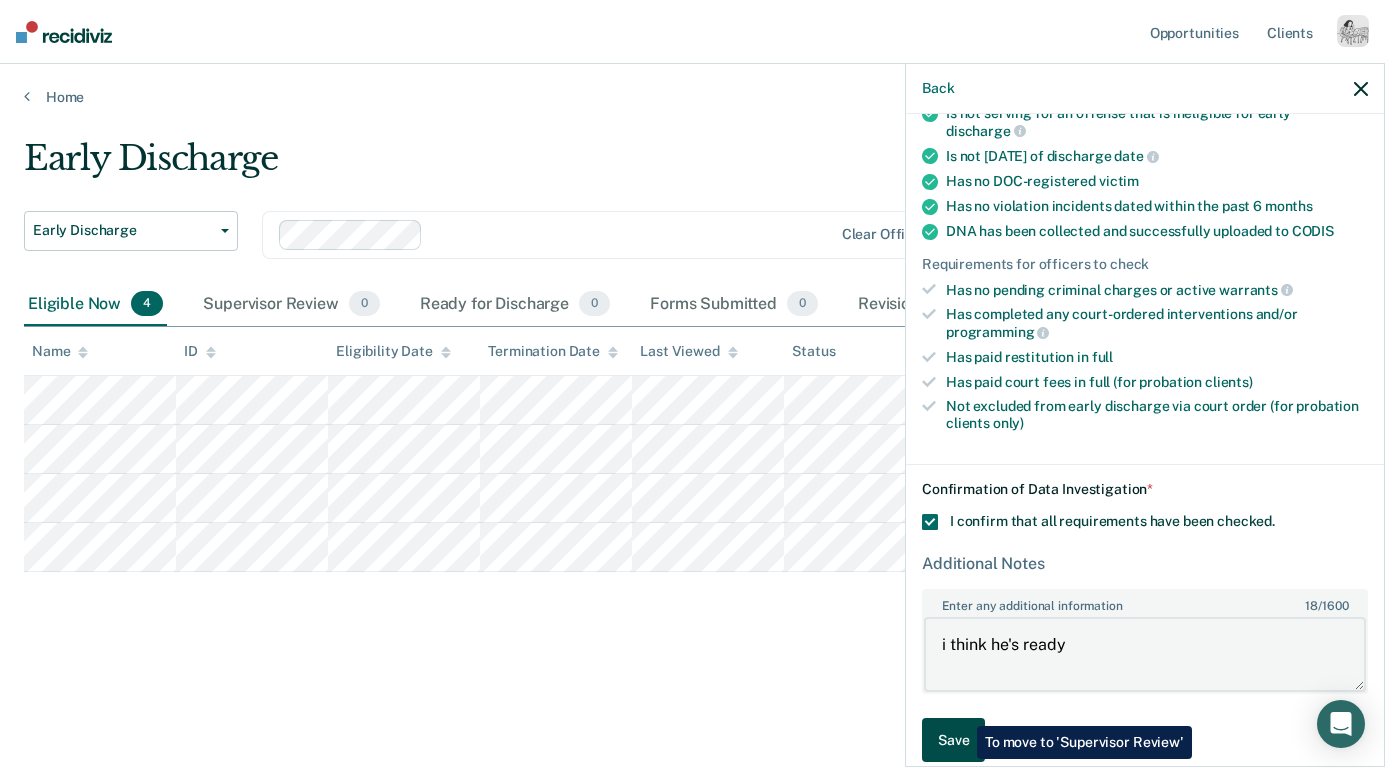 type on "i think he's ready" 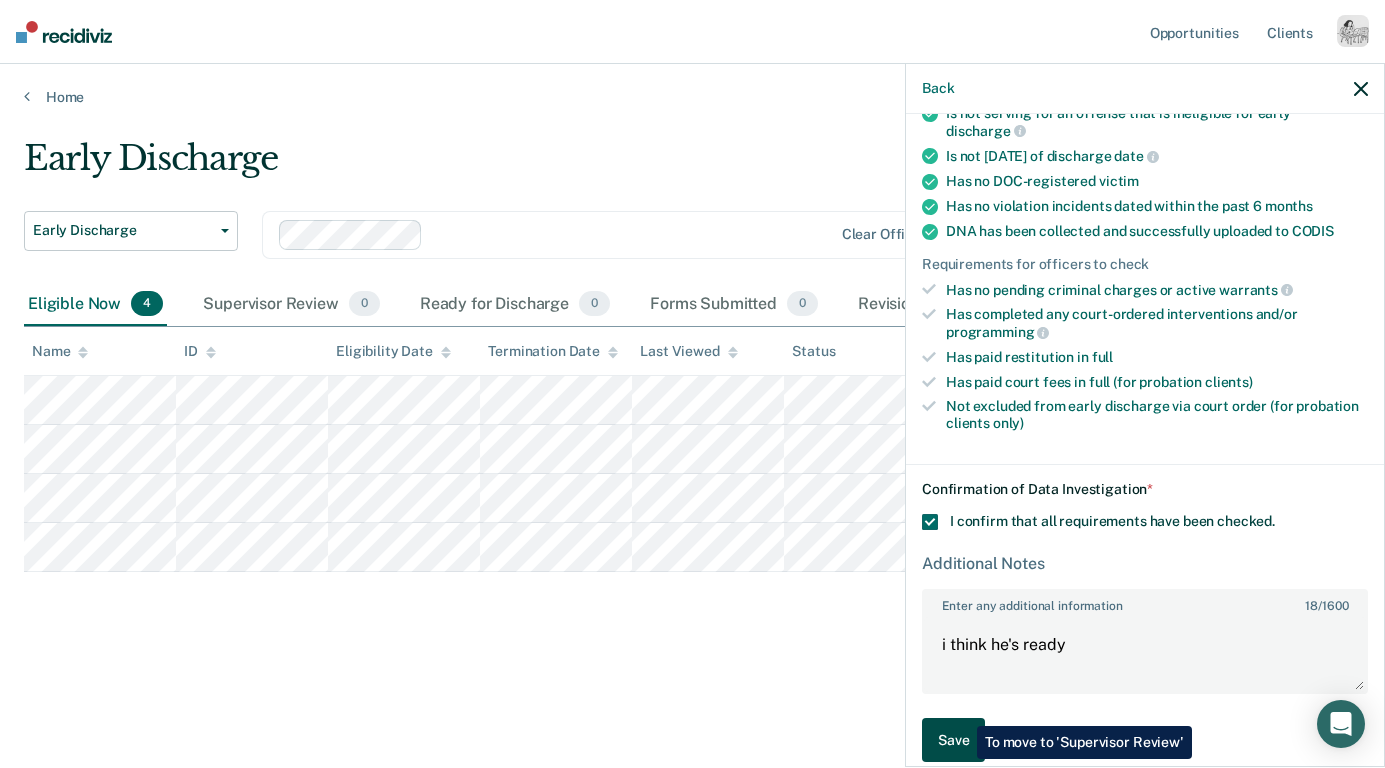 click on "Save" at bounding box center (953, 740) 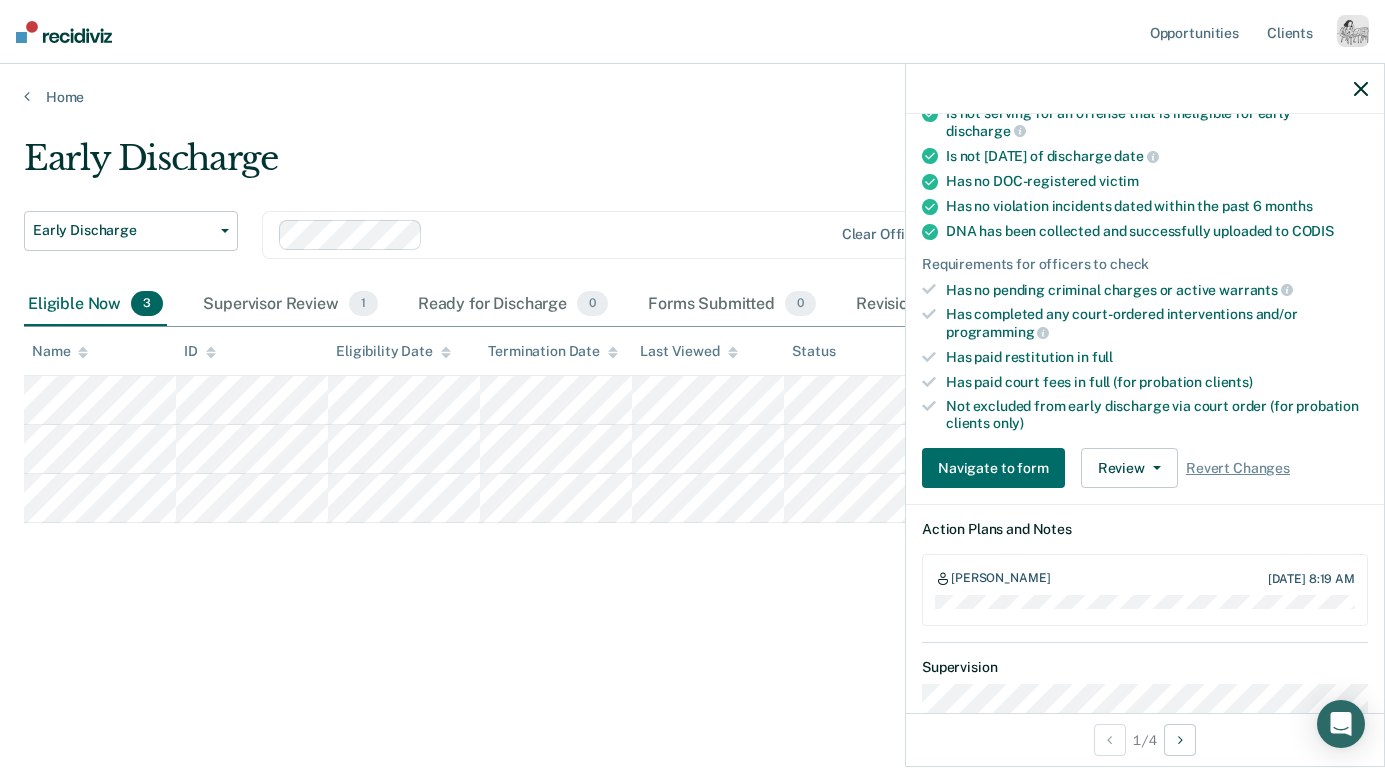 click 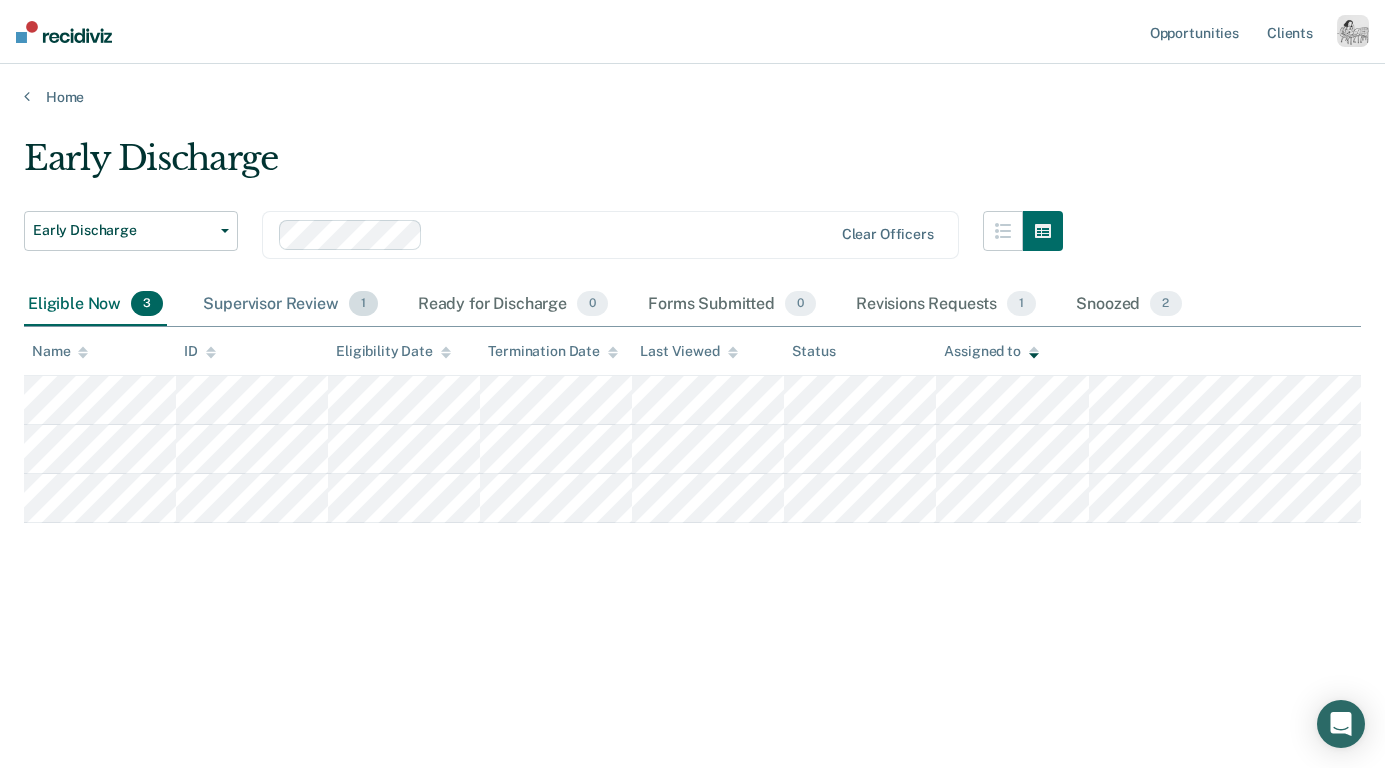 click on "Supervisor Review 1" at bounding box center (290, 305) 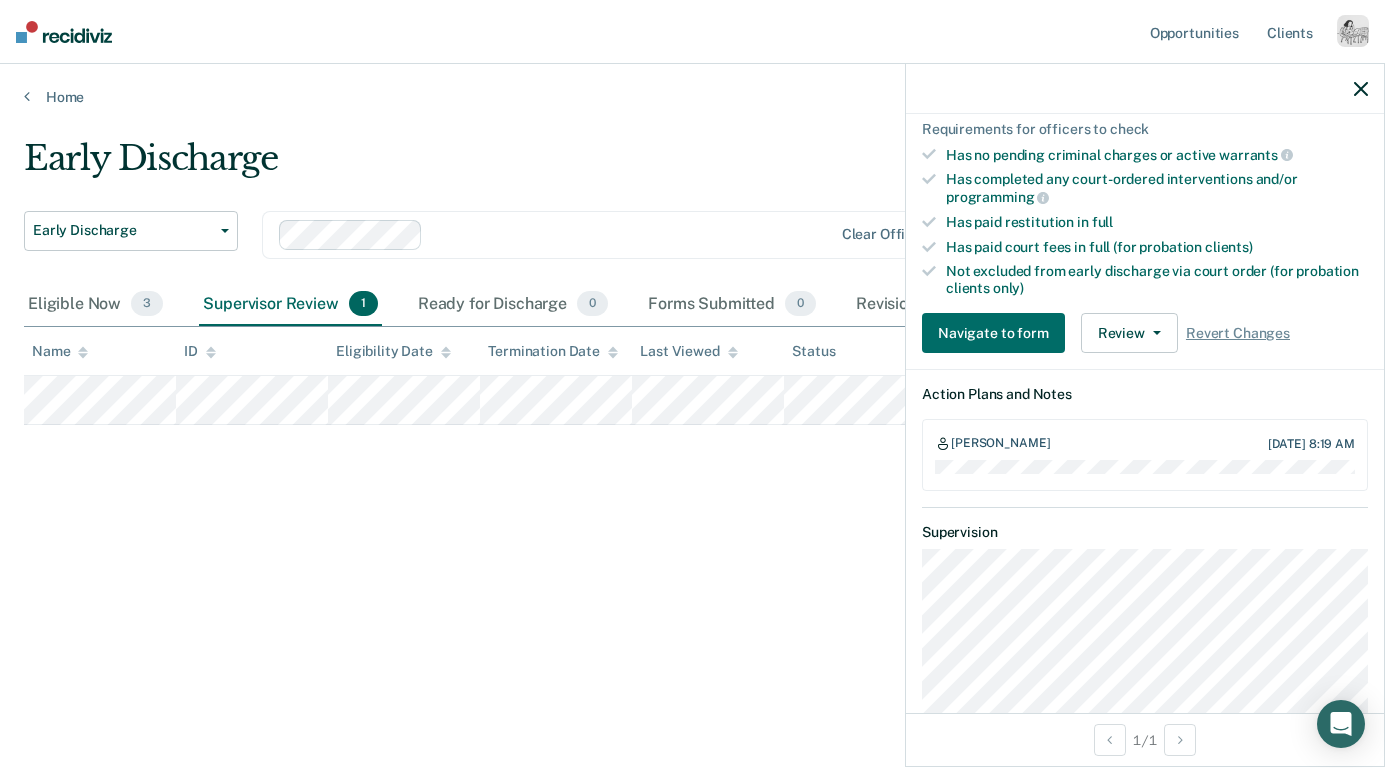 scroll, scrollTop: 492, scrollLeft: 0, axis: vertical 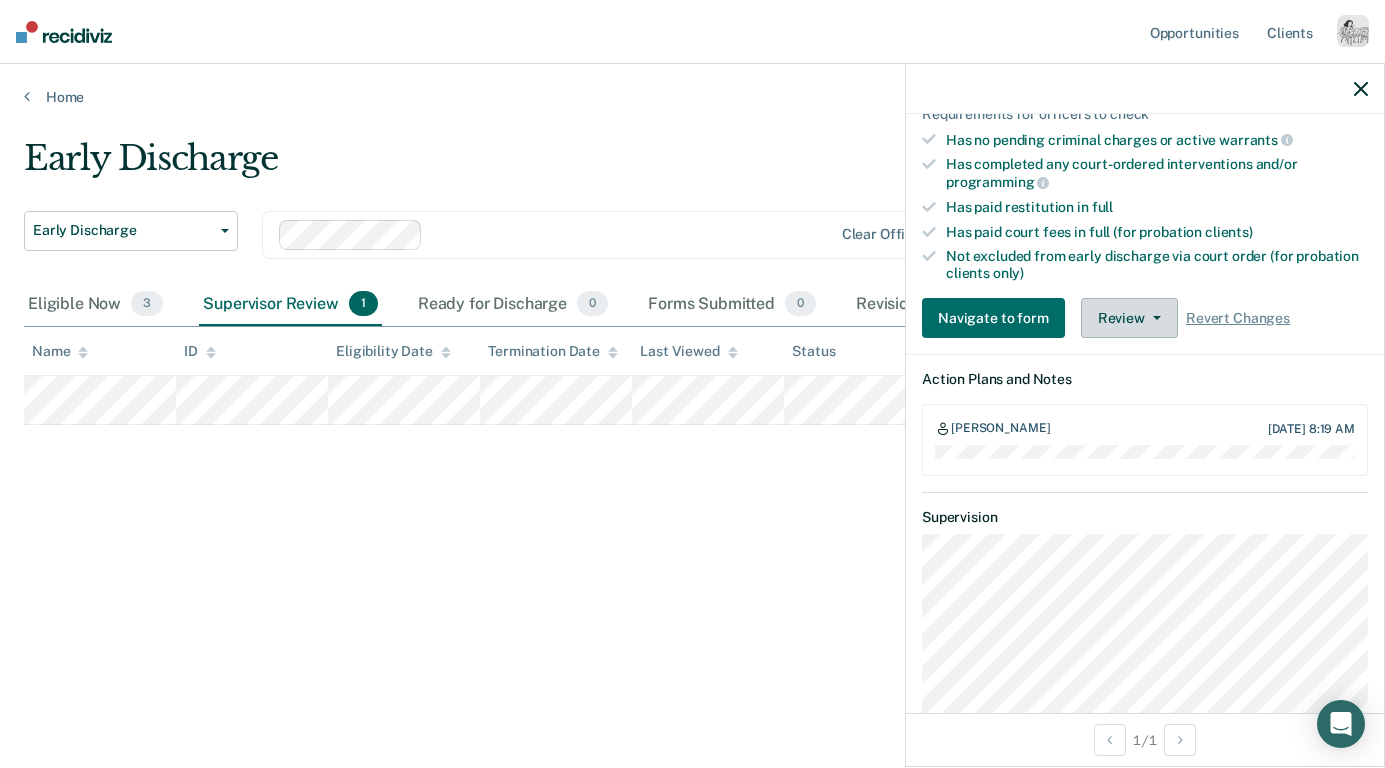 click on "Review" at bounding box center (1129, 318) 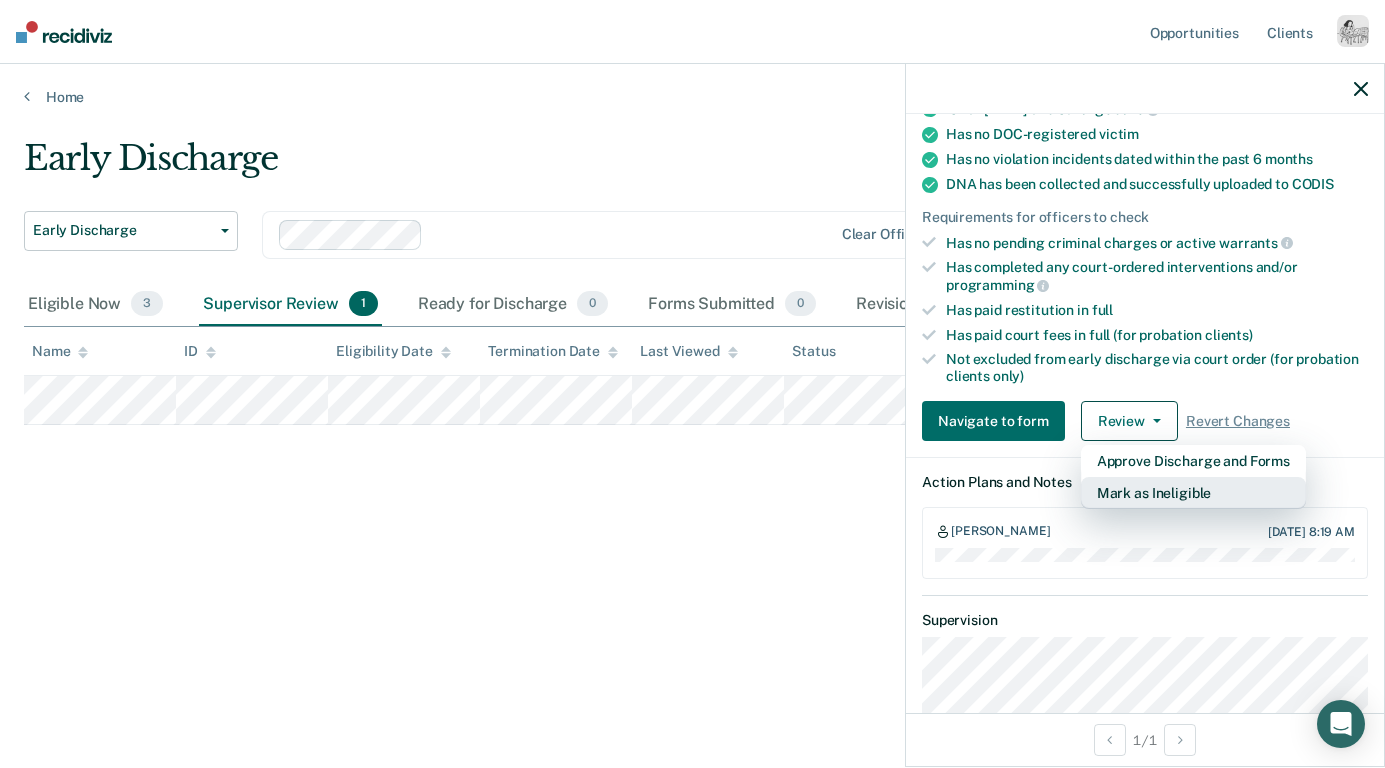 scroll, scrollTop: 386, scrollLeft: 0, axis: vertical 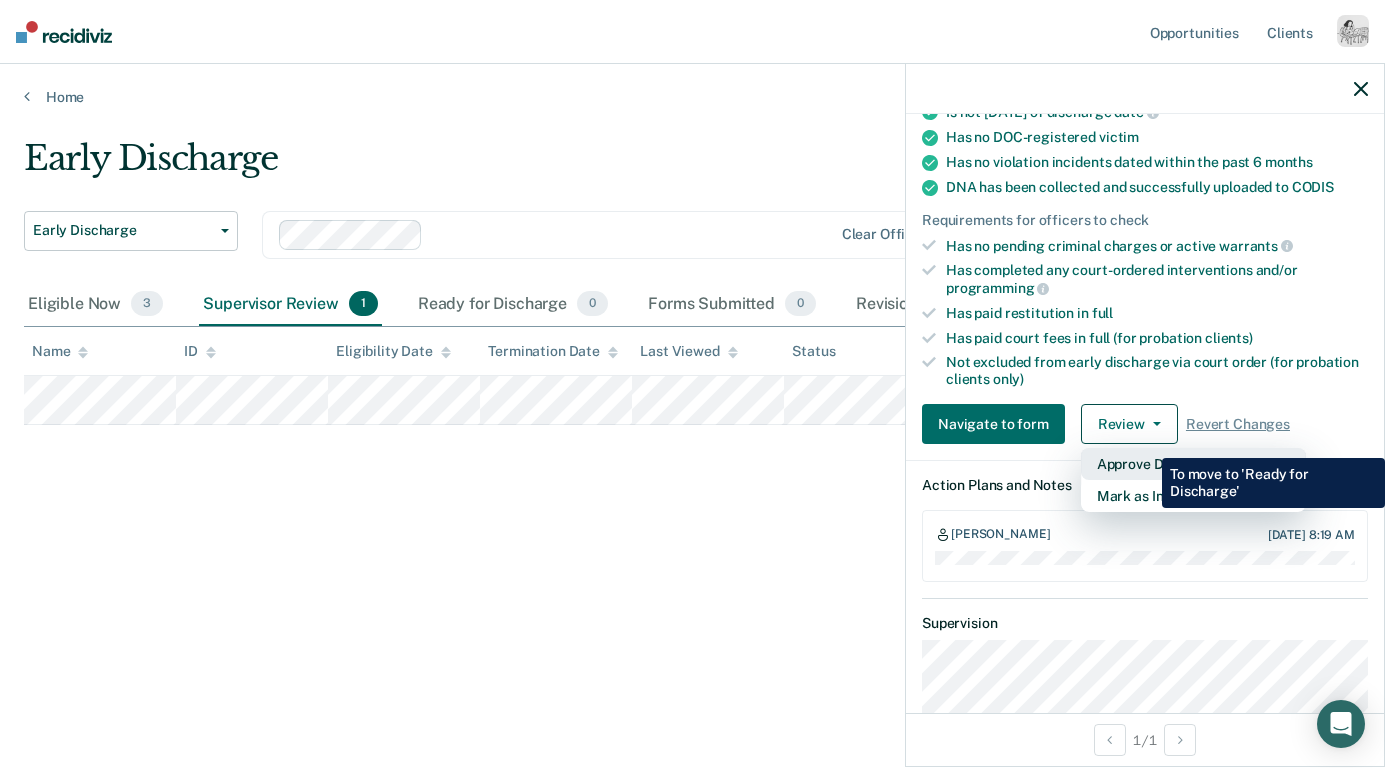 click on "Approve Discharge and Forms" at bounding box center (1193, 464) 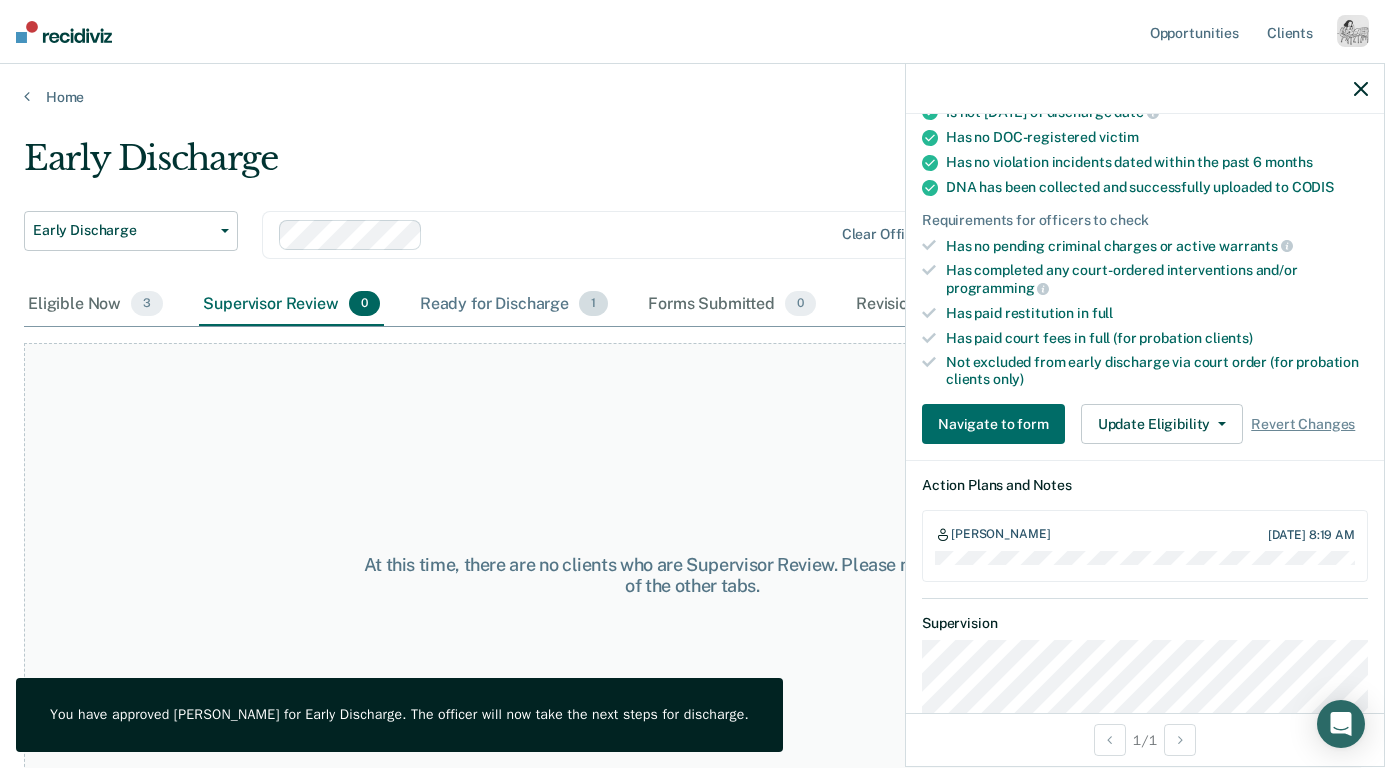 click on "Ready for Discharge 1" at bounding box center (514, 305) 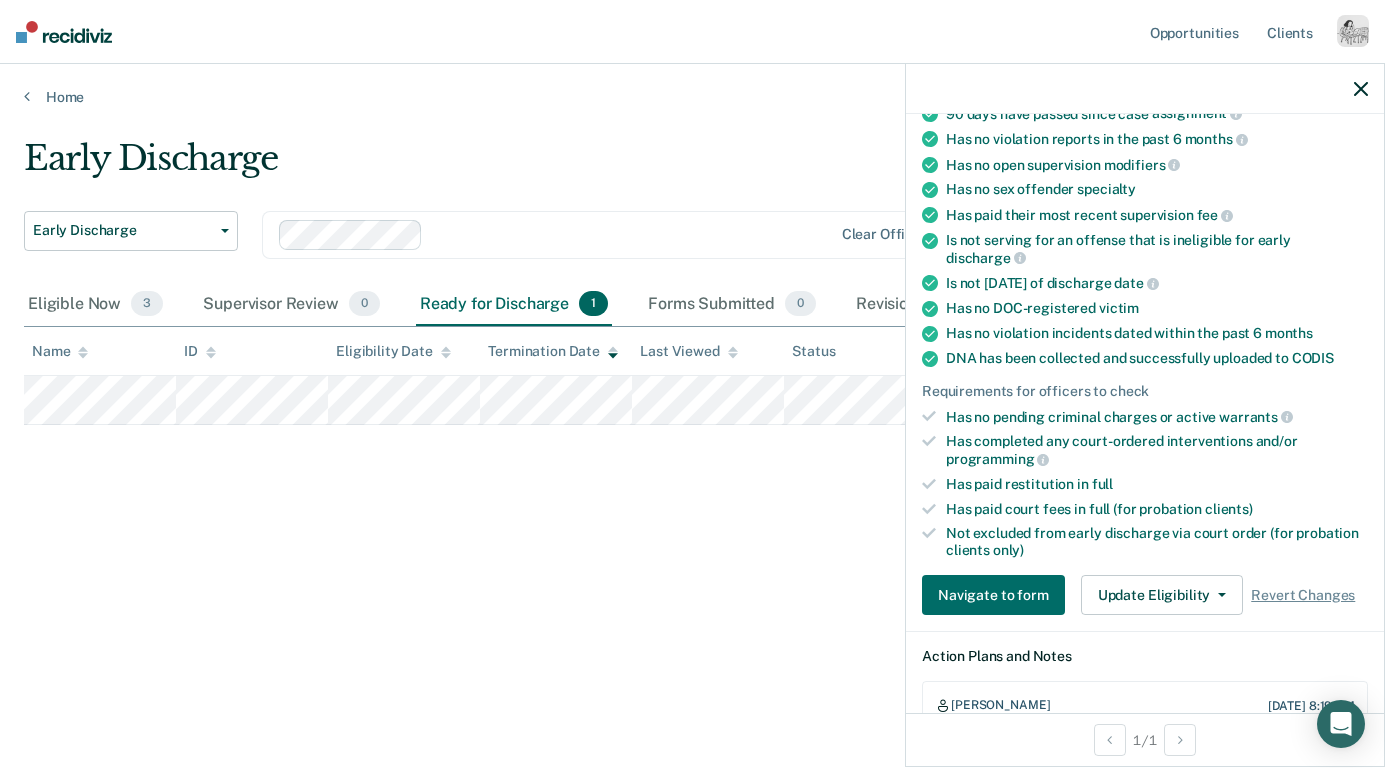 scroll, scrollTop: 358, scrollLeft: 0, axis: vertical 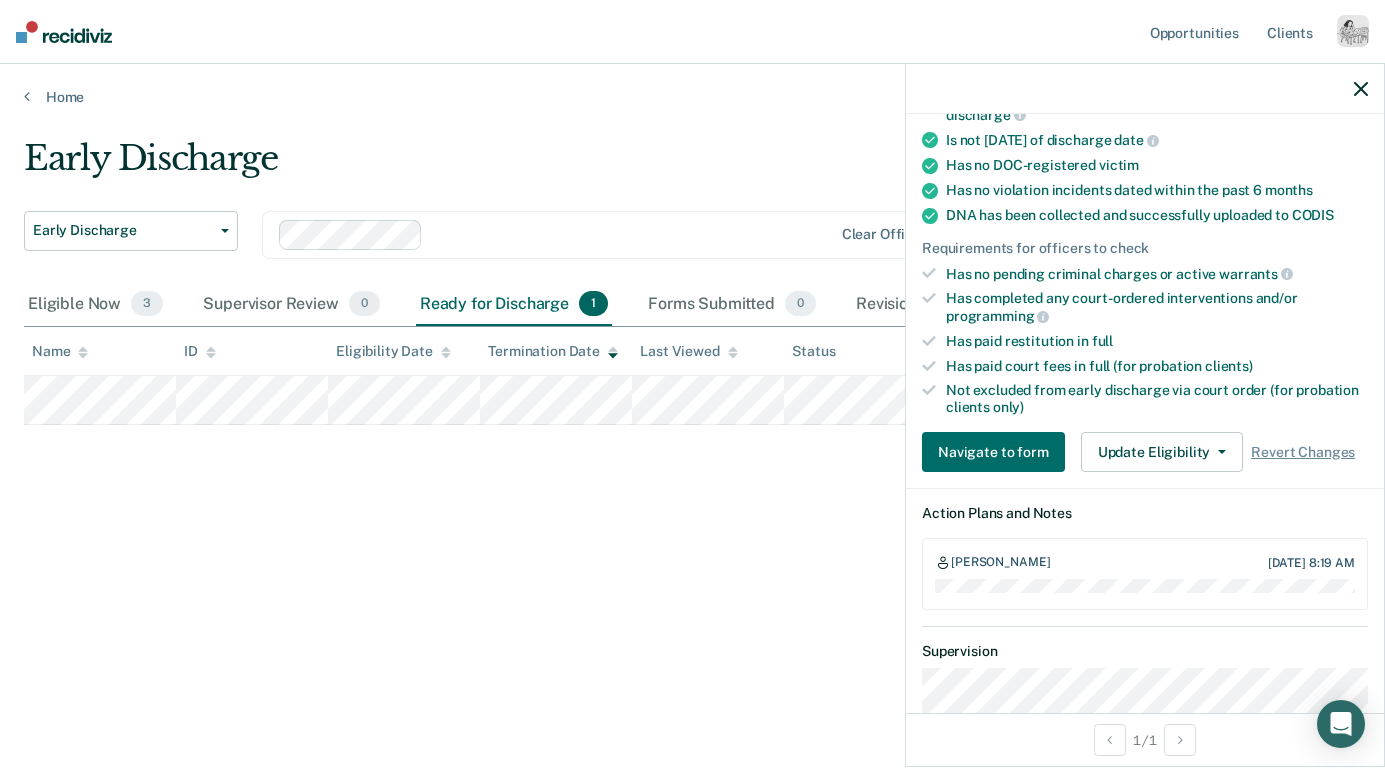 click at bounding box center [1361, 88] 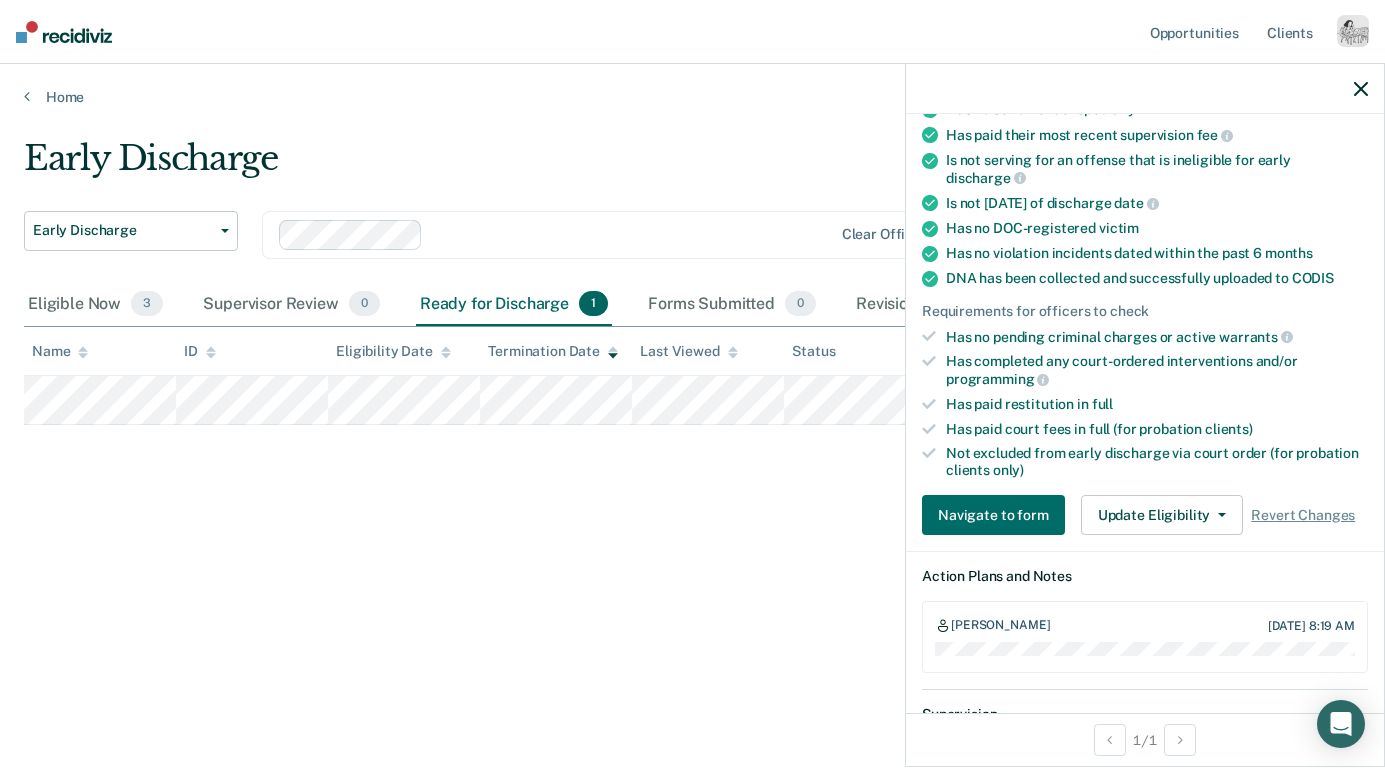 scroll, scrollTop: 428, scrollLeft: 0, axis: vertical 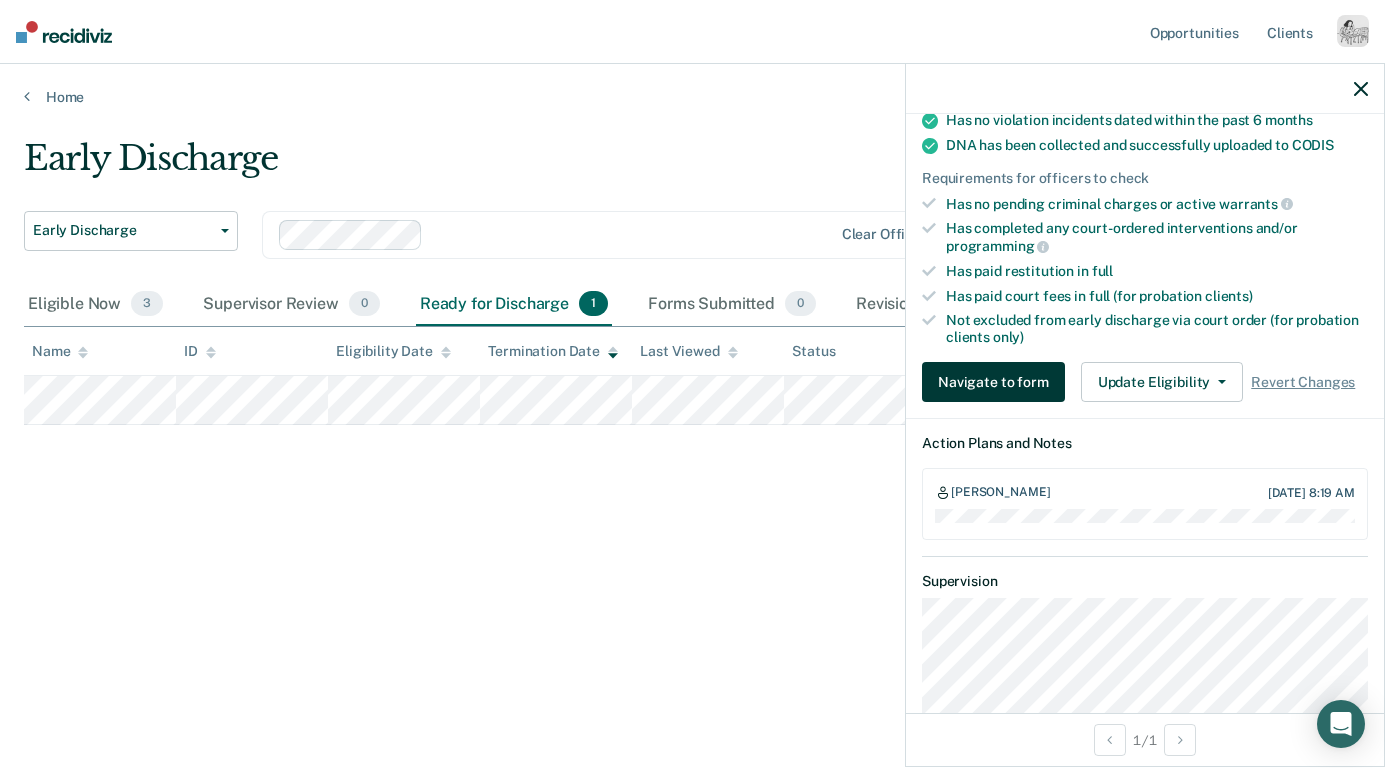 click on "Navigate to form" at bounding box center [993, 382] 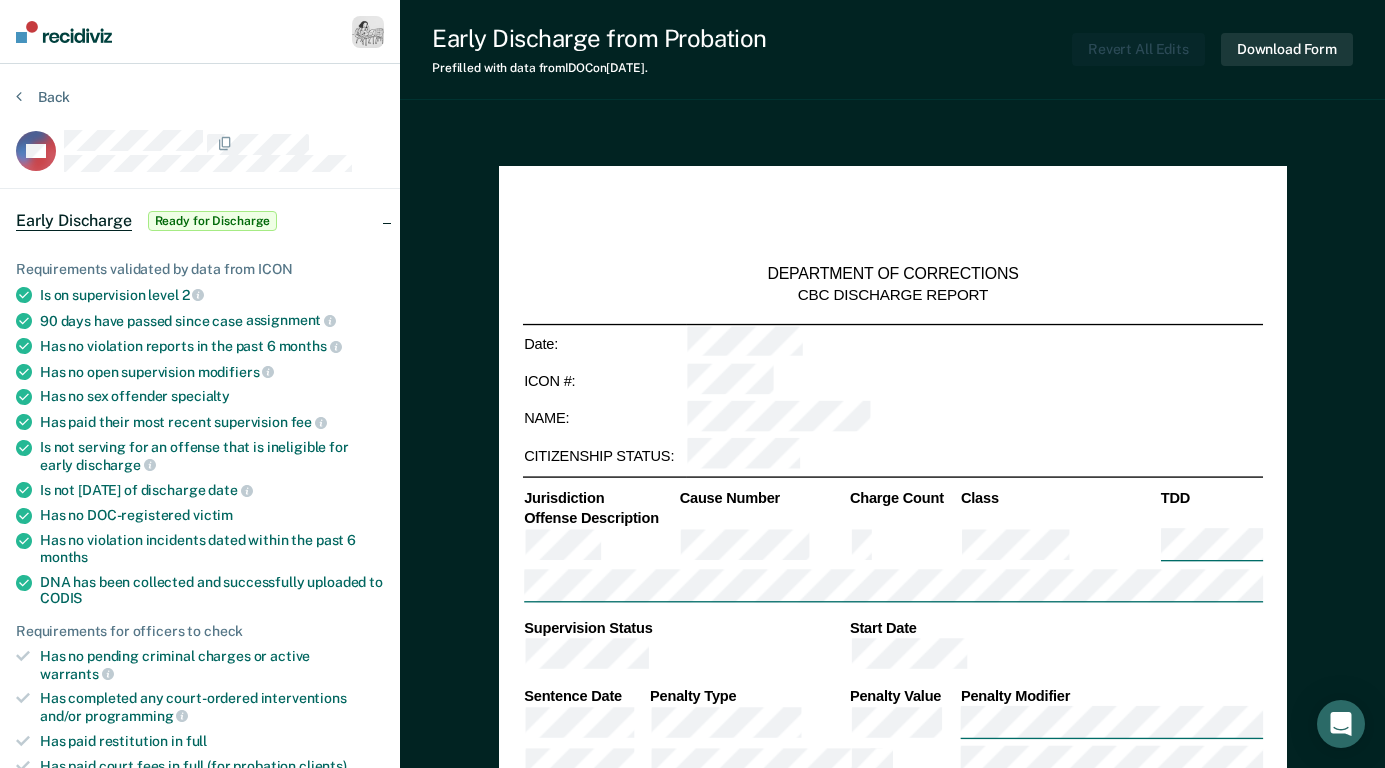 type on "x" 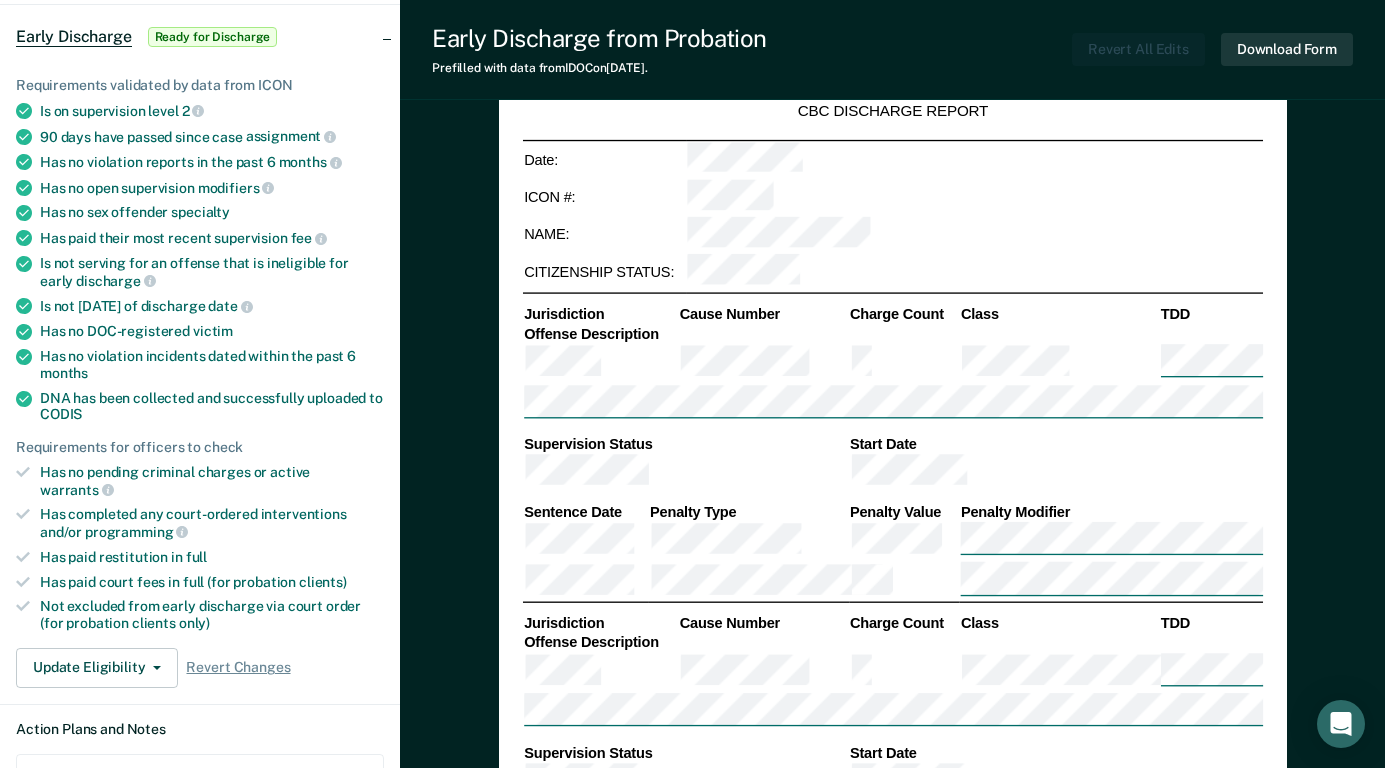 scroll, scrollTop: 190, scrollLeft: 0, axis: vertical 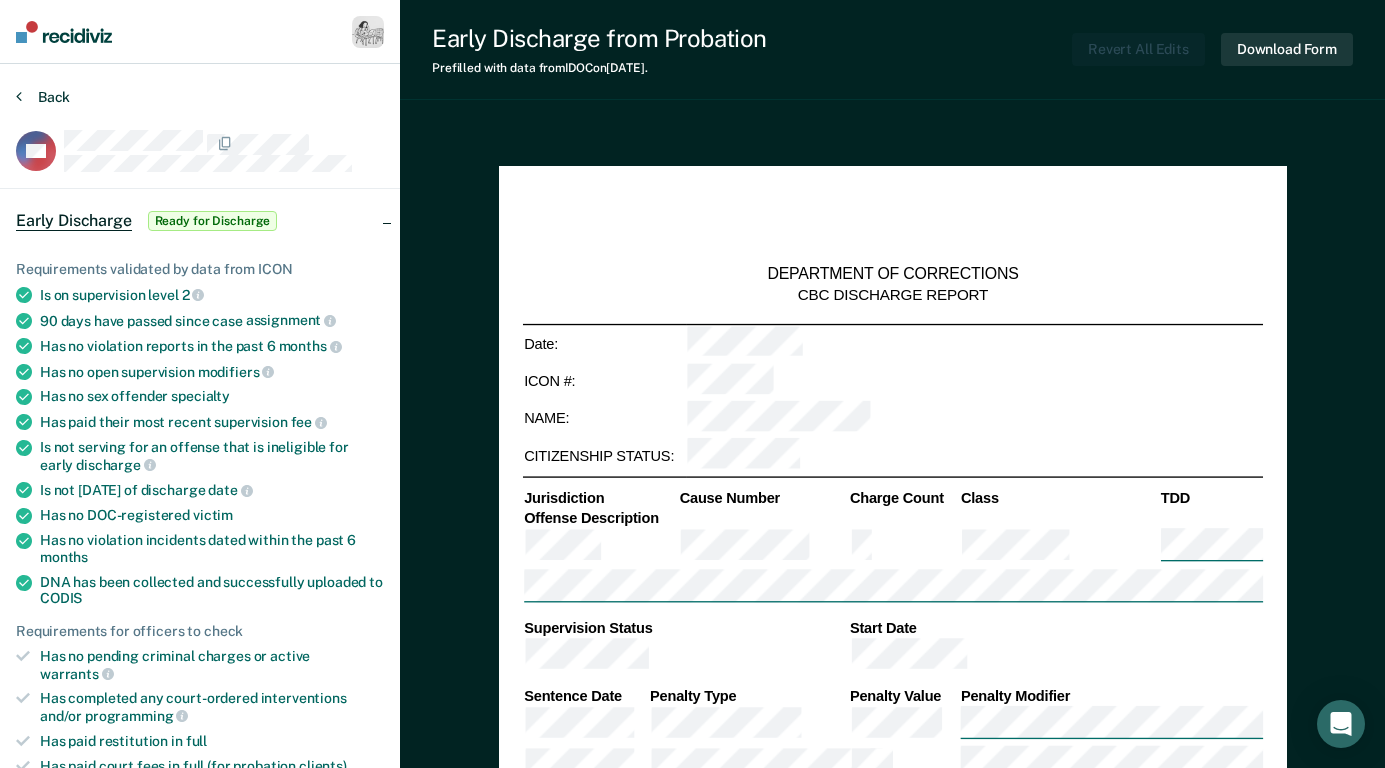 click on "Back" at bounding box center [43, 97] 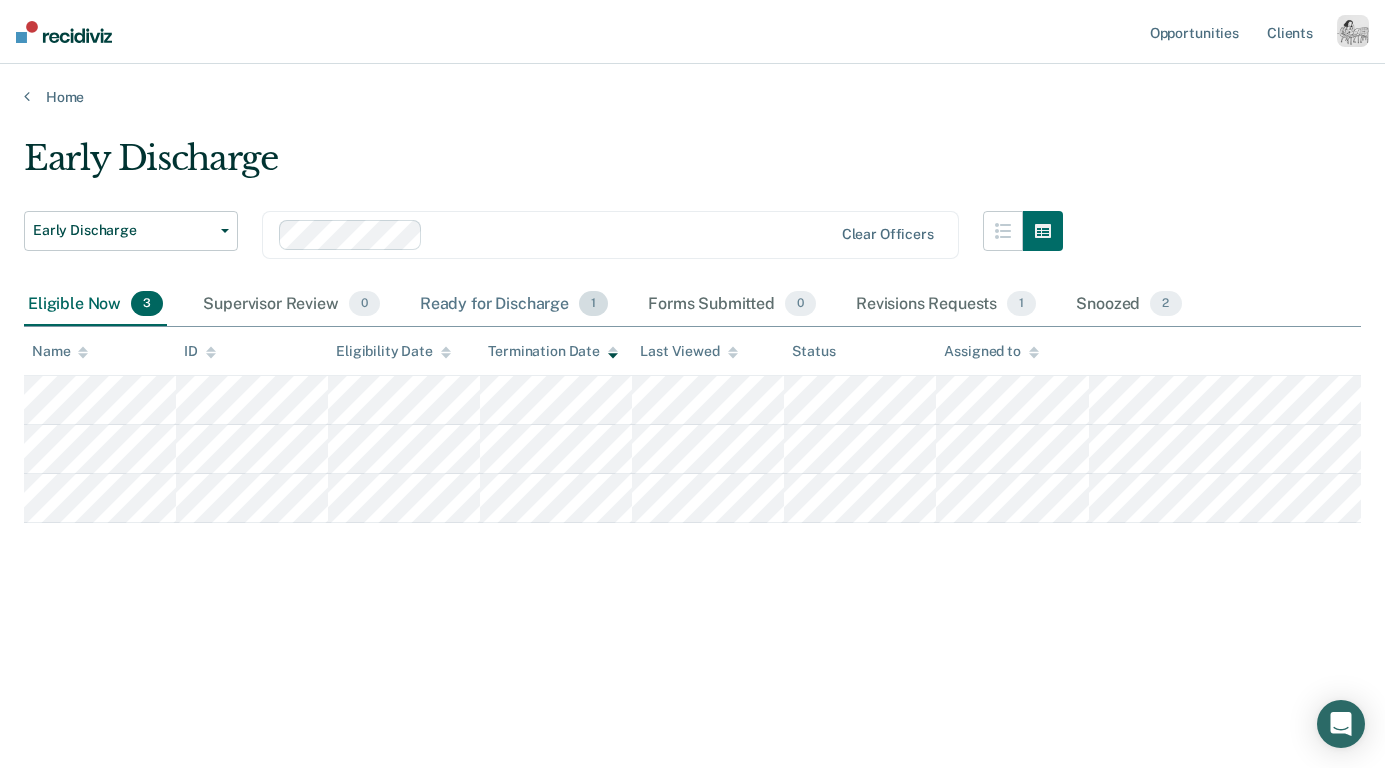 click on "Ready for Discharge 1" at bounding box center (514, 305) 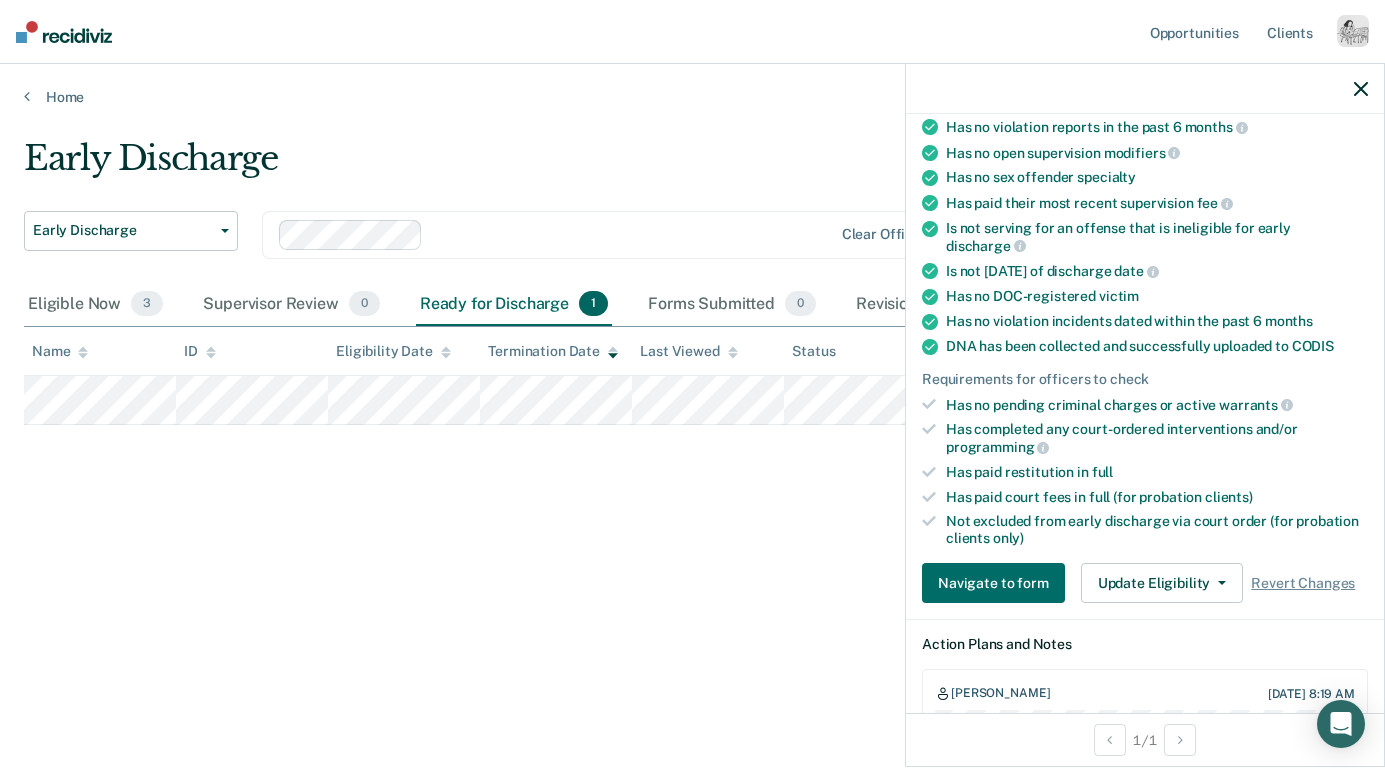 scroll, scrollTop: 223, scrollLeft: 0, axis: vertical 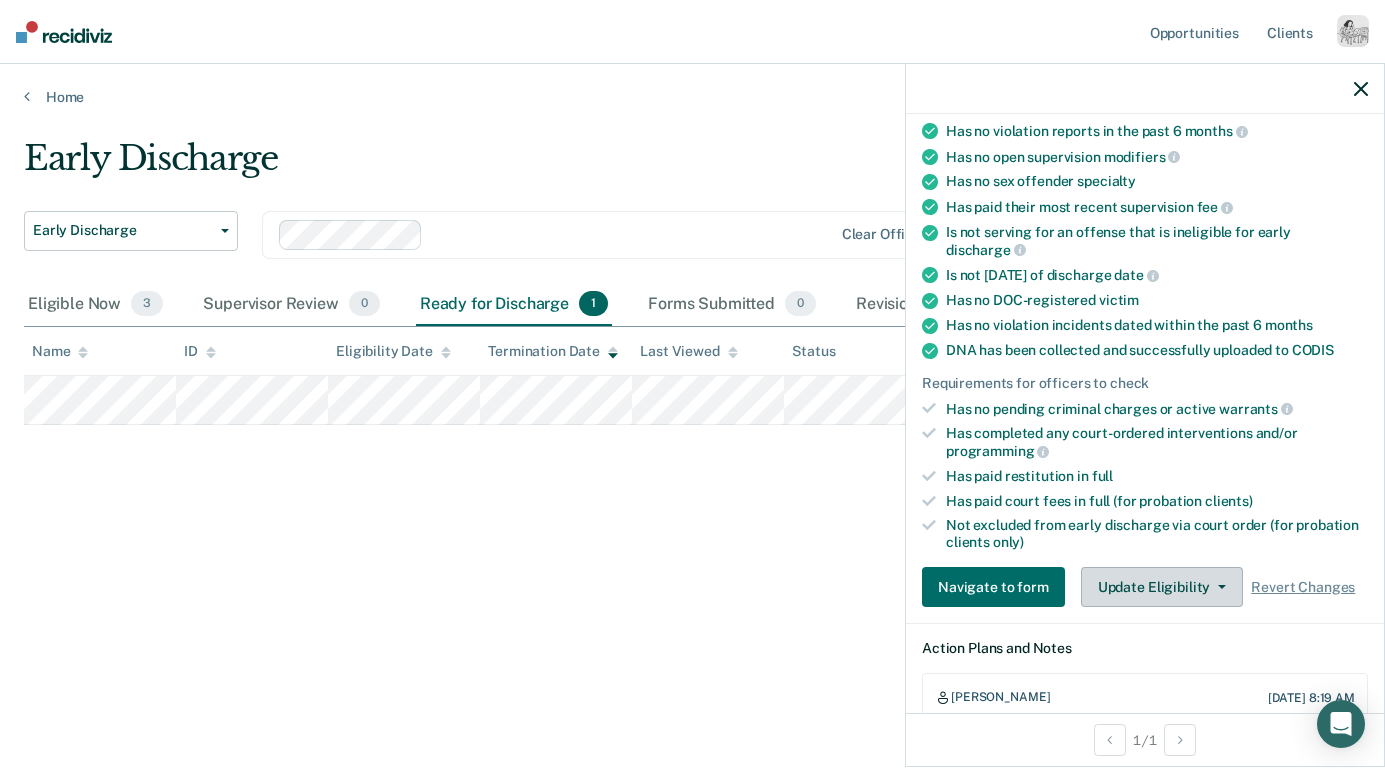 click on "Update Eligibility" at bounding box center (1162, 587) 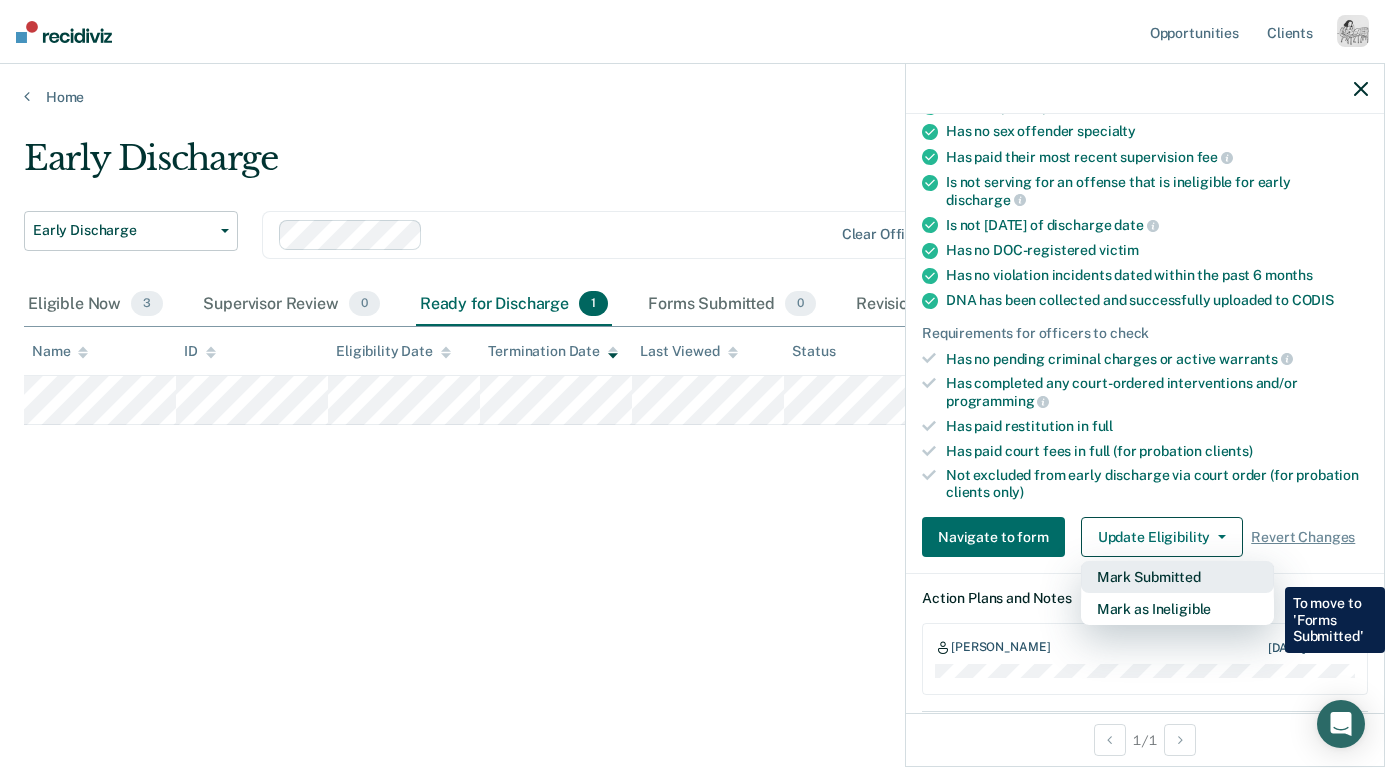 scroll, scrollTop: 281, scrollLeft: 0, axis: vertical 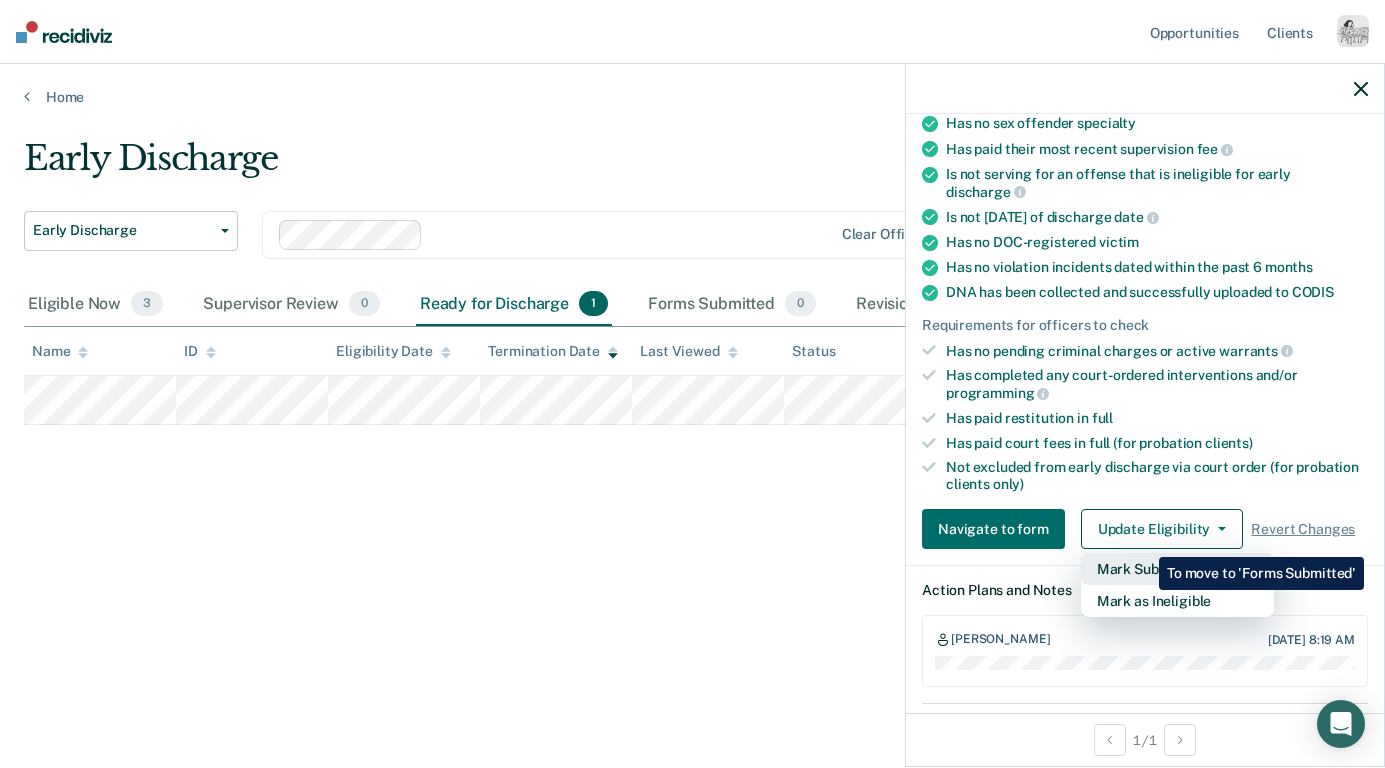 click on "Mark Submitted" at bounding box center (1177, 569) 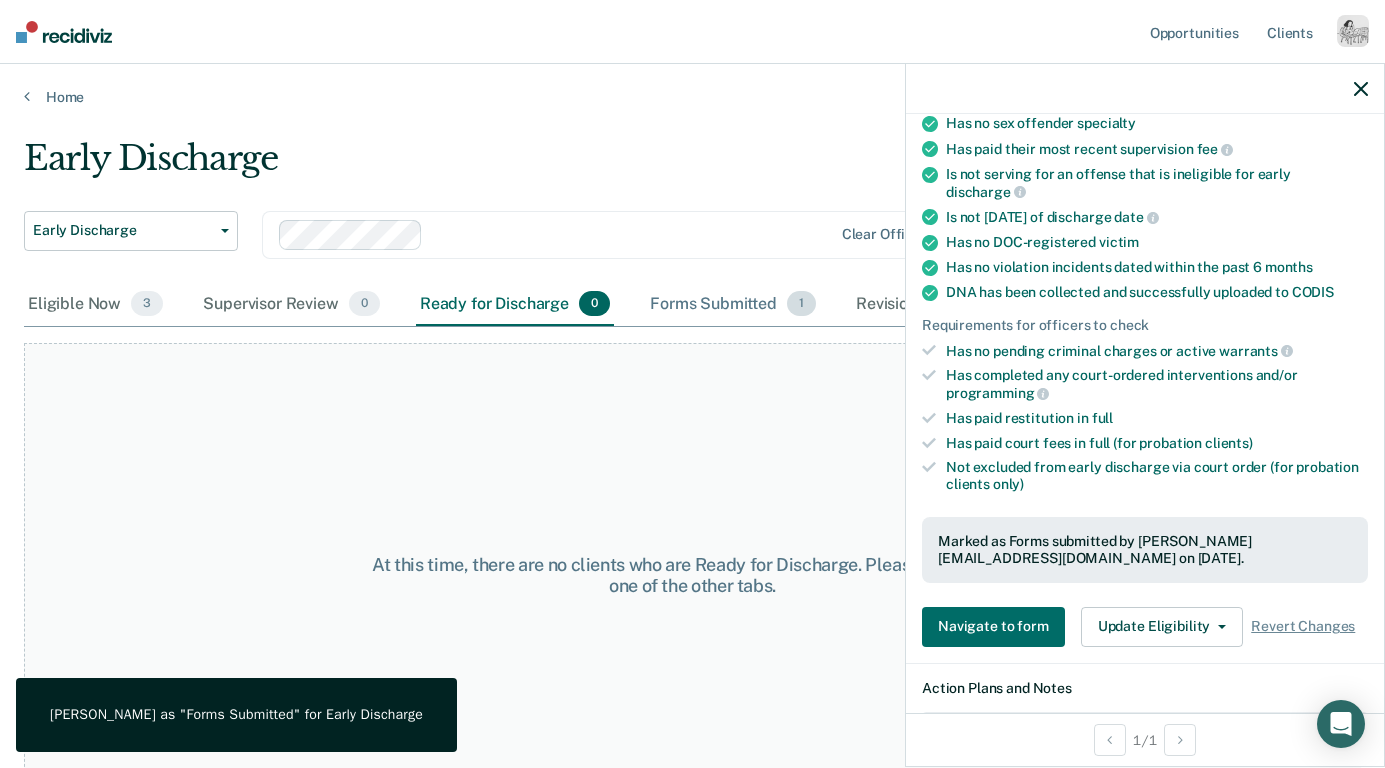 click on "Forms Submitted 1" at bounding box center (733, 305) 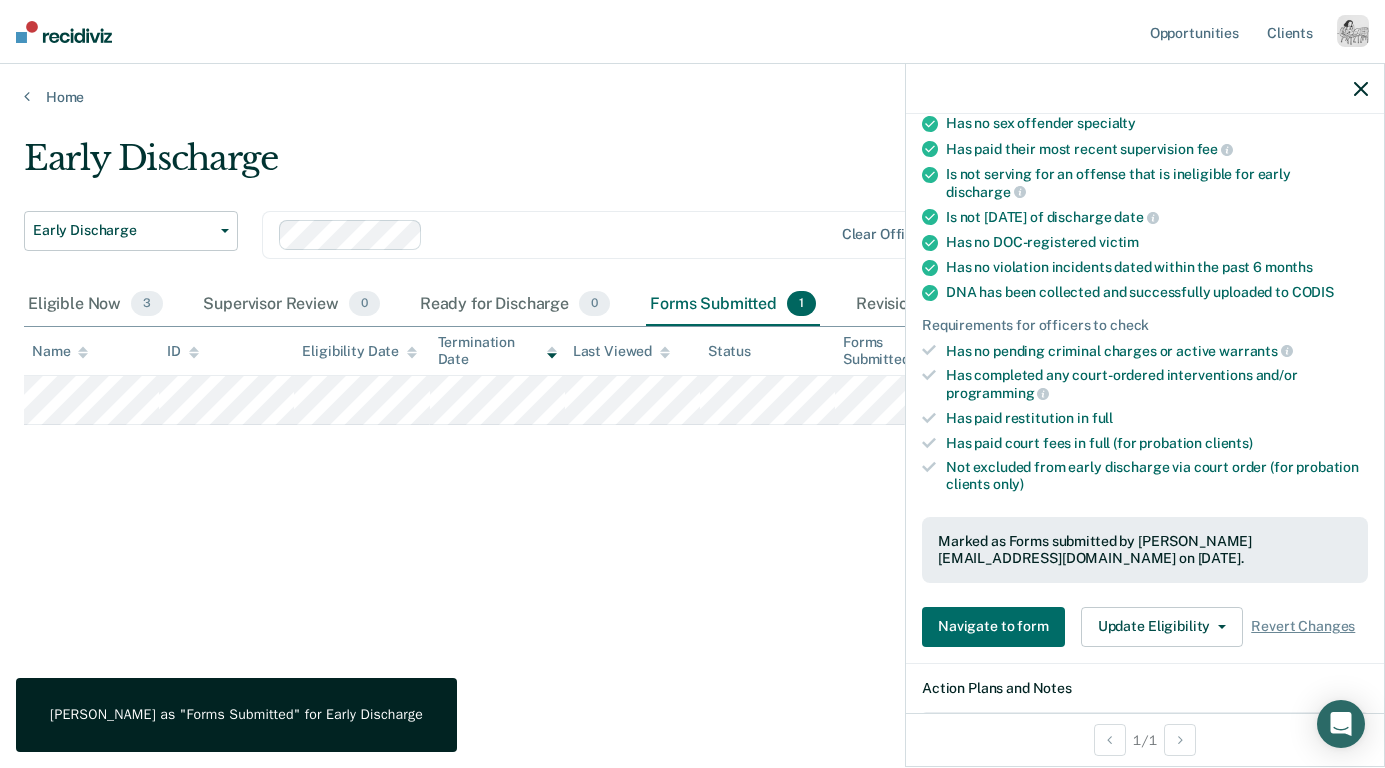 click 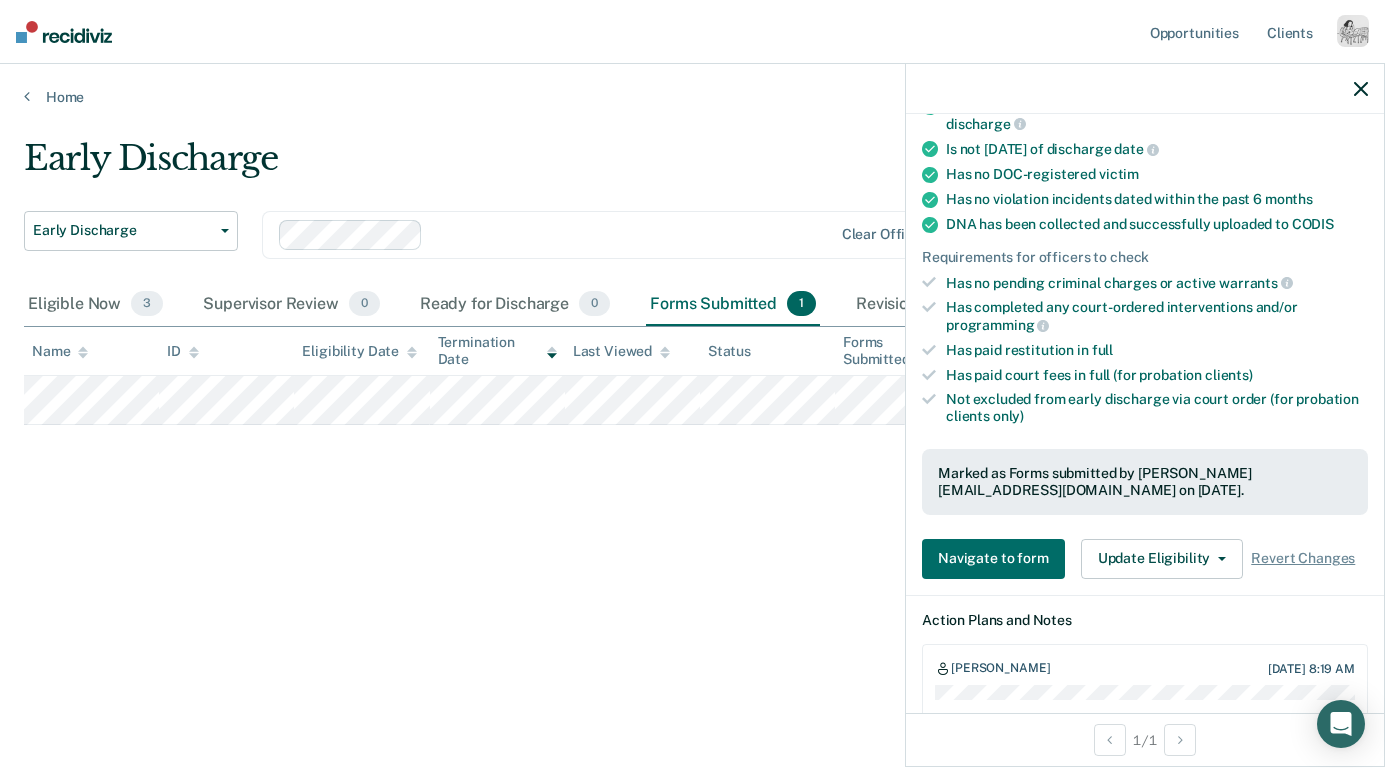 scroll, scrollTop: 452, scrollLeft: 0, axis: vertical 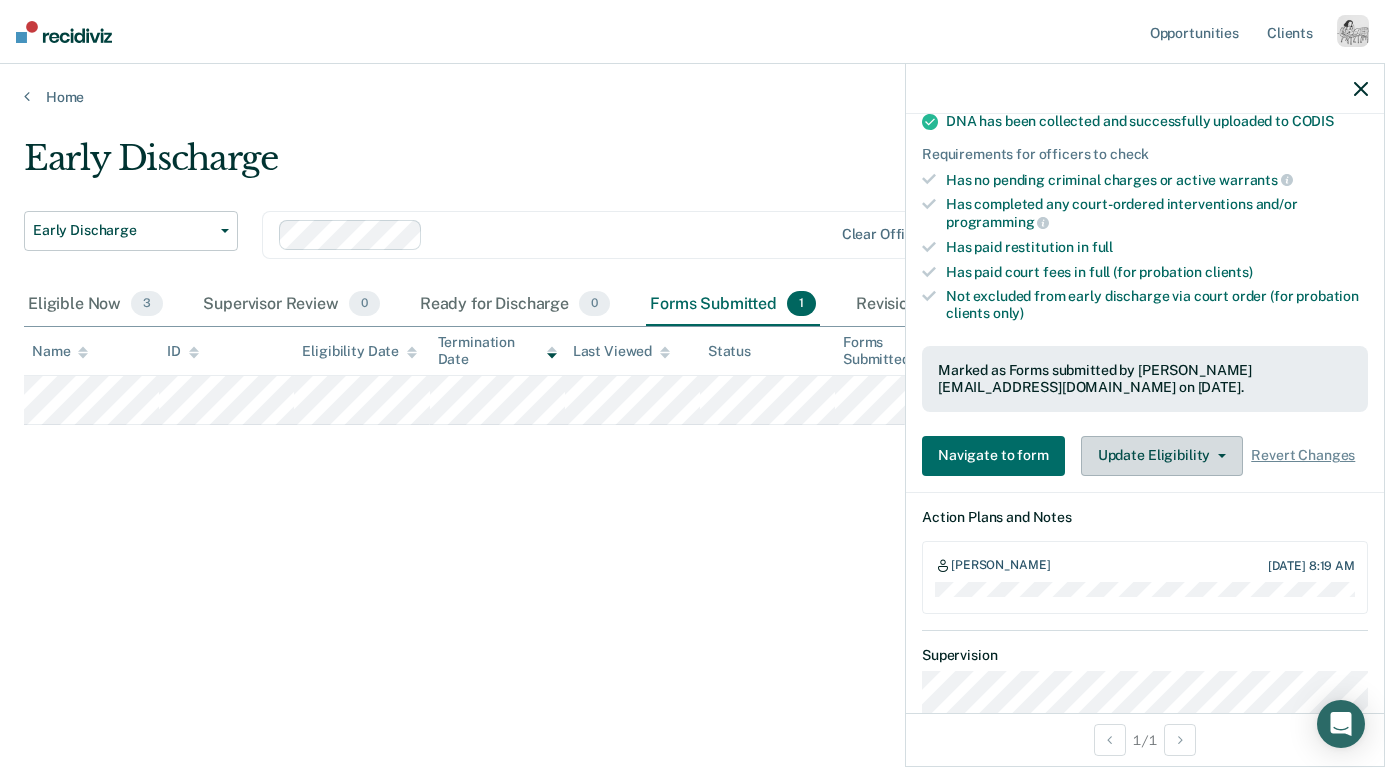 click on "Update Eligibility" at bounding box center [1162, 456] 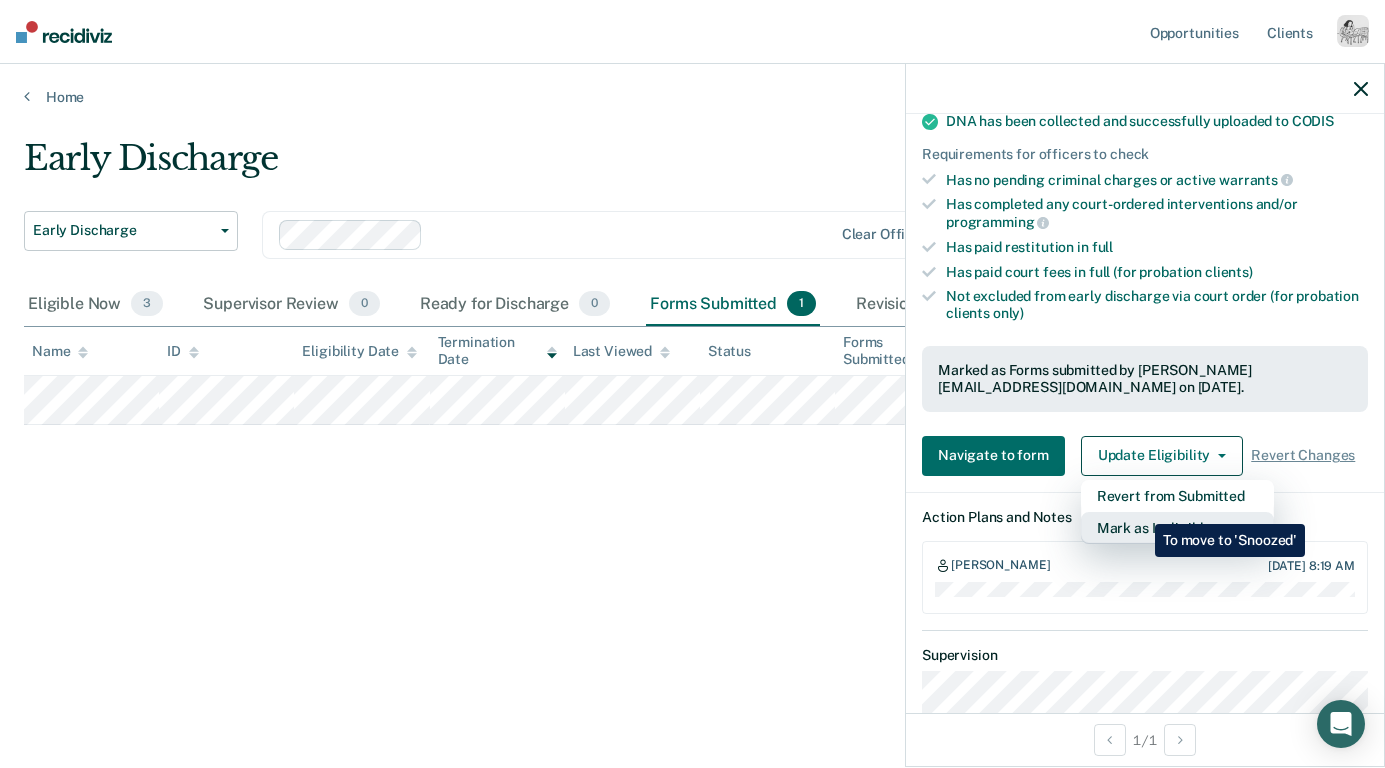 click on "Mark as Ineligible" at bounding box center [1177, 528] 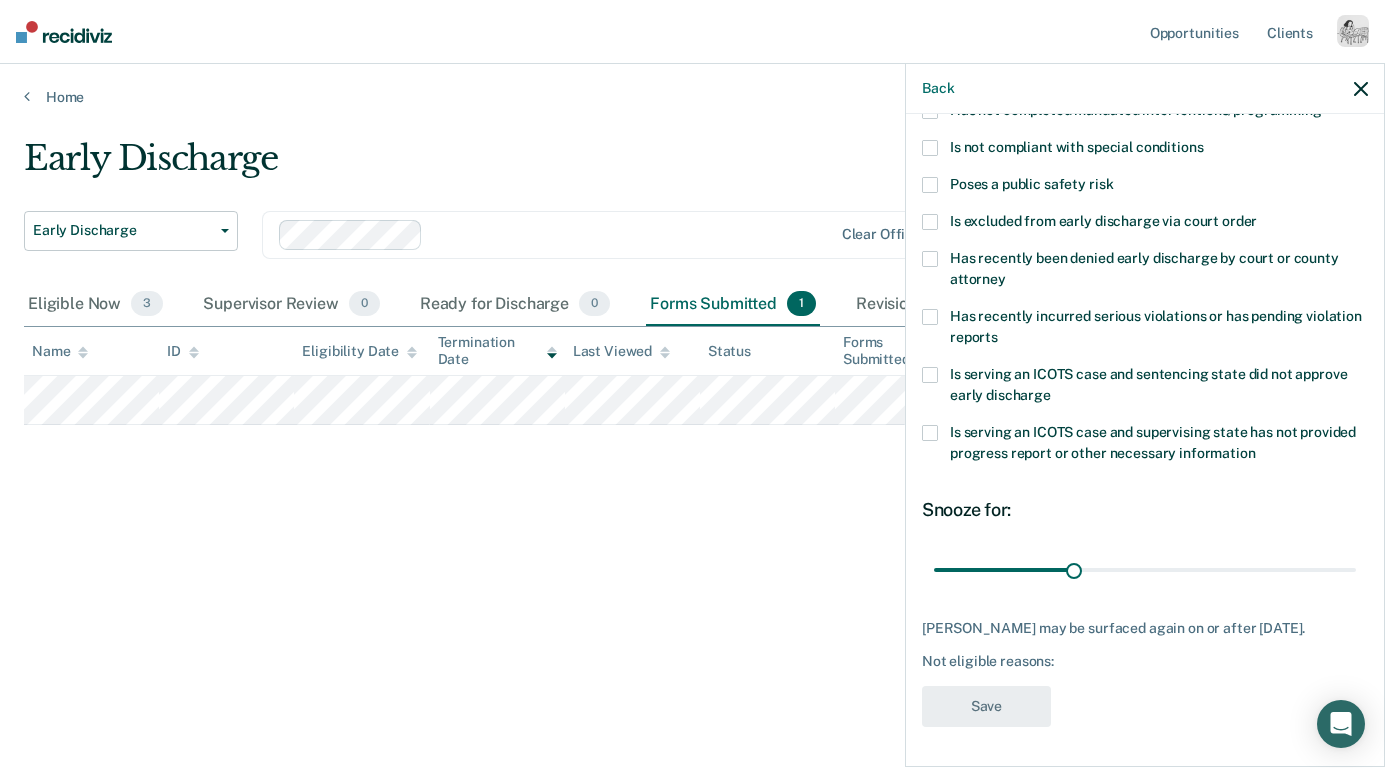 scroll, scrollTop: 235, scrollLeft: 0, axis: vertical 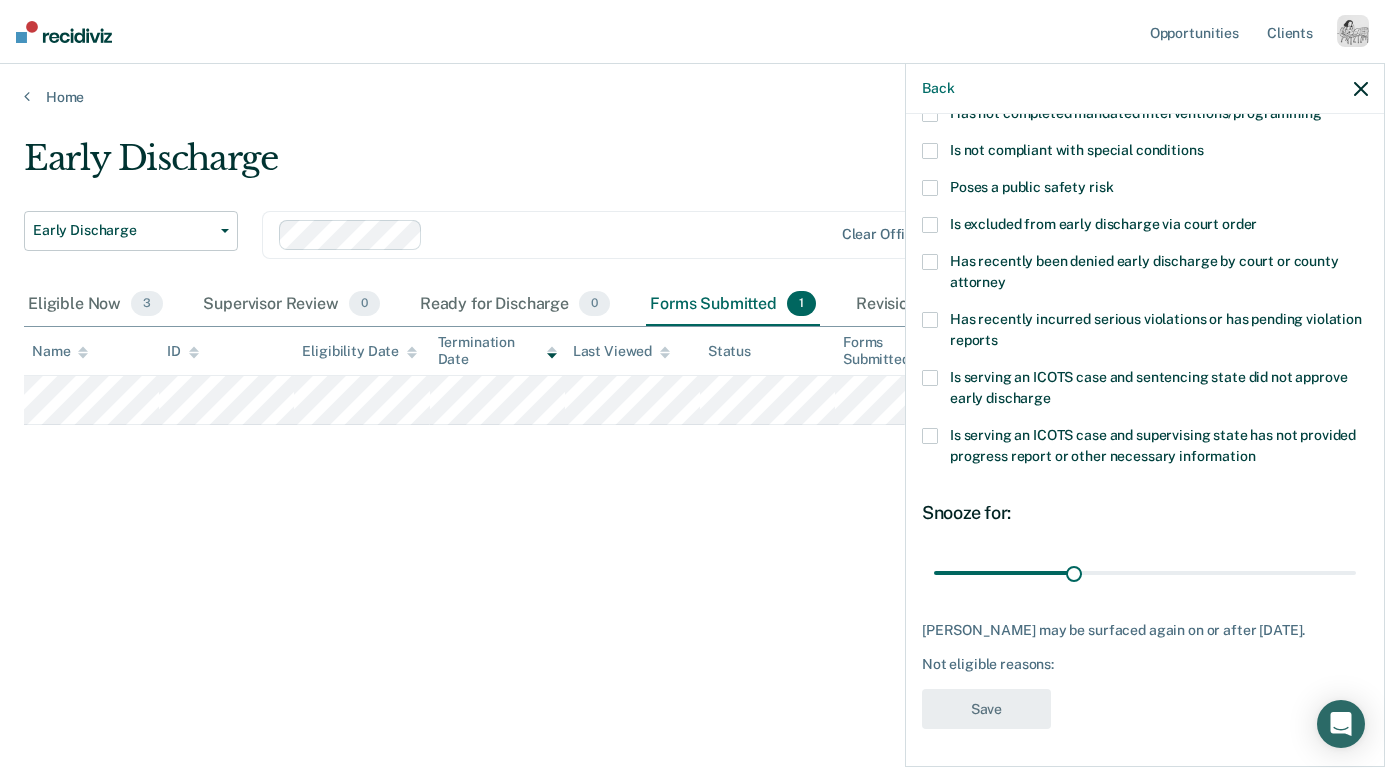 click on "Has recently been denied early discharge by court or county attorney" at bounding box center (1144, 271) 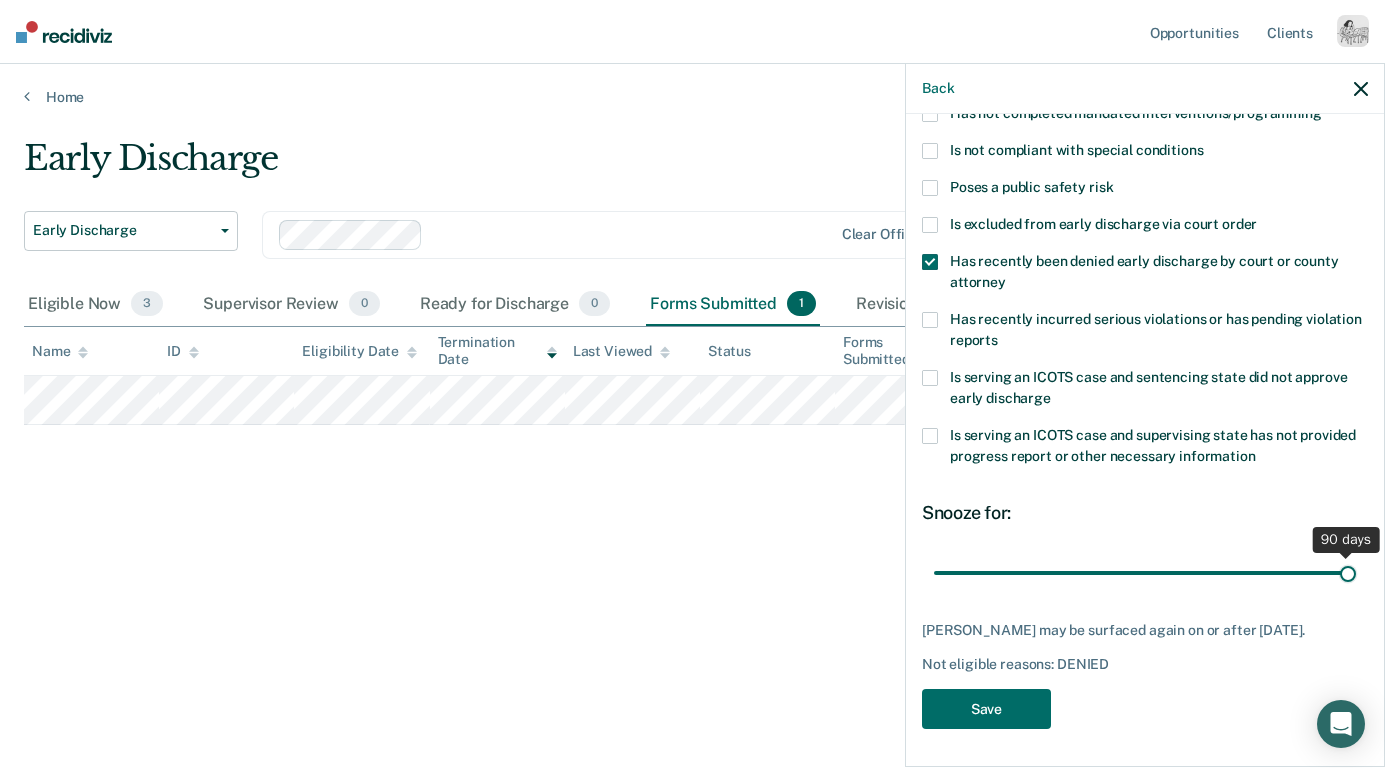 drag, startPoint x: 1076, startPoint y: 572, endPoint x: 1360, endPoint y: 570, distance: 284.00705 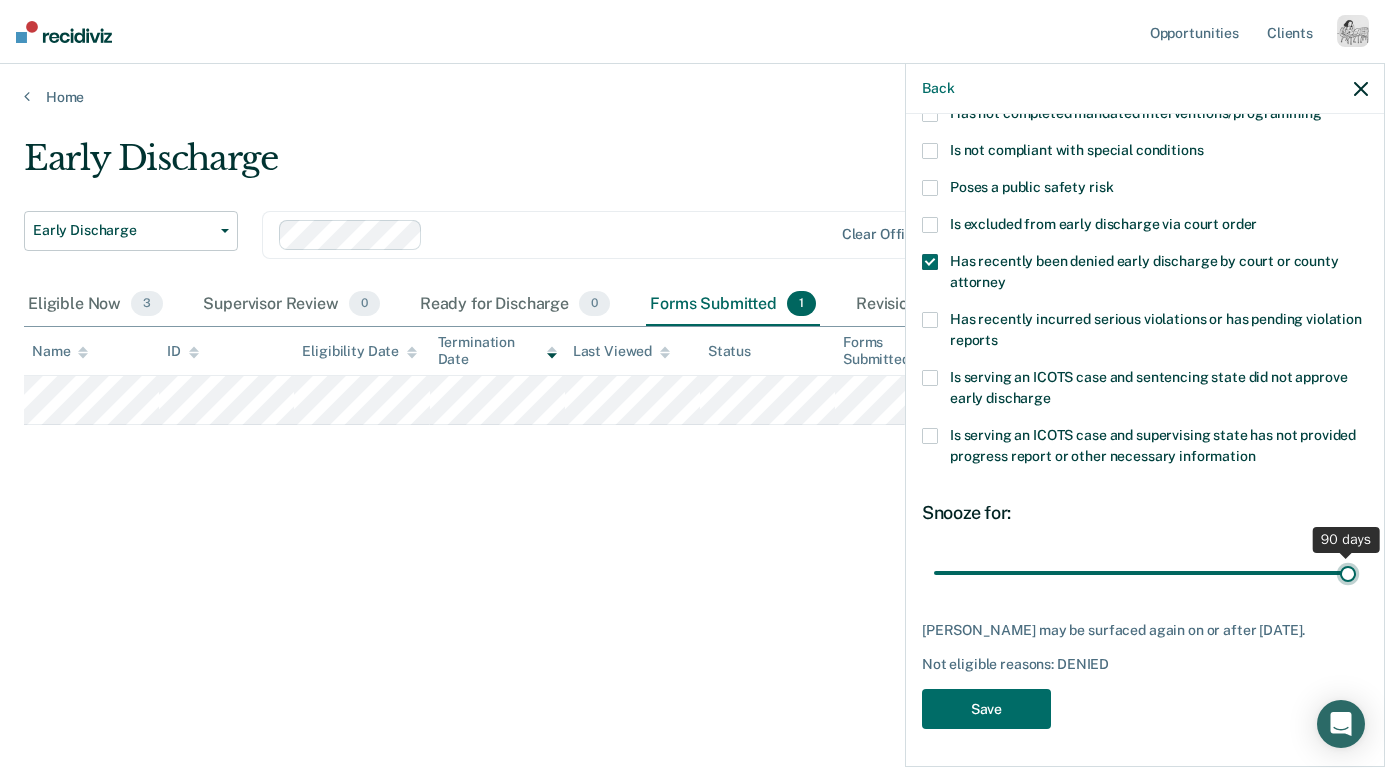 type on "90" 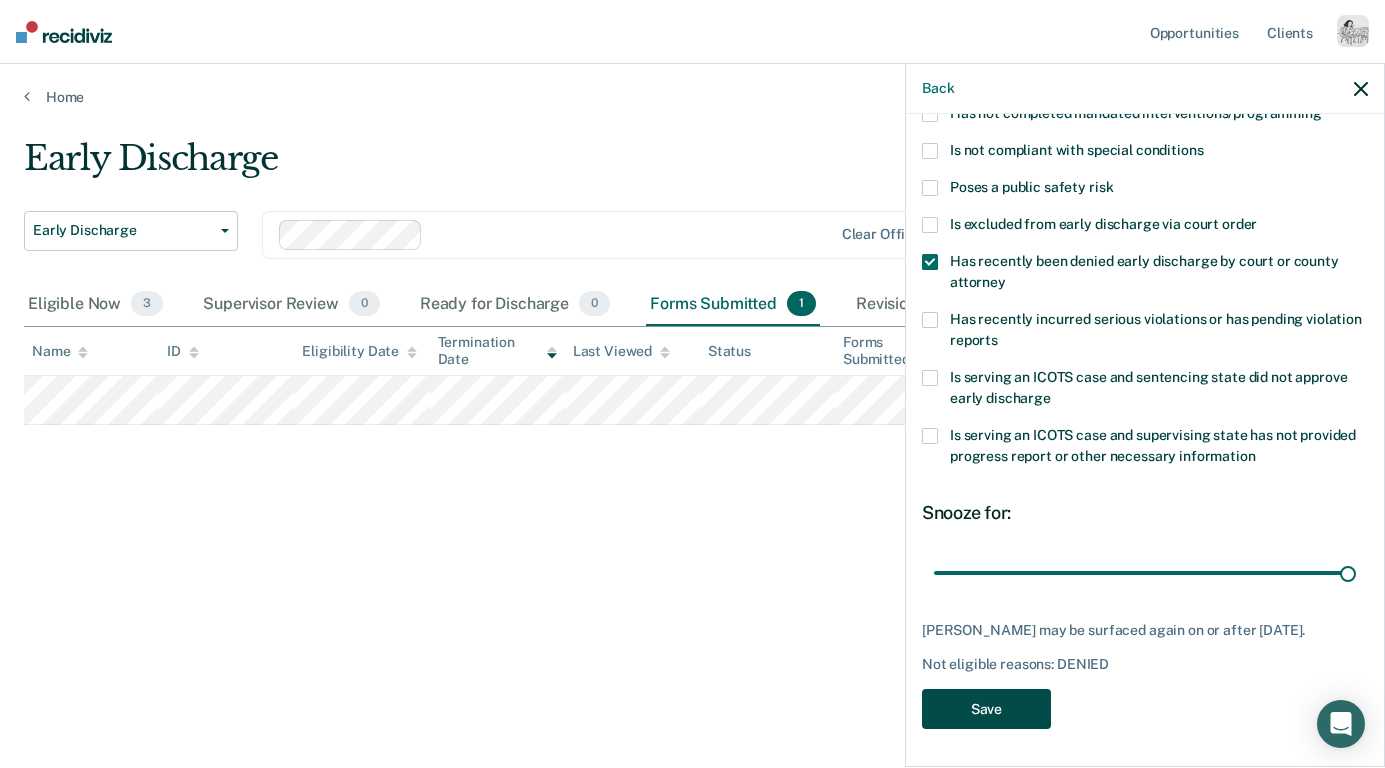 click on "Save" at bounding box center (986, 709) 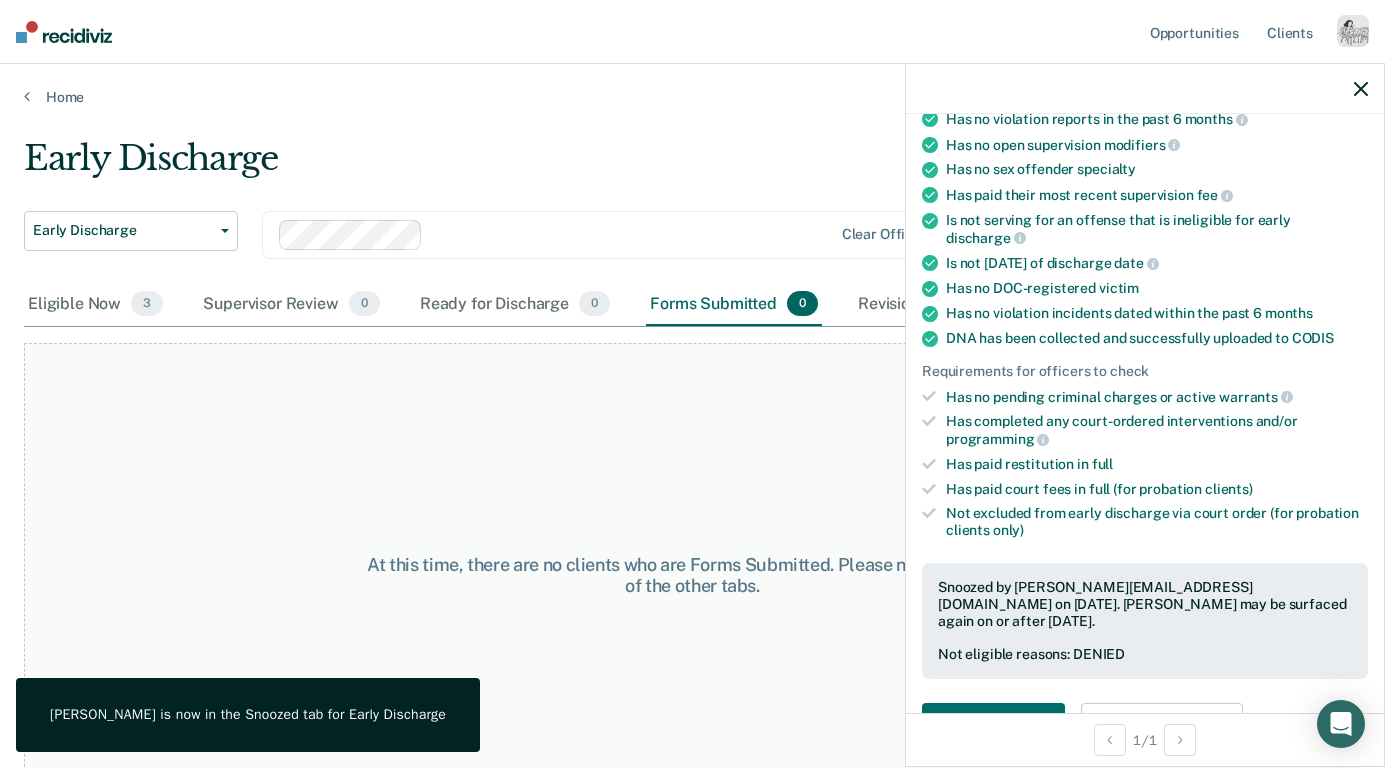 click 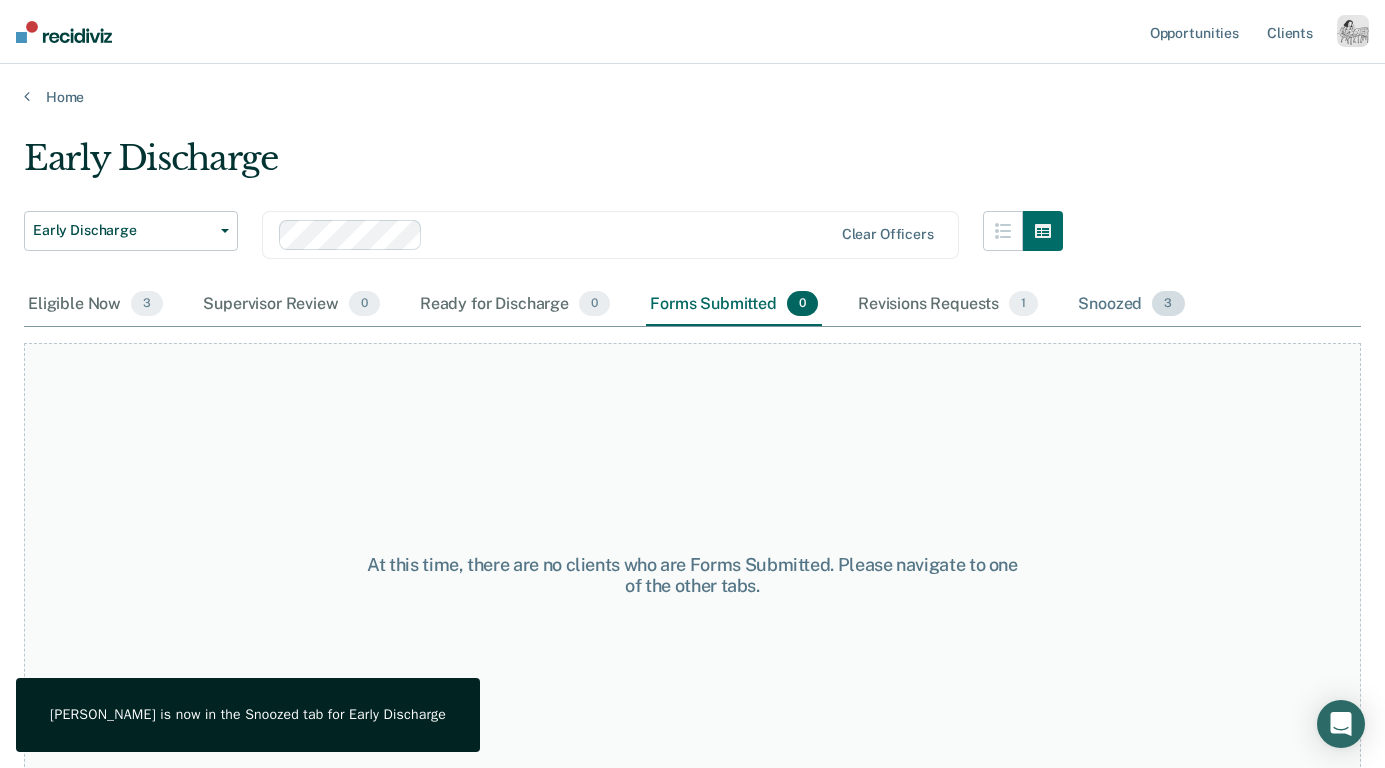 click on "Snoozed 3" at bounding box center [1131, 305] 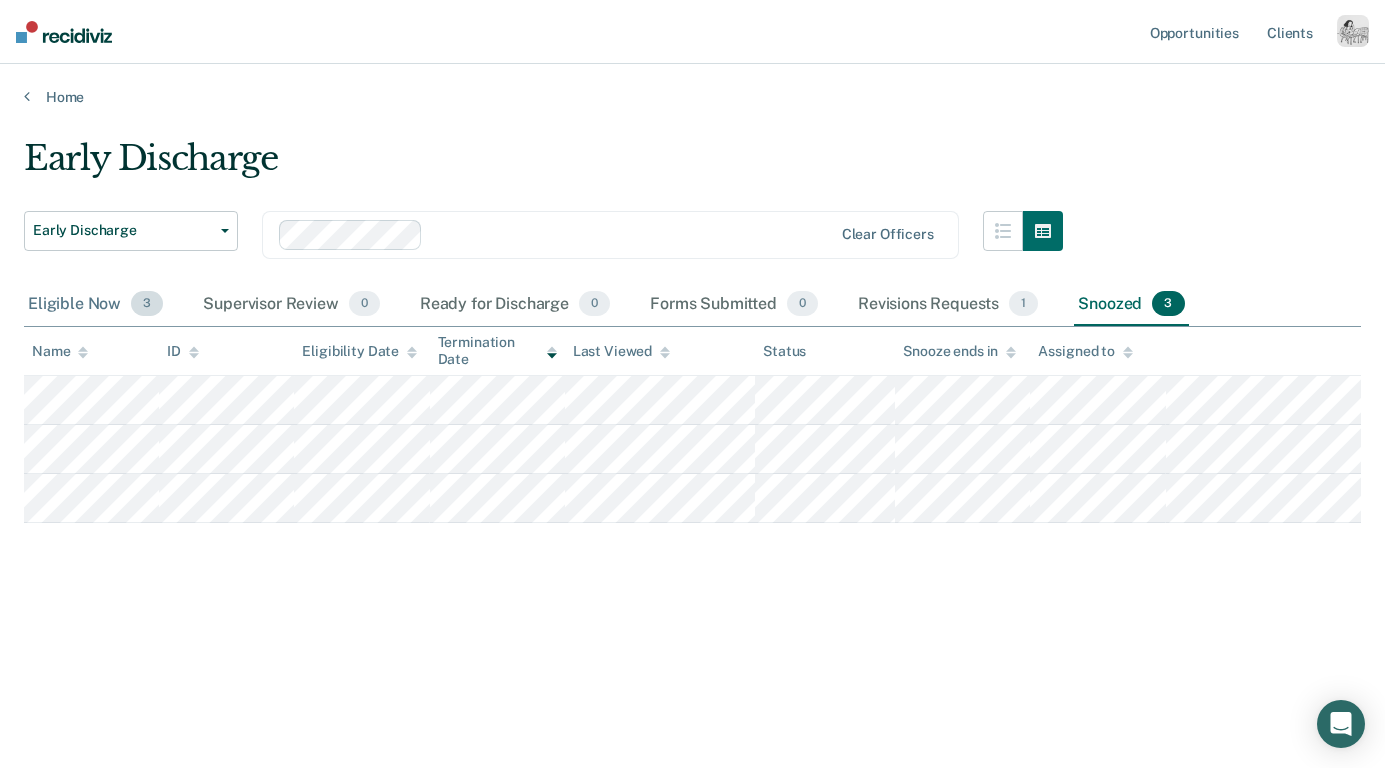 click on "Eligible Now 3" at bounding box center (95, 305) 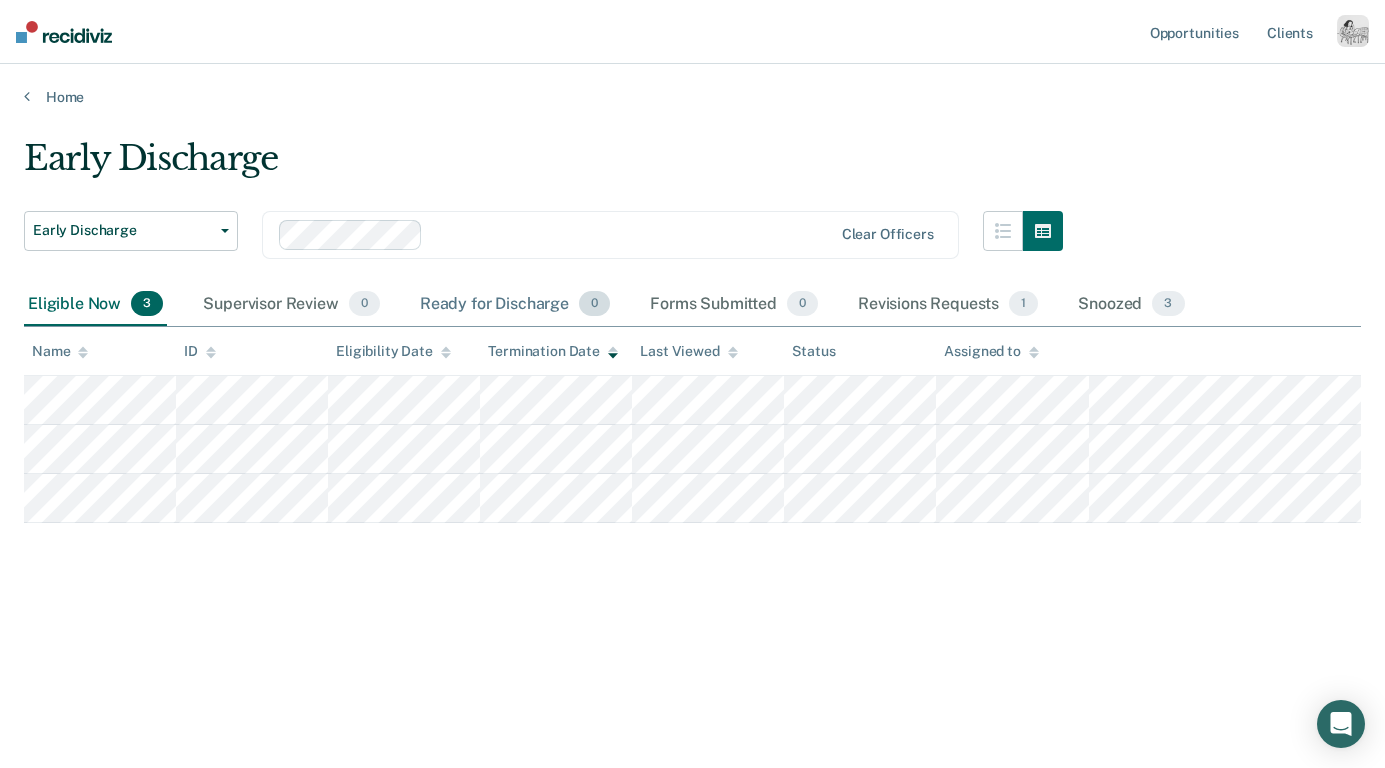 click on "Ready for Discharge 0" at bounding box center (515, 305) 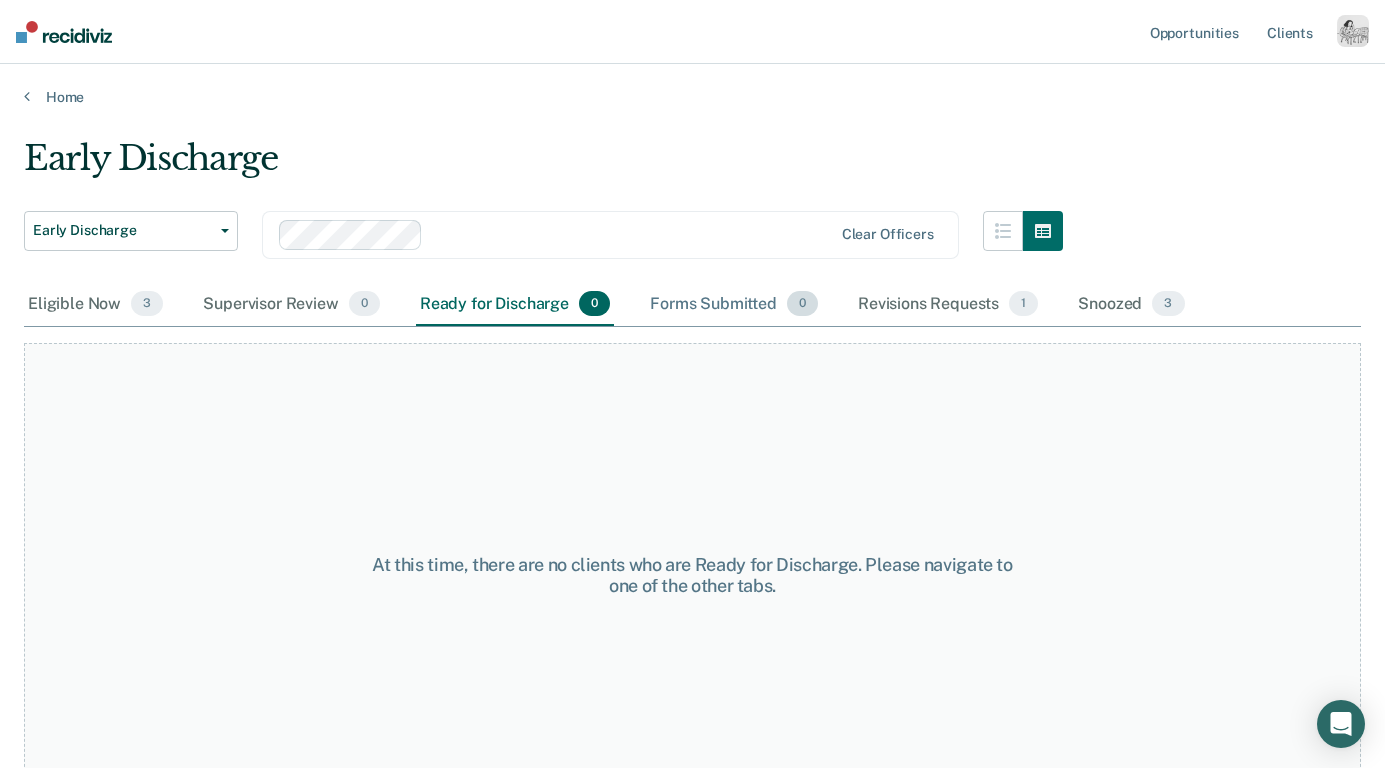 click on "Forms Submitted 0" at bounding box center (734, 305) 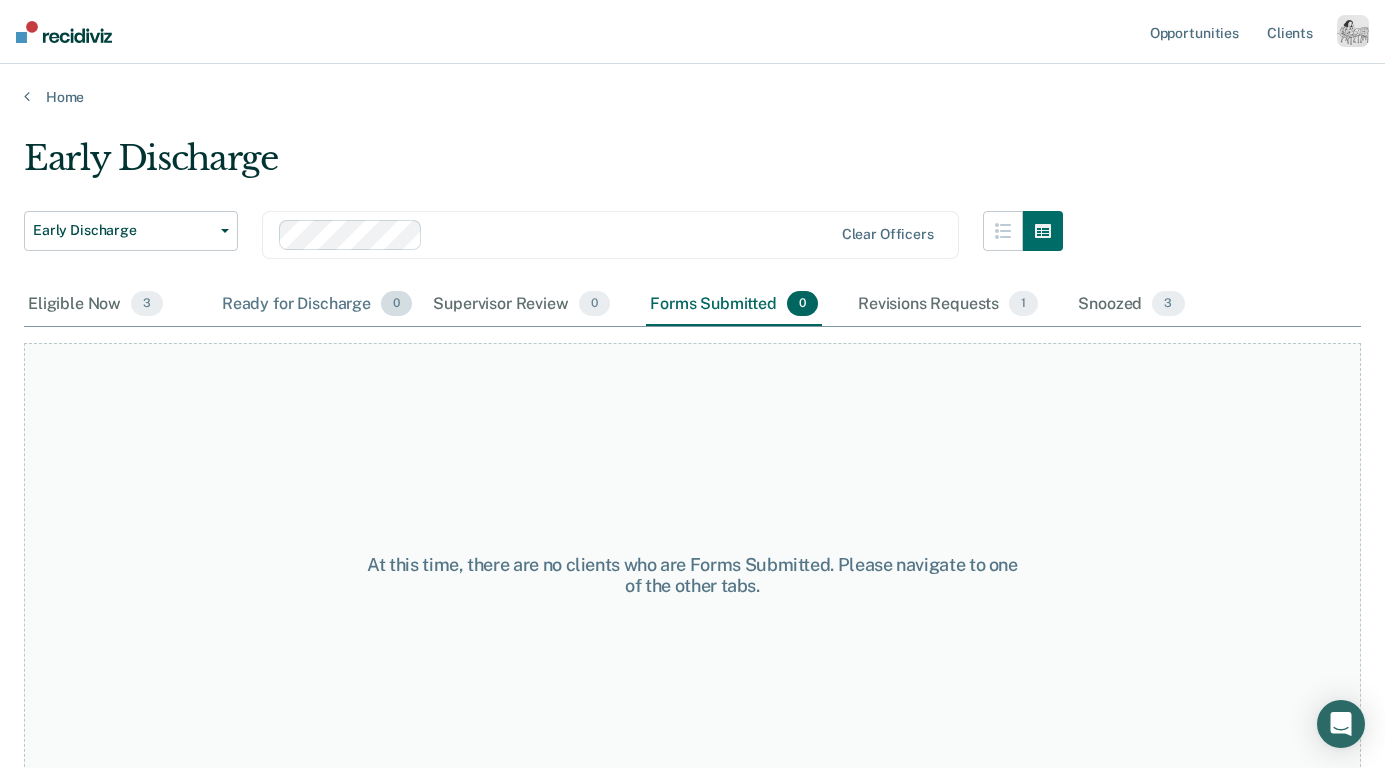 drag, startPoint x: 500, startPoint y: 302, endPoint x: 302, endPoint y: 301, distance: 198.00252 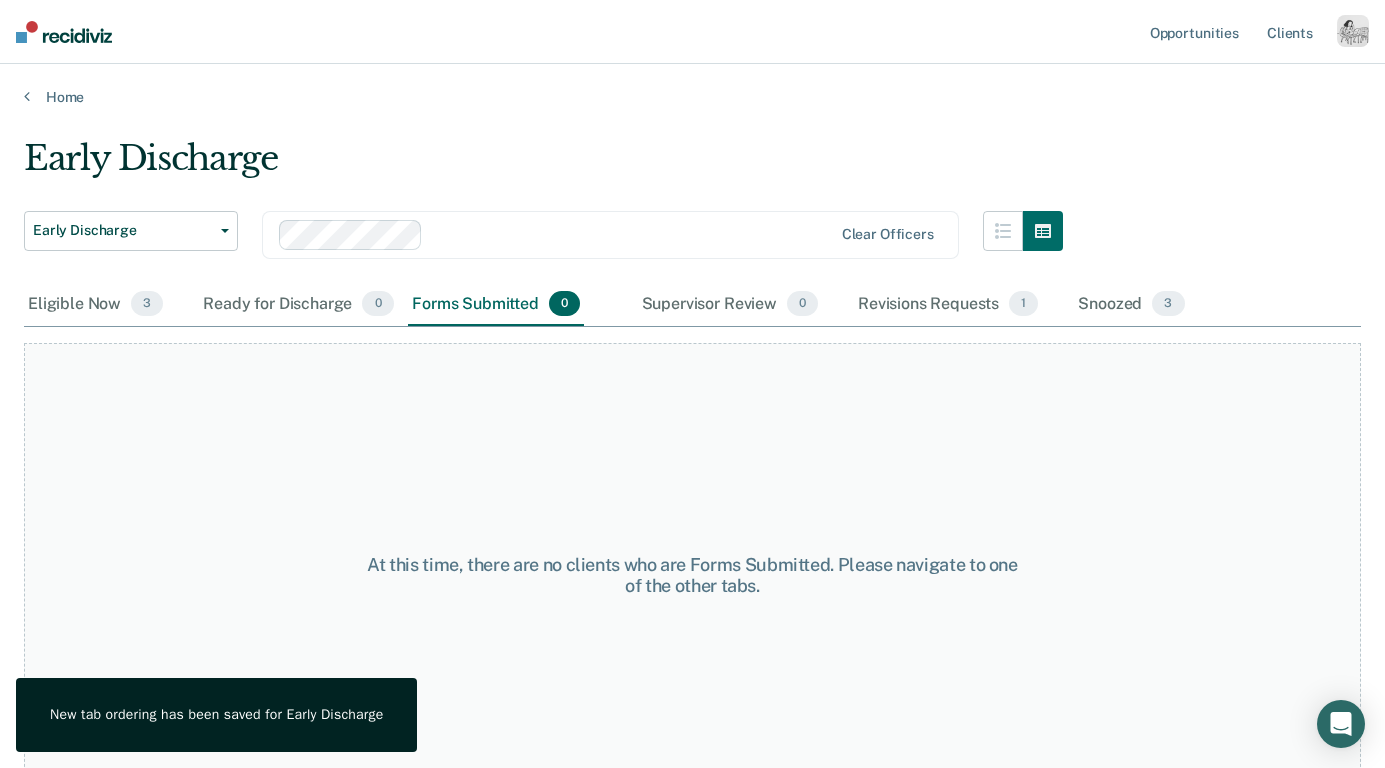 drag, startPoint x: 727, startPoint y: 299, endPoint x: 464, endPoint y: 321, distance: 263.91855 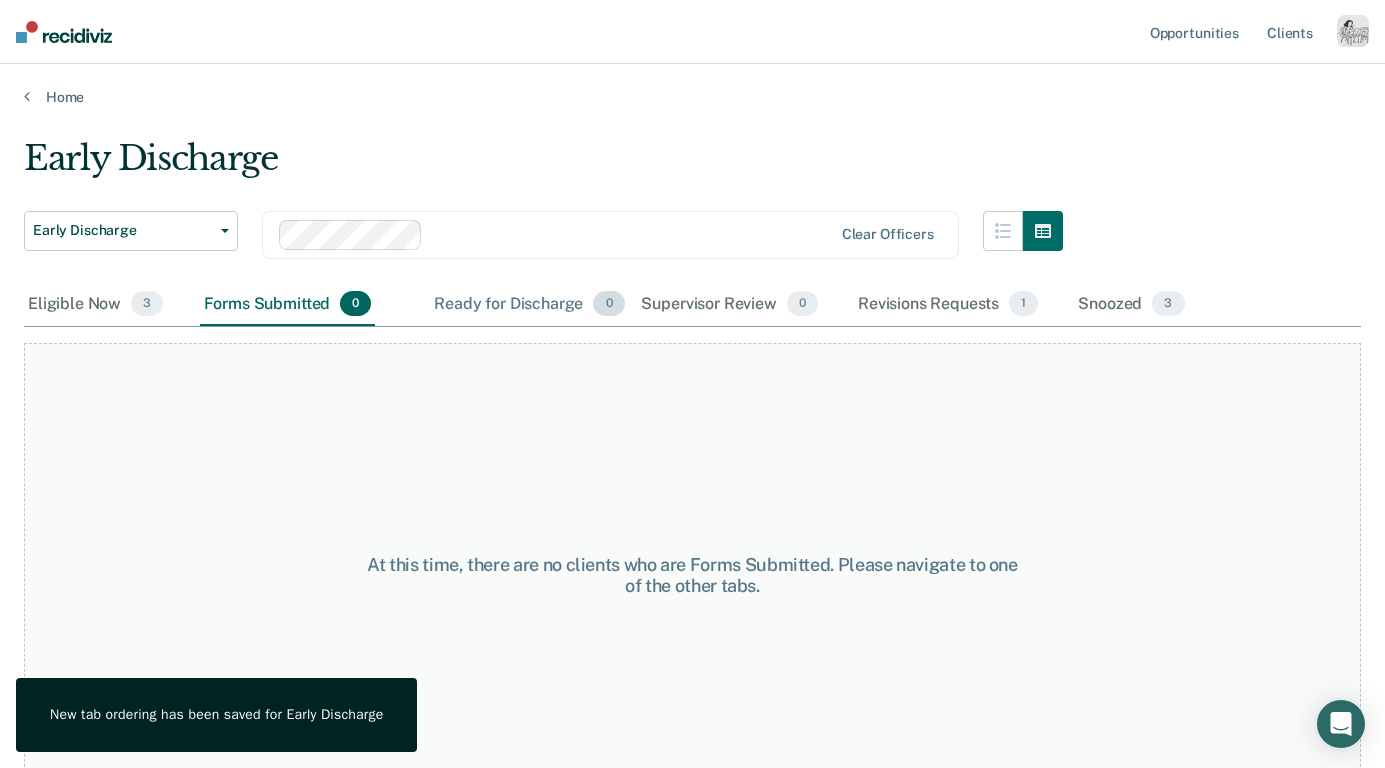 drag, startPoint x: 292, startPoint y: 315, endPoint x: 566, endPoint y: 314, distance: 274.00183 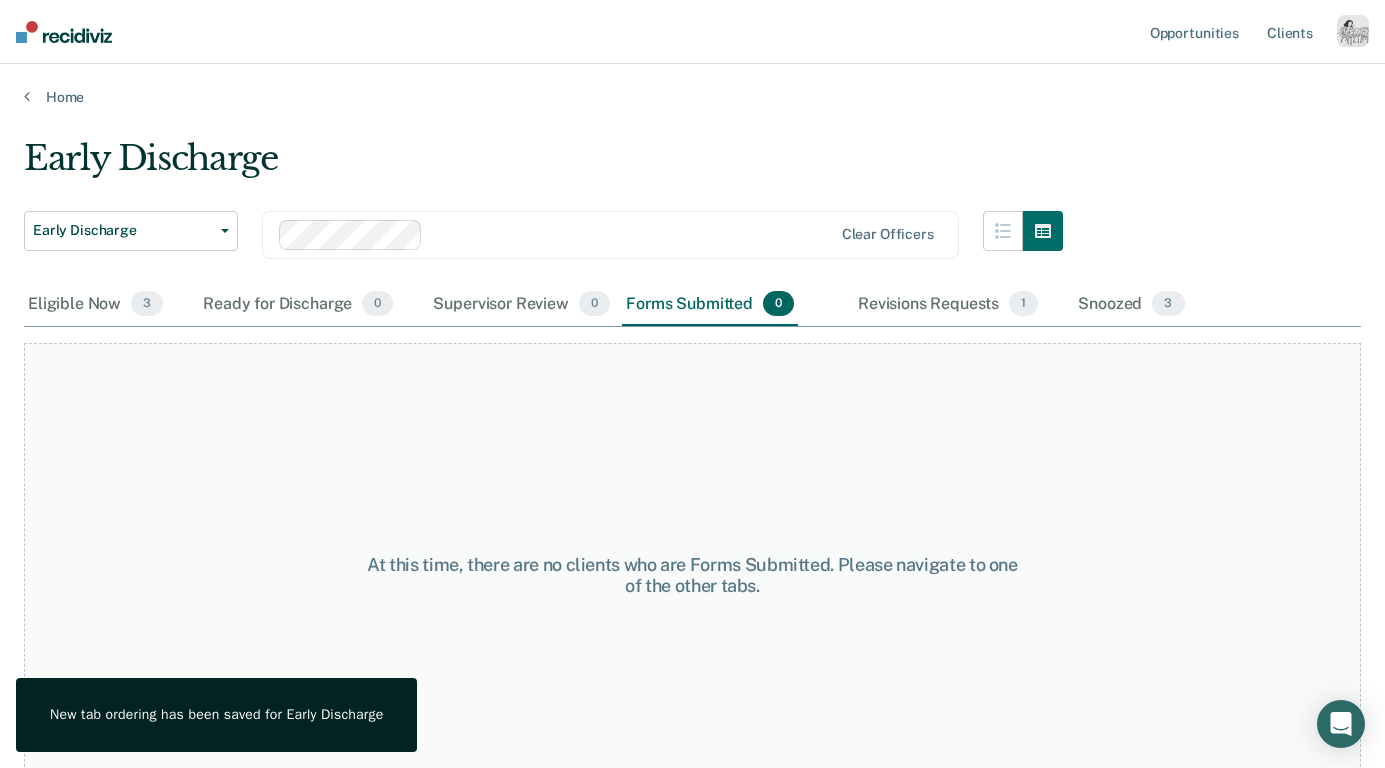 drag, startPoint x: 282, startPoint y: 302, endPoint x: 705, endPoint y: 299, distance: 423.01065 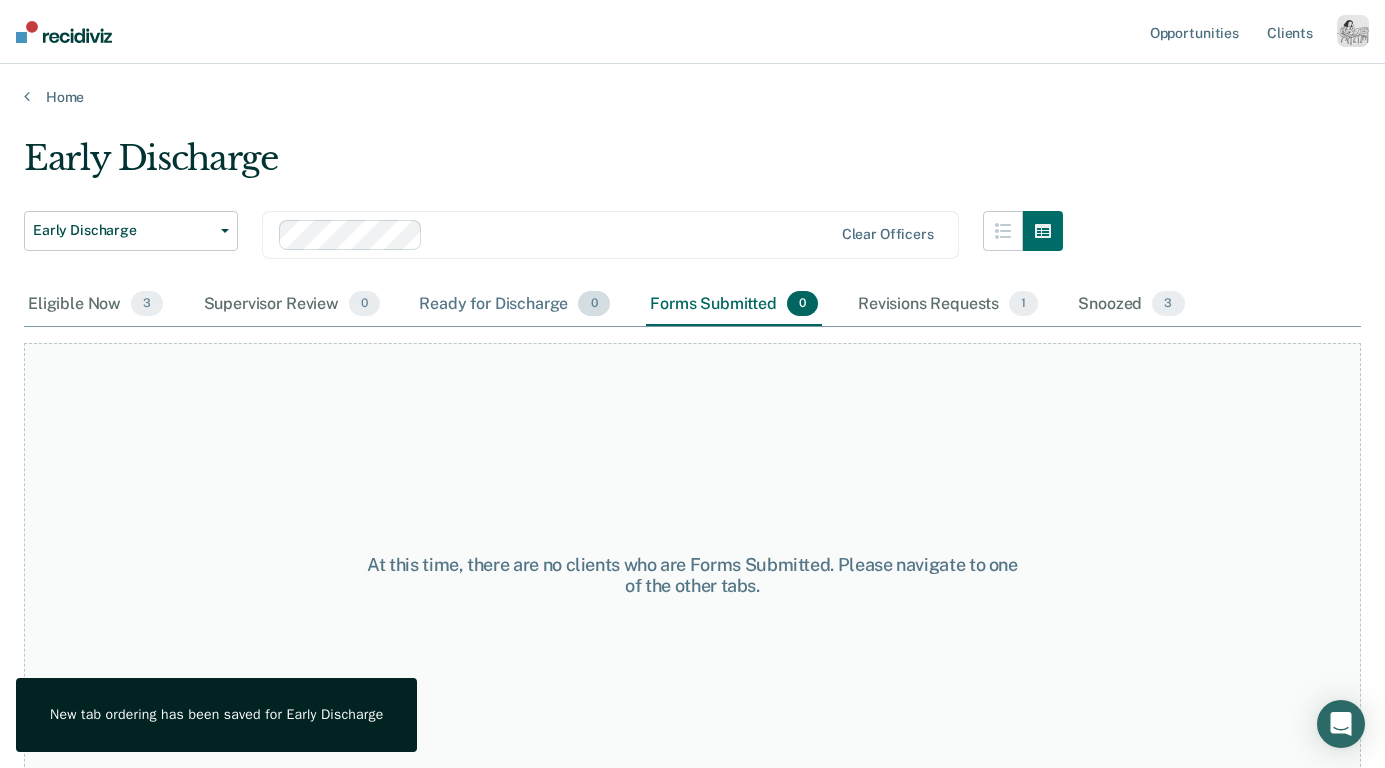 drag, startPoint x: 311, startPoint y: 297, endPoint x: 530, endPoint y: 298, distance: 219.00229 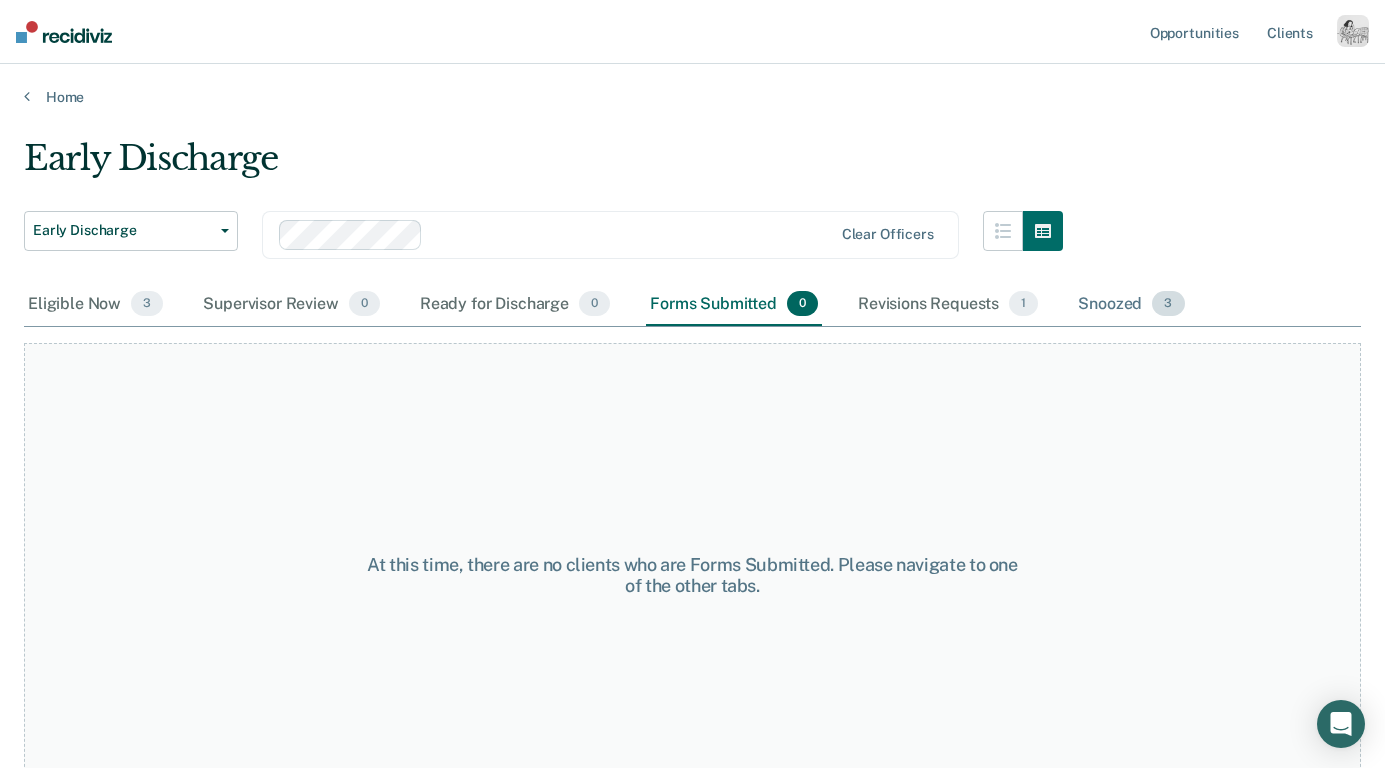 click on "Snoozed 3" at bounding box center [1131, 305] 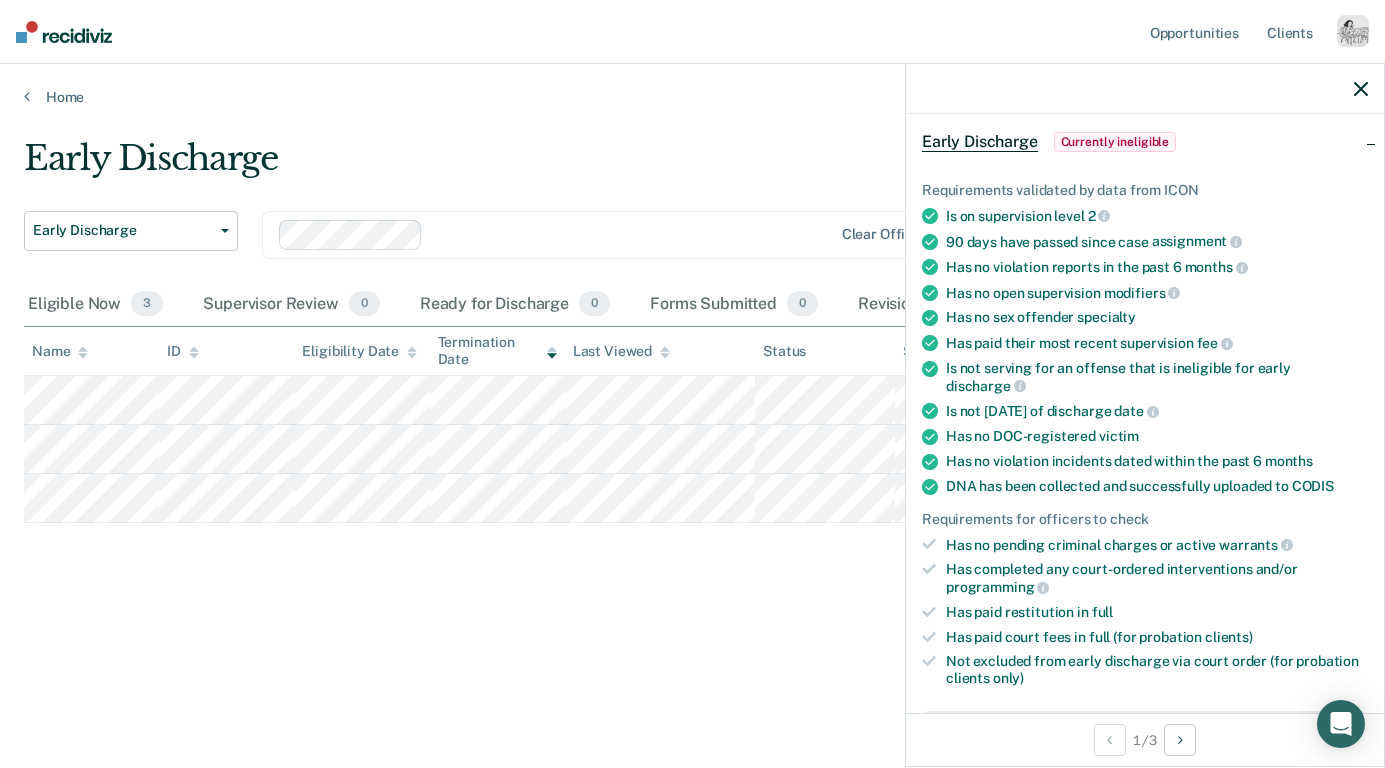 scroll, scrollTop: 327, scrollLeft: 0, axis: vertical 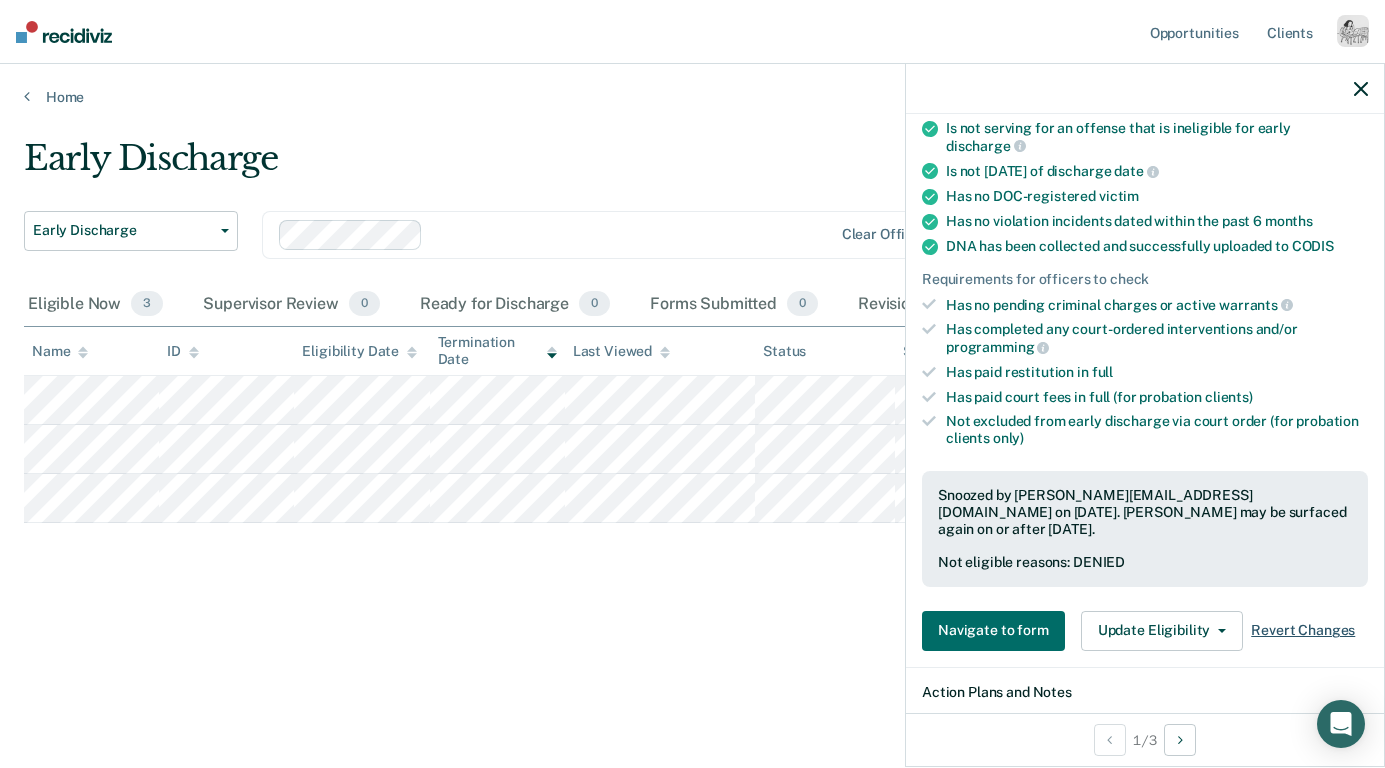 click on "Revert Changes" at bounding box center [1303, 630] 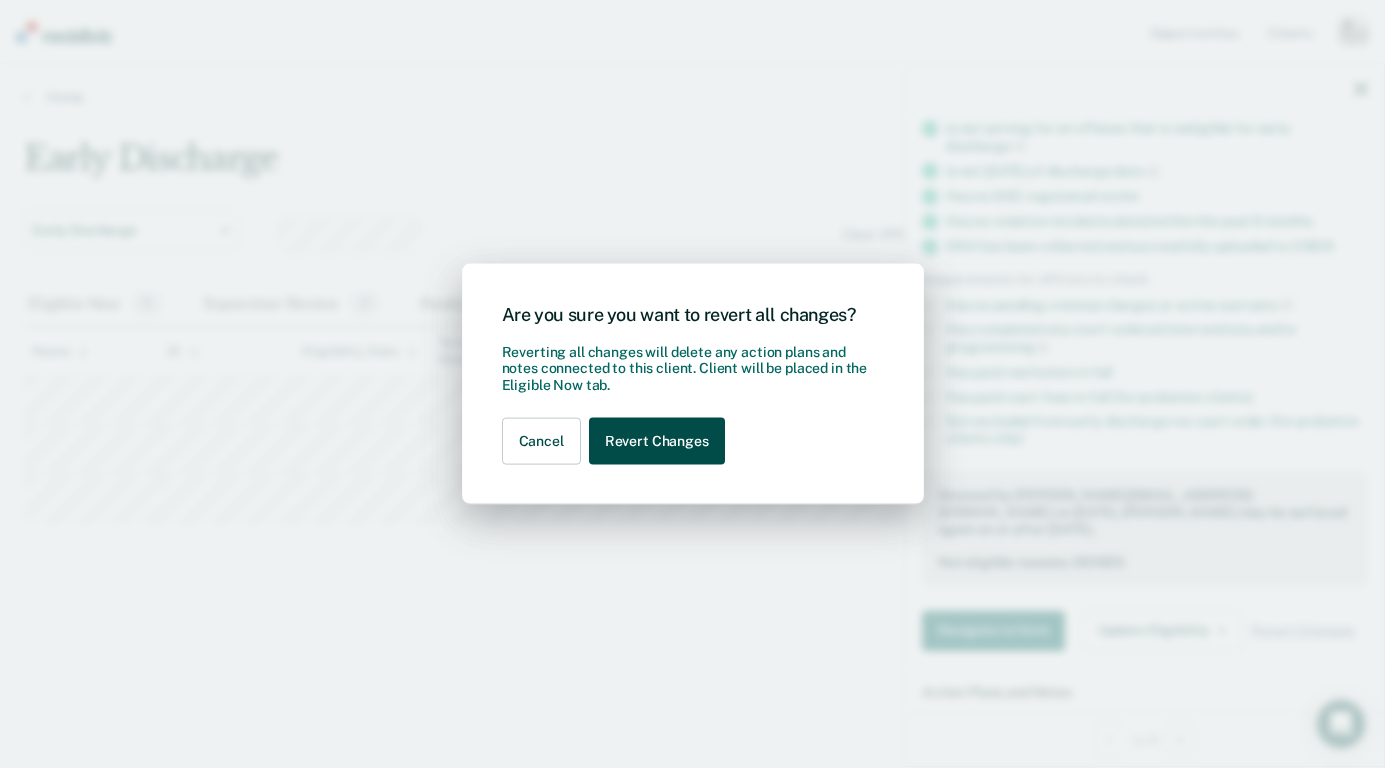 click on "Revert Changes" at bounding box center (657, 441) 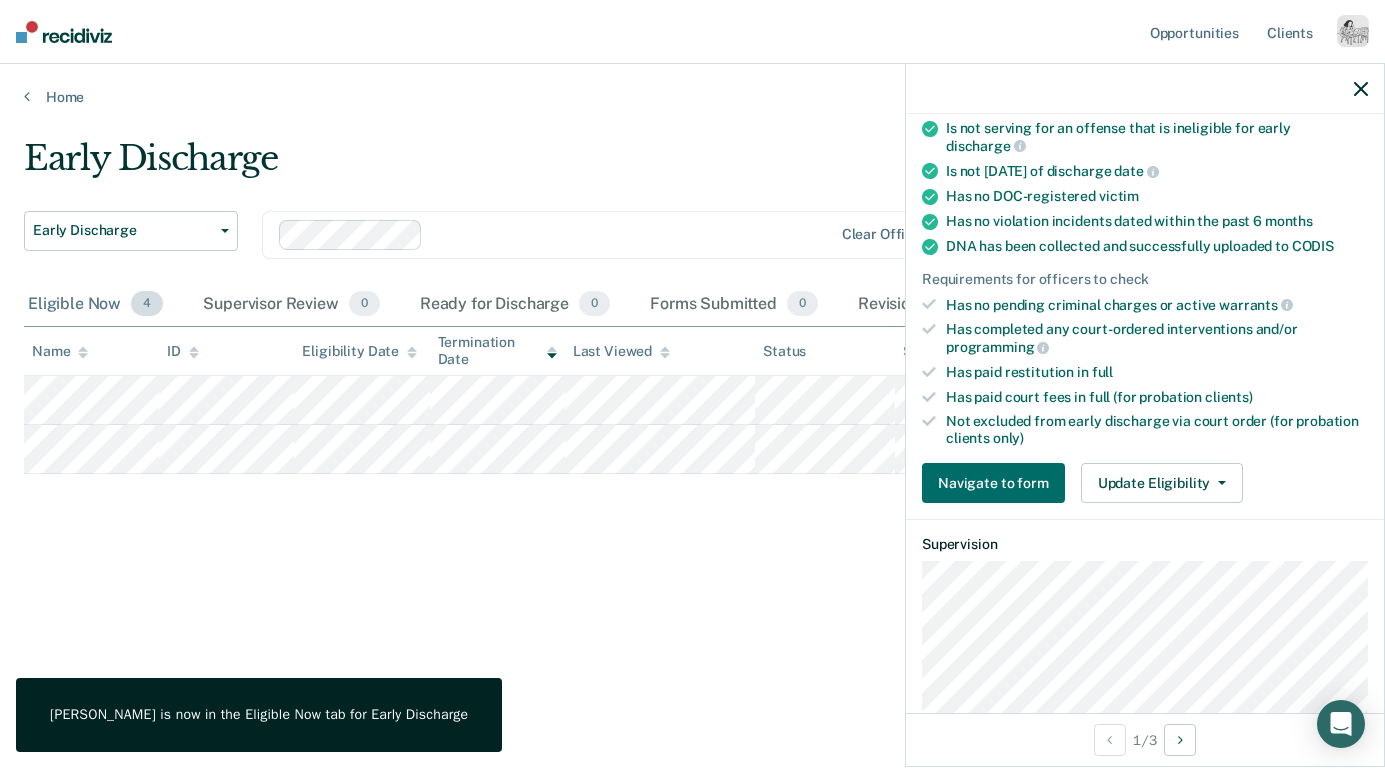 click on "Eligible Now 4" at bounding box center (95, 305) 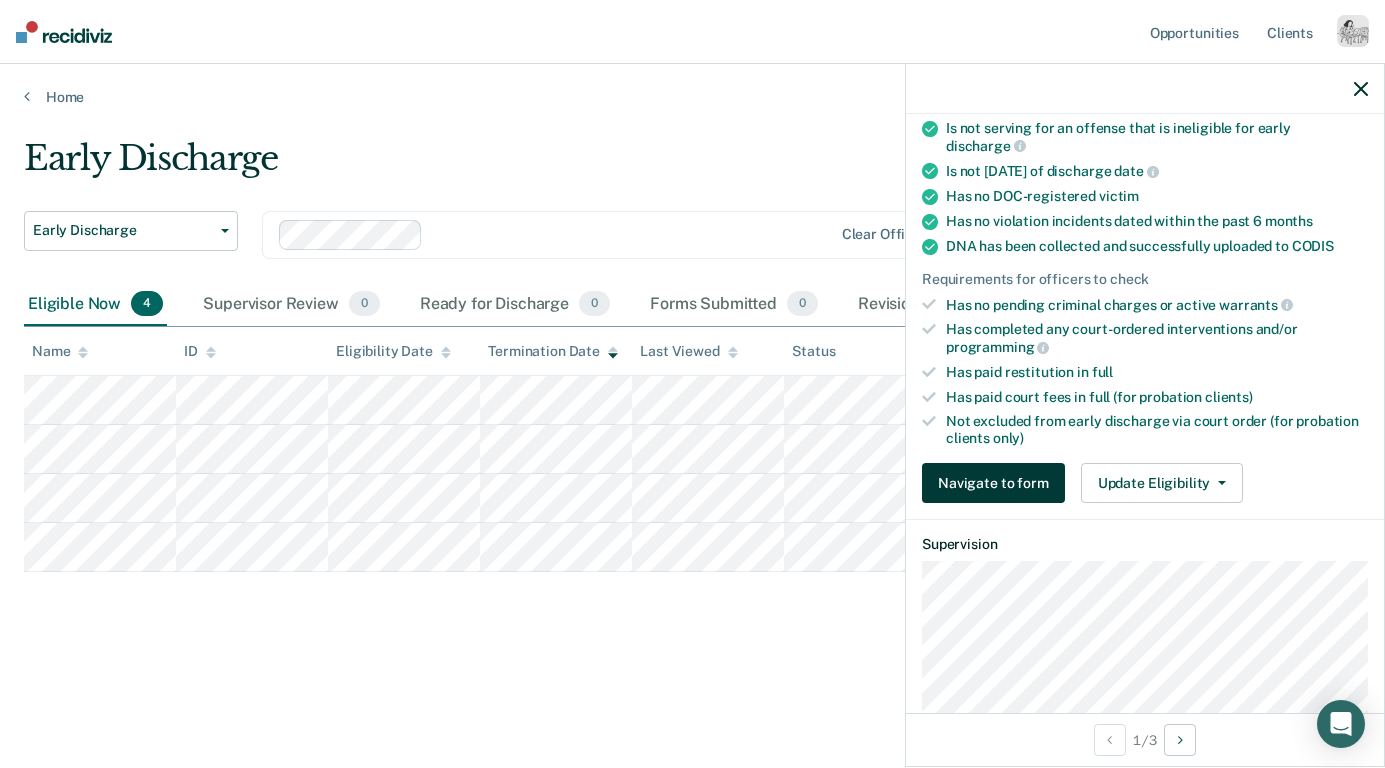 click on "Navigate to form" at bounding box center [993, 483] 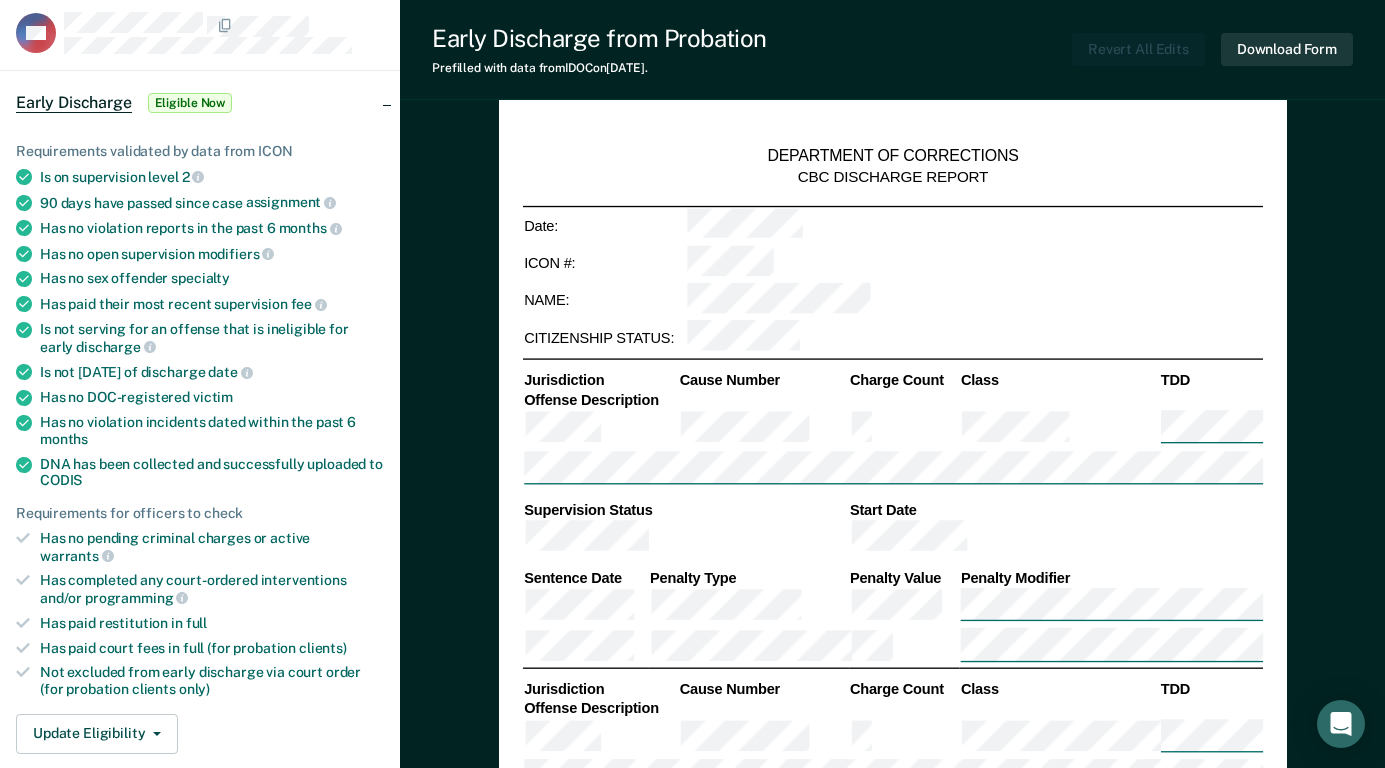 scroll, scrollTop: 59, scrollLeft: 0, axis: vertical 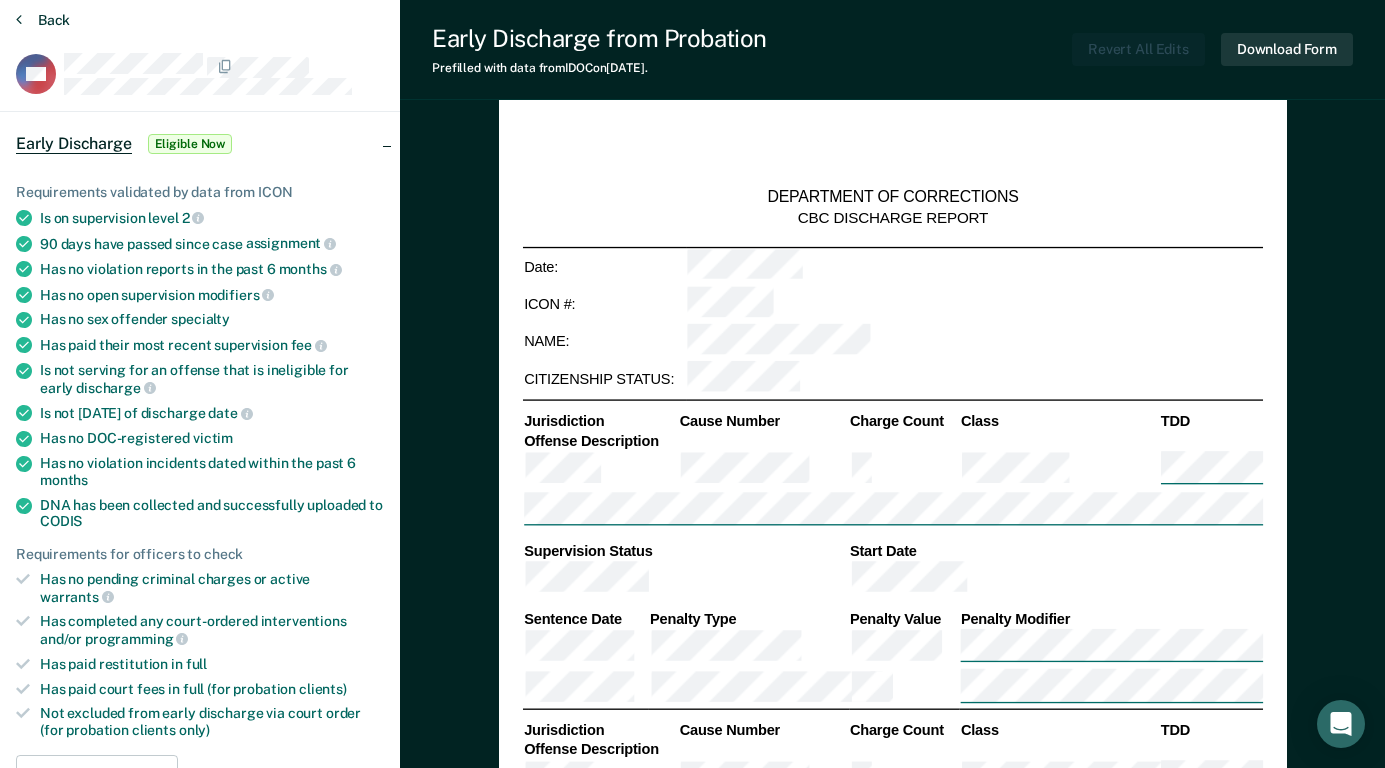 click on "Back" at bounding box center (43, 20) 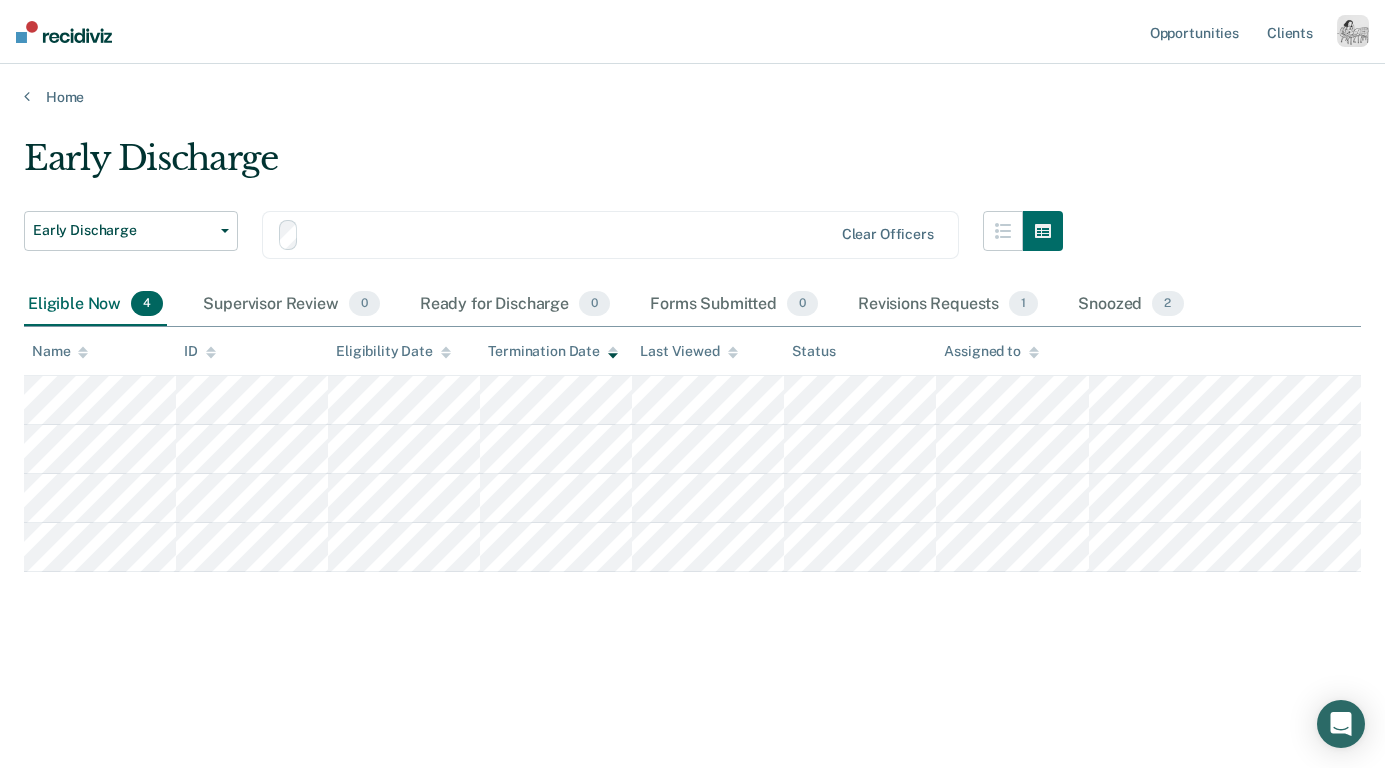 scroll, scrollTop: 0, scrollLeft: 0, axis: both 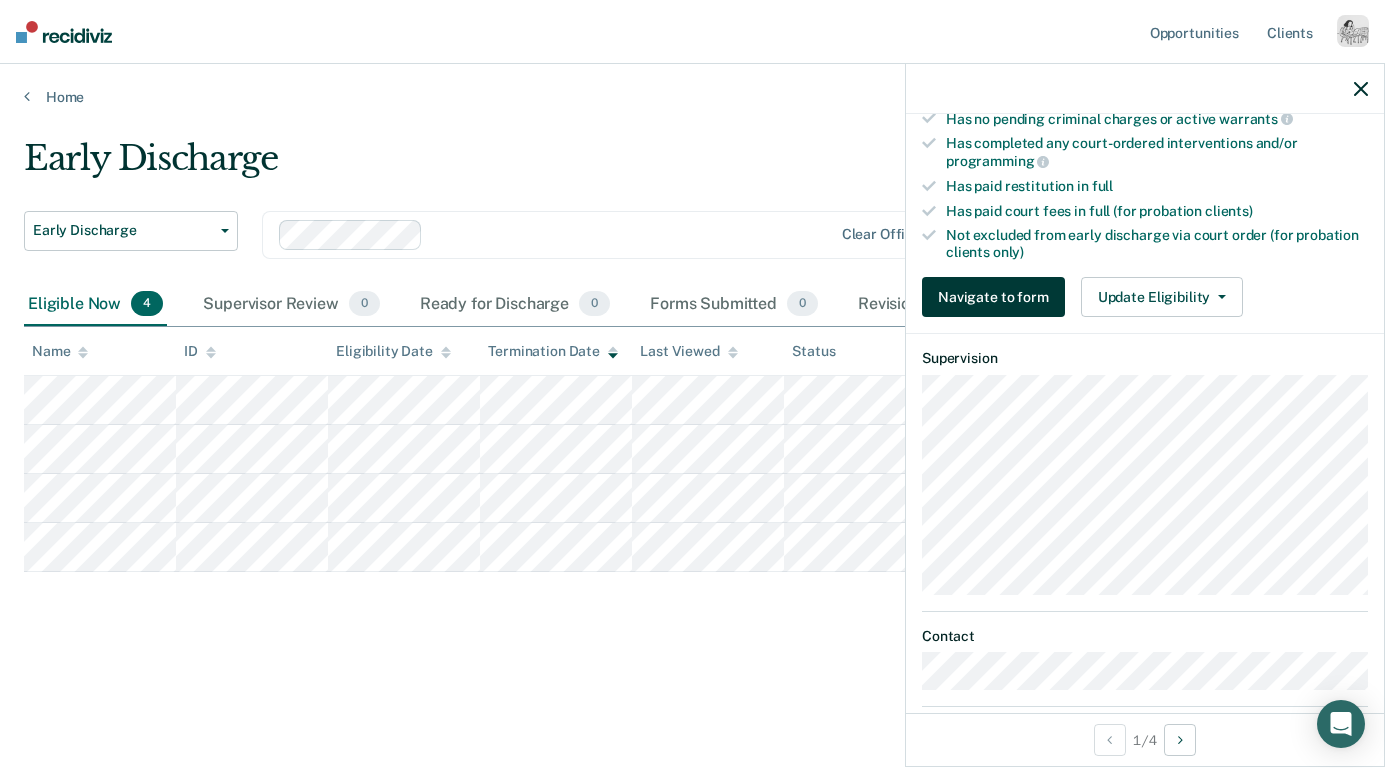 click on "Navigate to form" at bounding box center (993, 297) 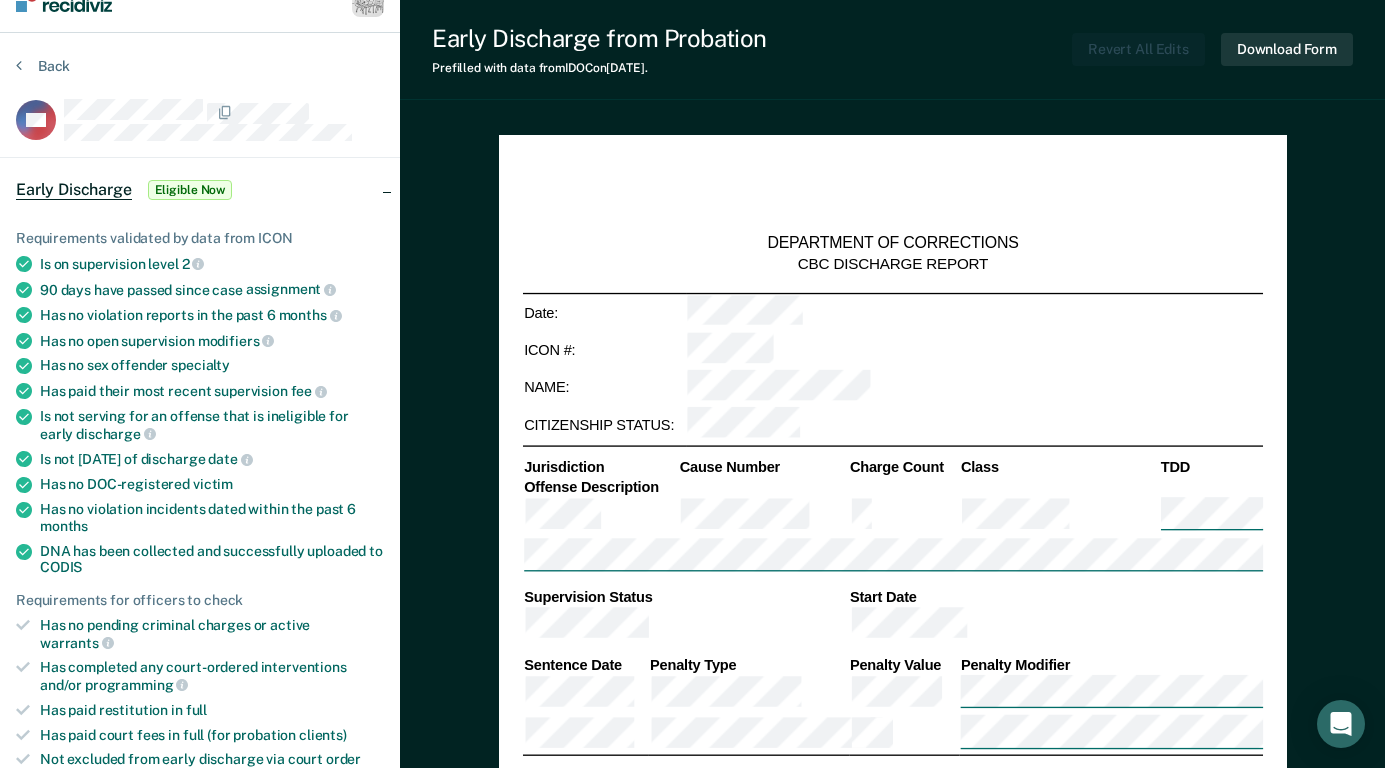 scroll, scrollTop: 39, scrollLeft: 0, axis: vertical 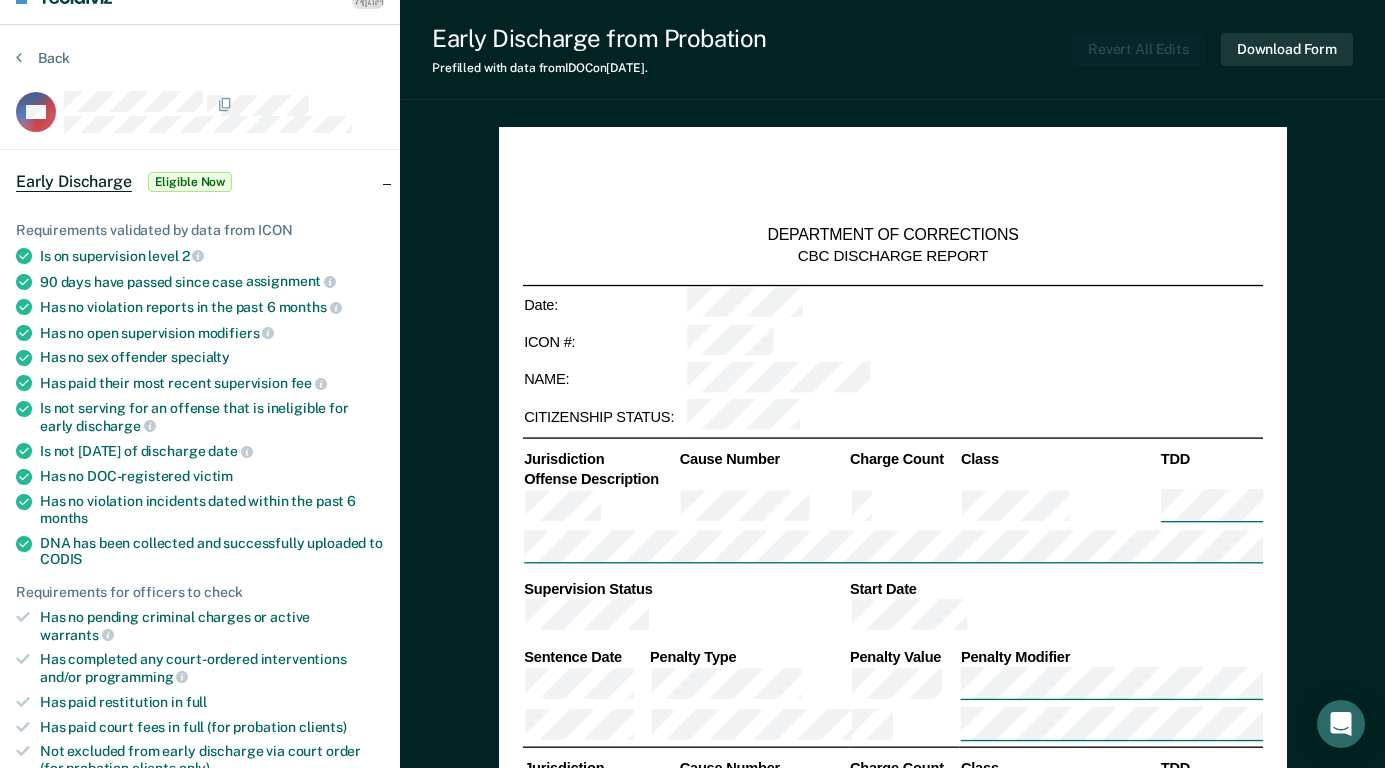 type on "x" 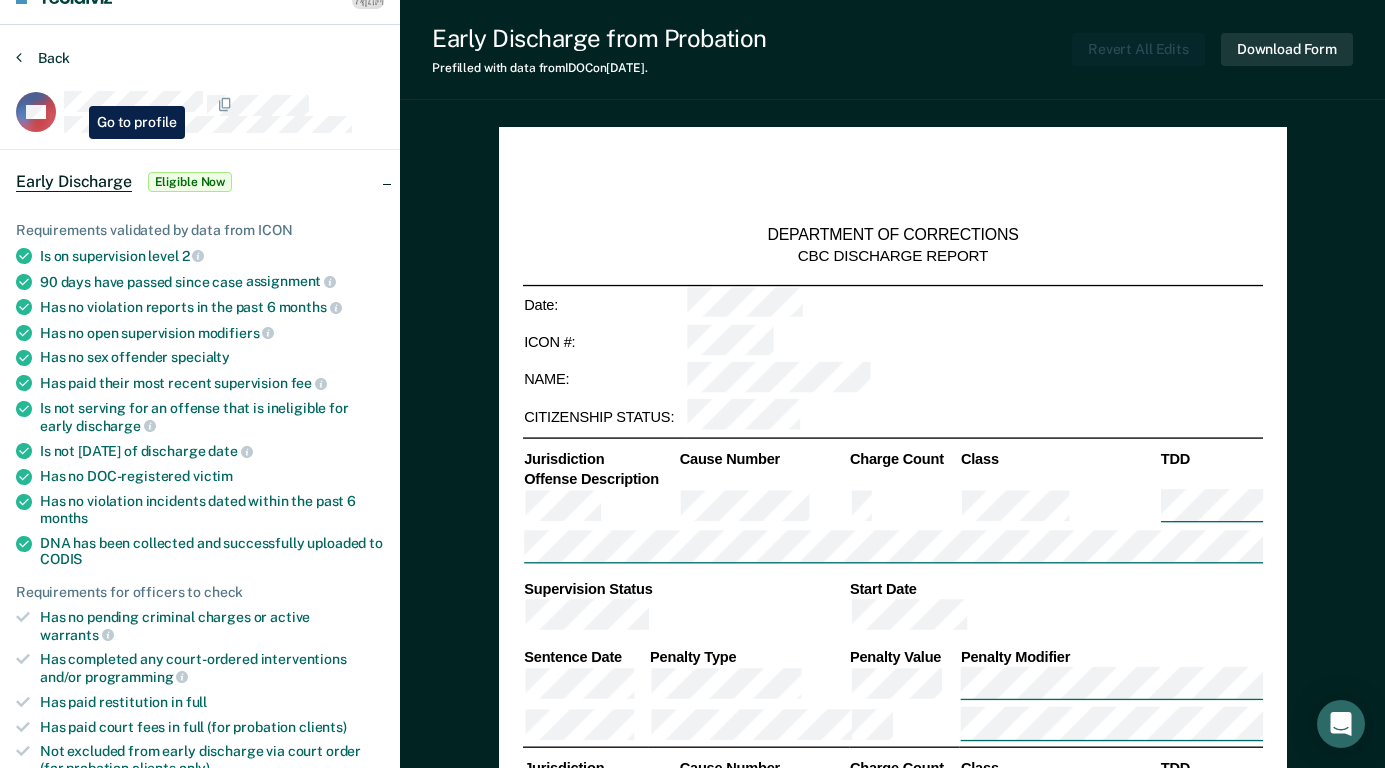 click on "Back" at bounding box center (43, 58) 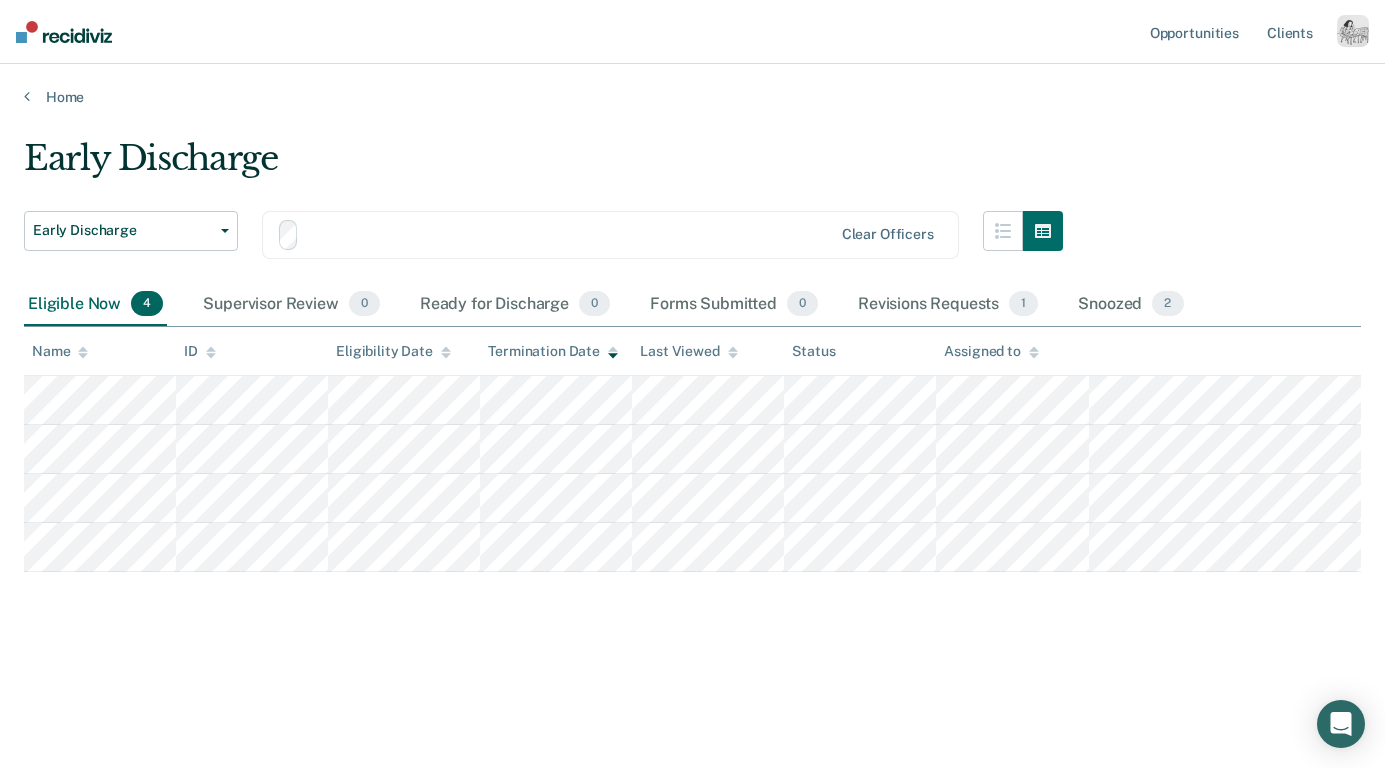 scroll, scrollTop: 0, scrollLeft: 0, axis: both 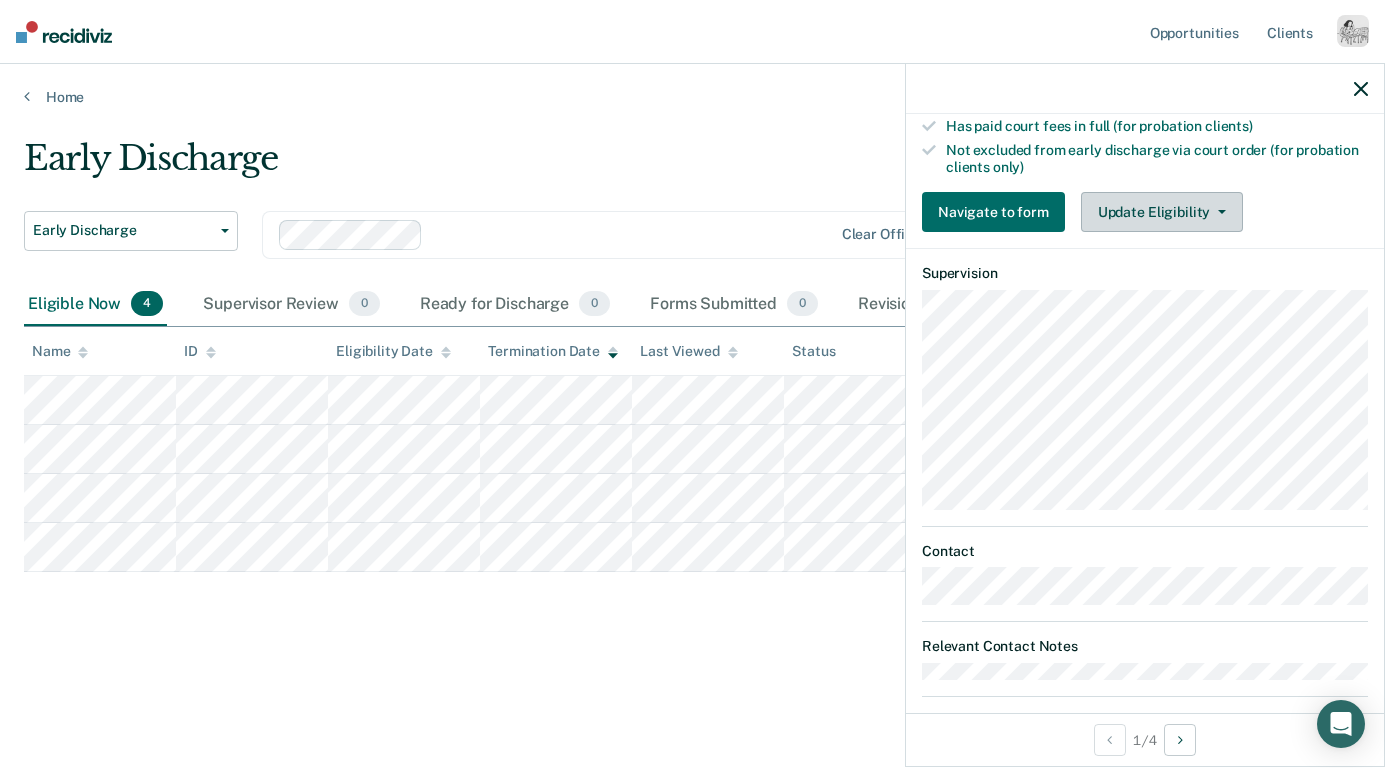 click on "Update Eligibility" at bounding box center (1162, 212) 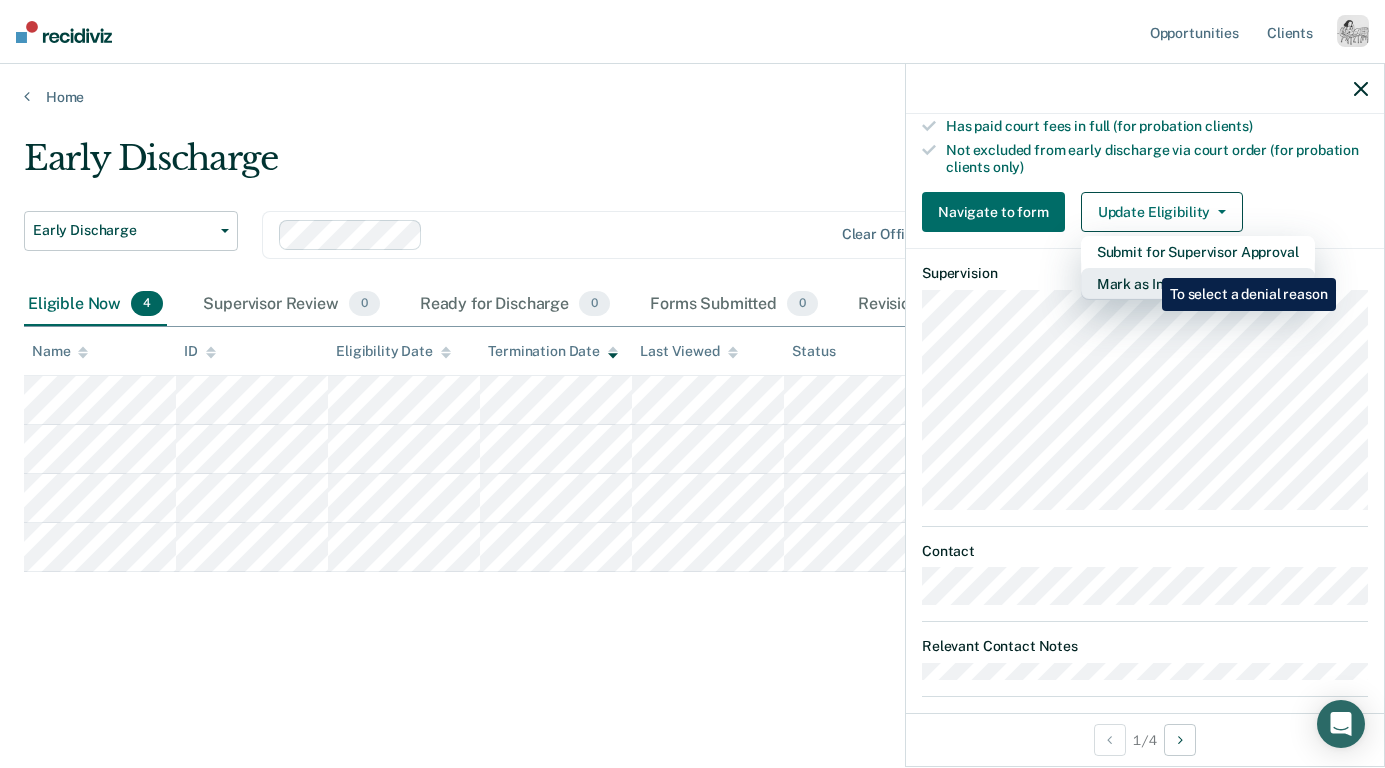 click on "Mark as Ineligible" at bounding box center (1198, 284) 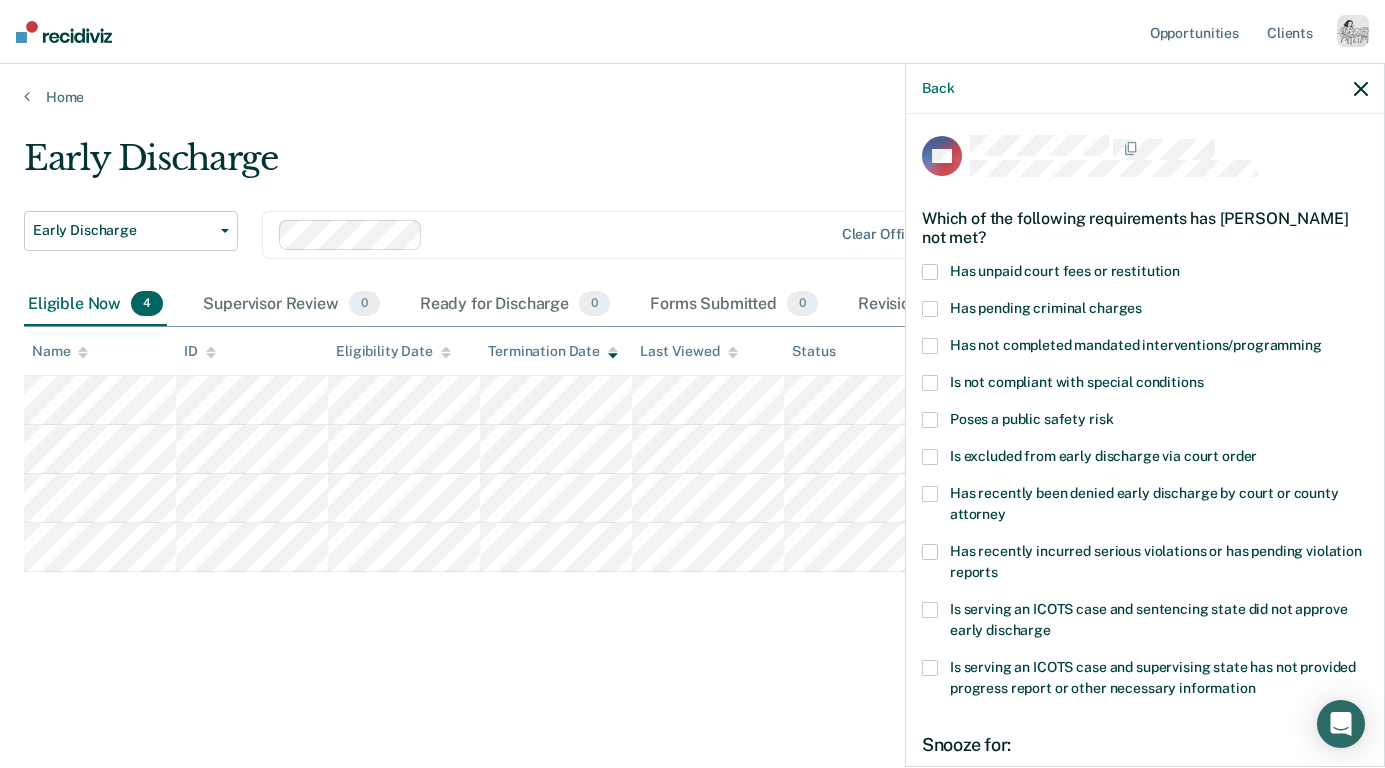 scroll, scrollTop: 0, scrollLeft: 0, axis: both 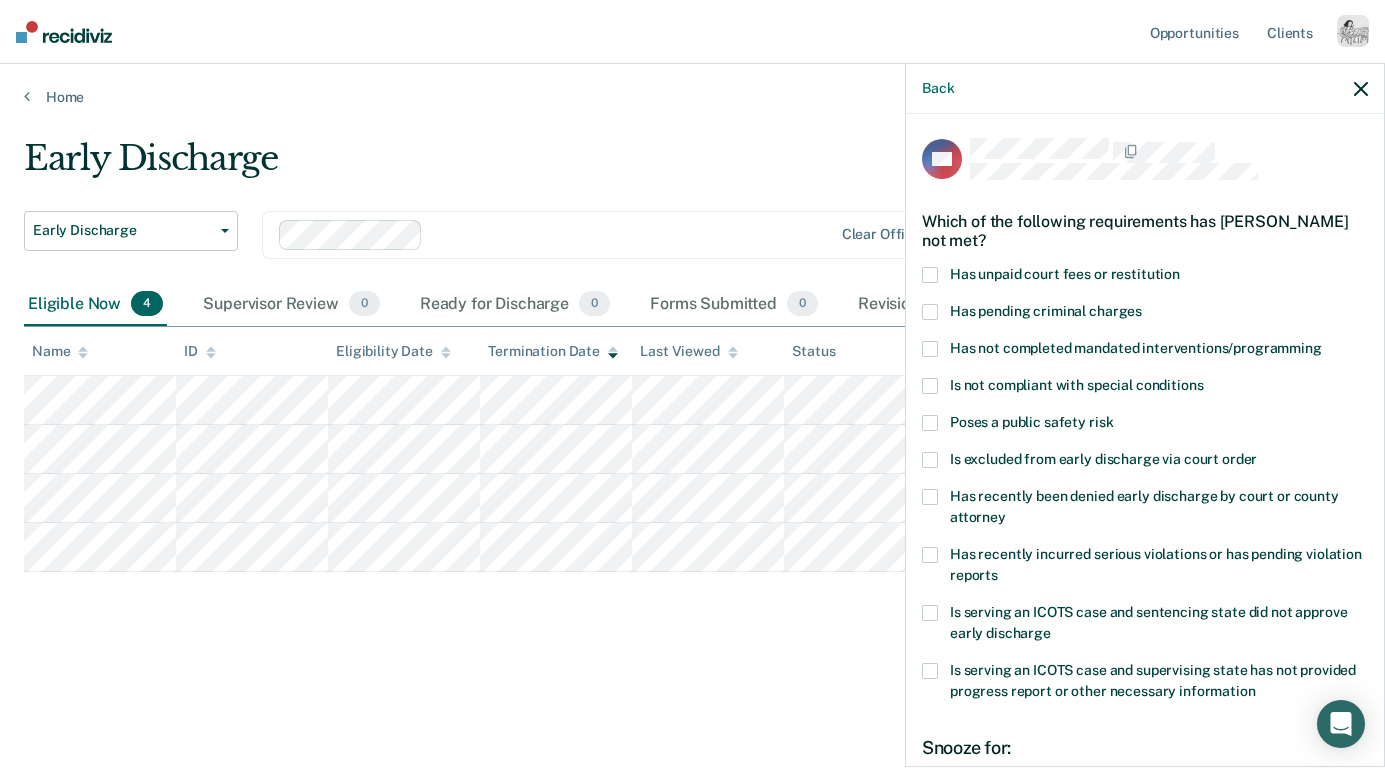click on "Poses a public safety risk" at bounding box center (1031, 422) 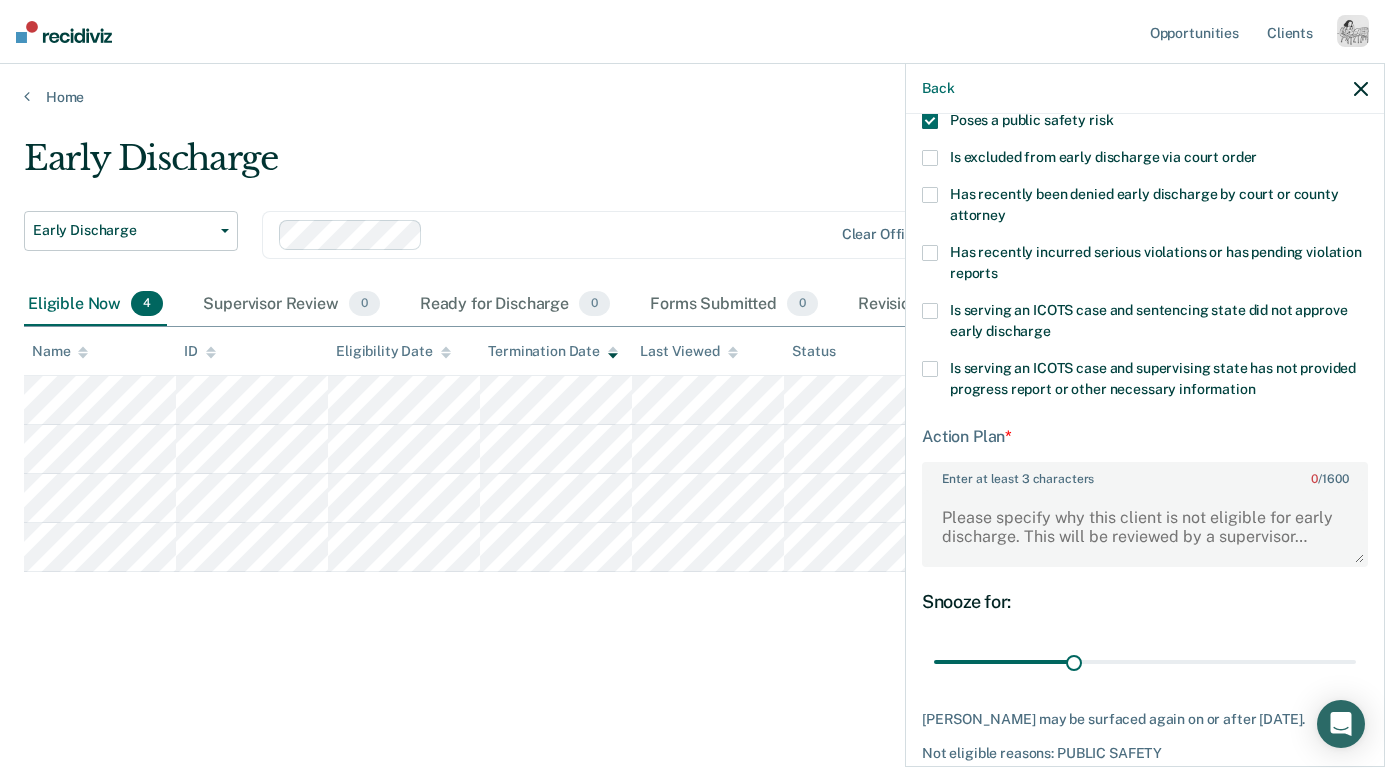 scroll, scrollTop: 391, scrollLeft: 0, axis: vertical 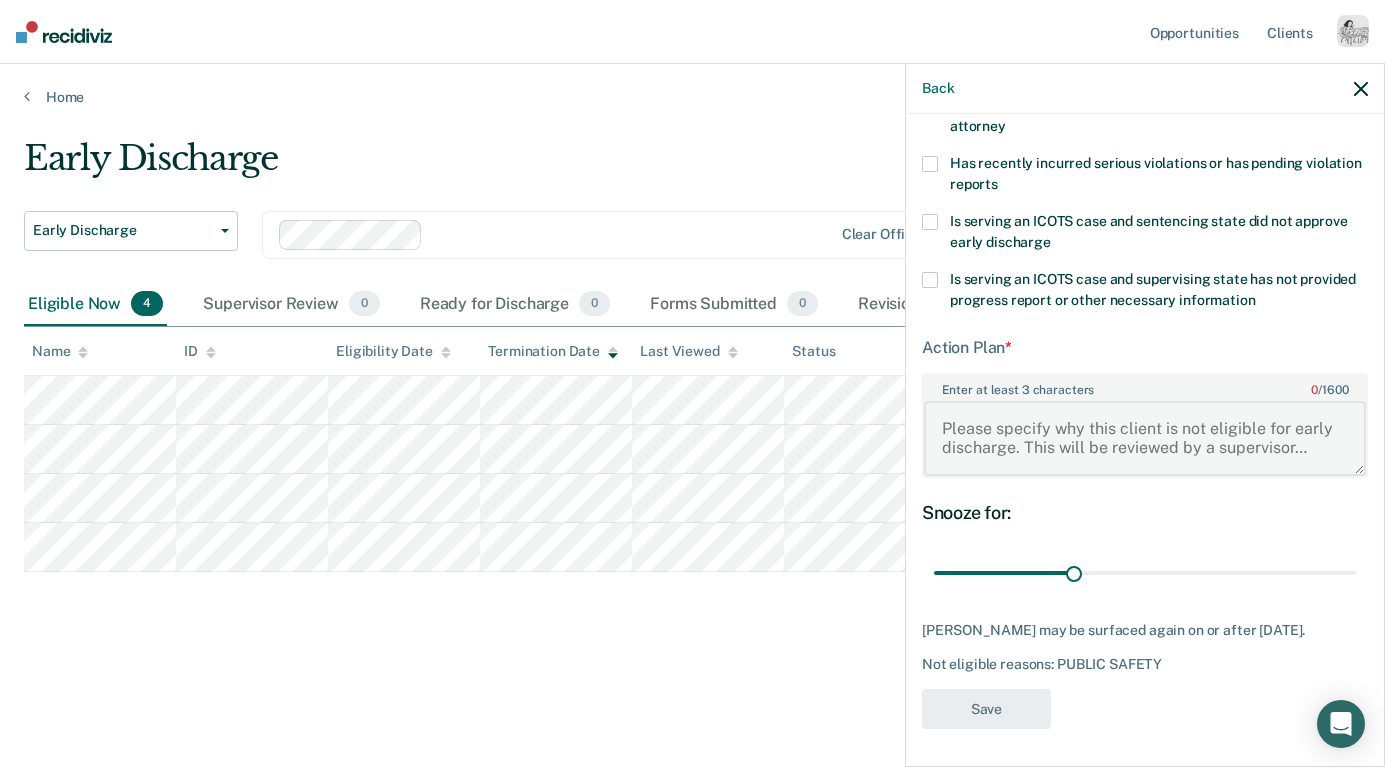 click on "Enter at least 3 characters 0  /  1600" at bounding box center [1145, 438] 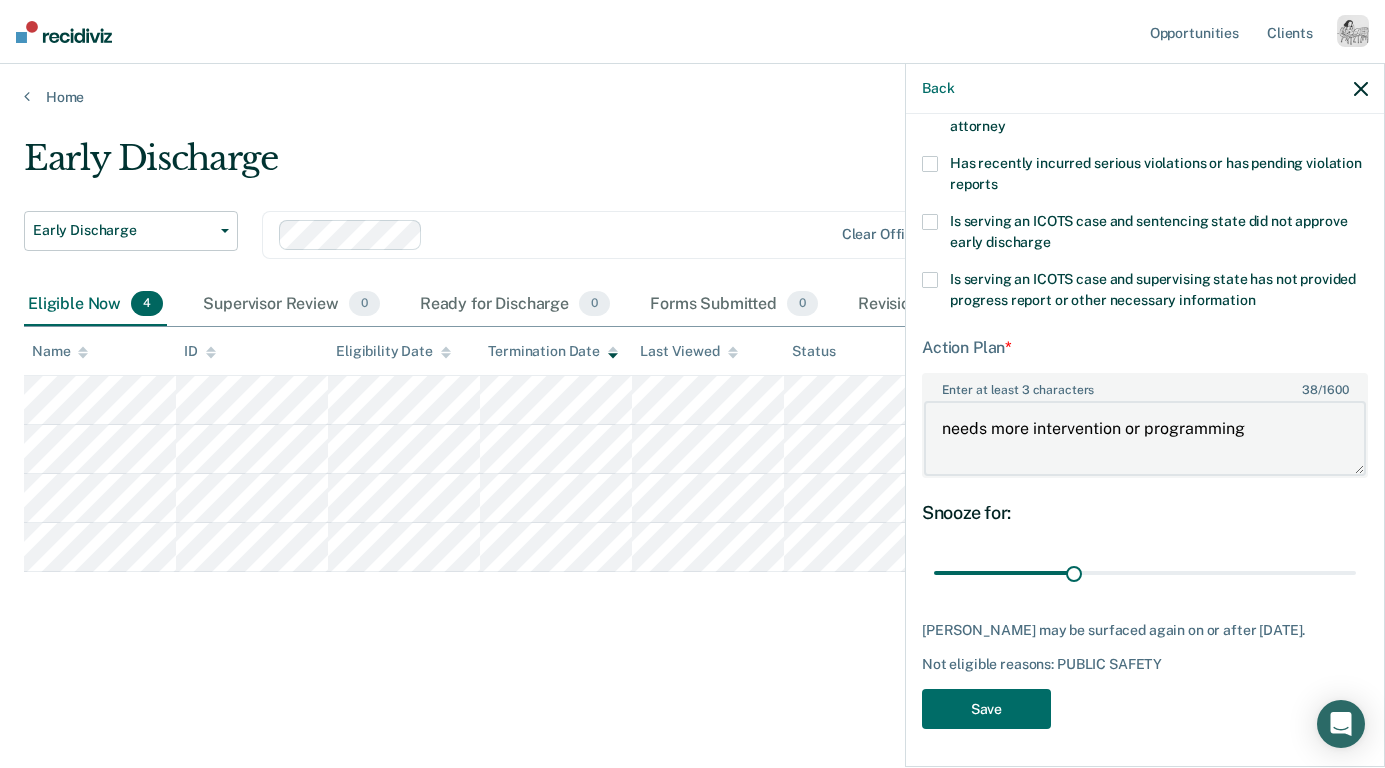 type on "needs more intervention or programming" 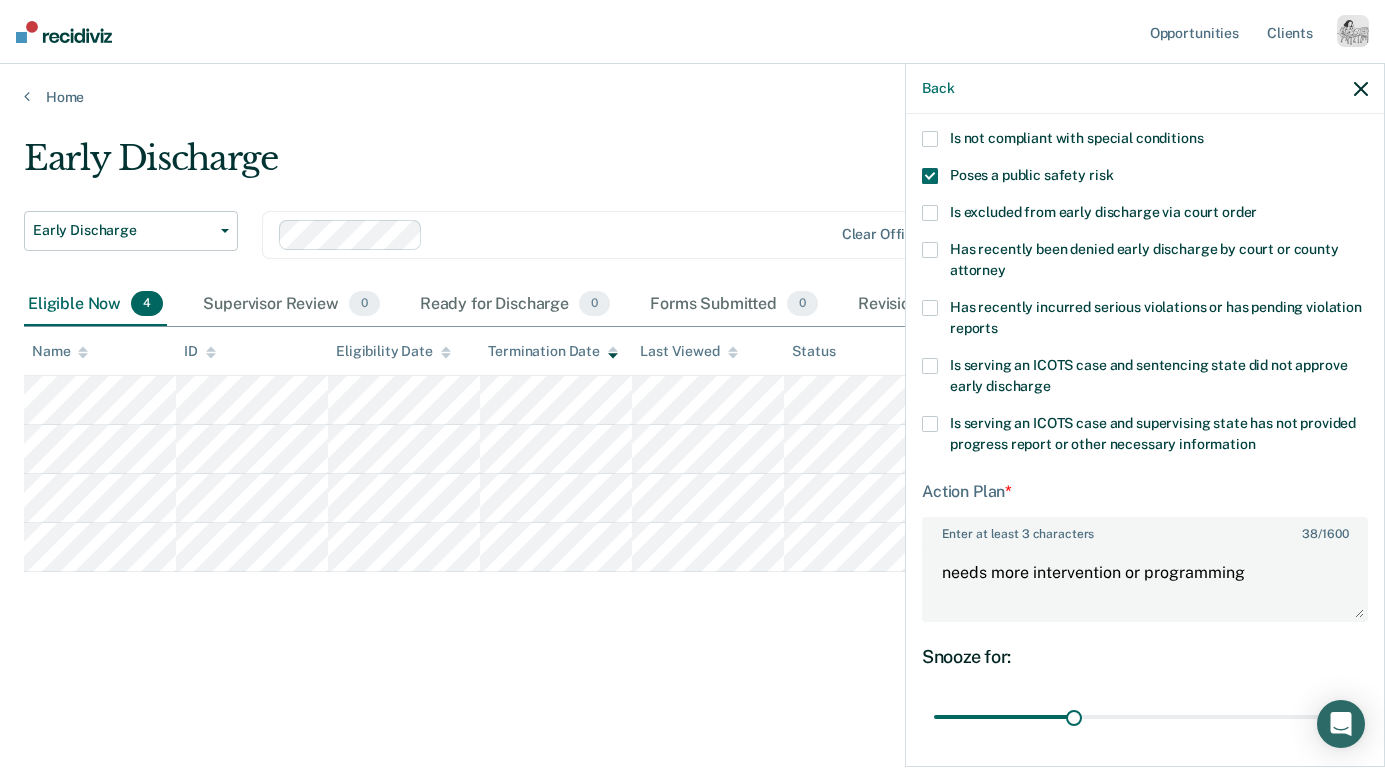 scroll, scrollTop: 391, scrollLeft: 0, axis: vertical 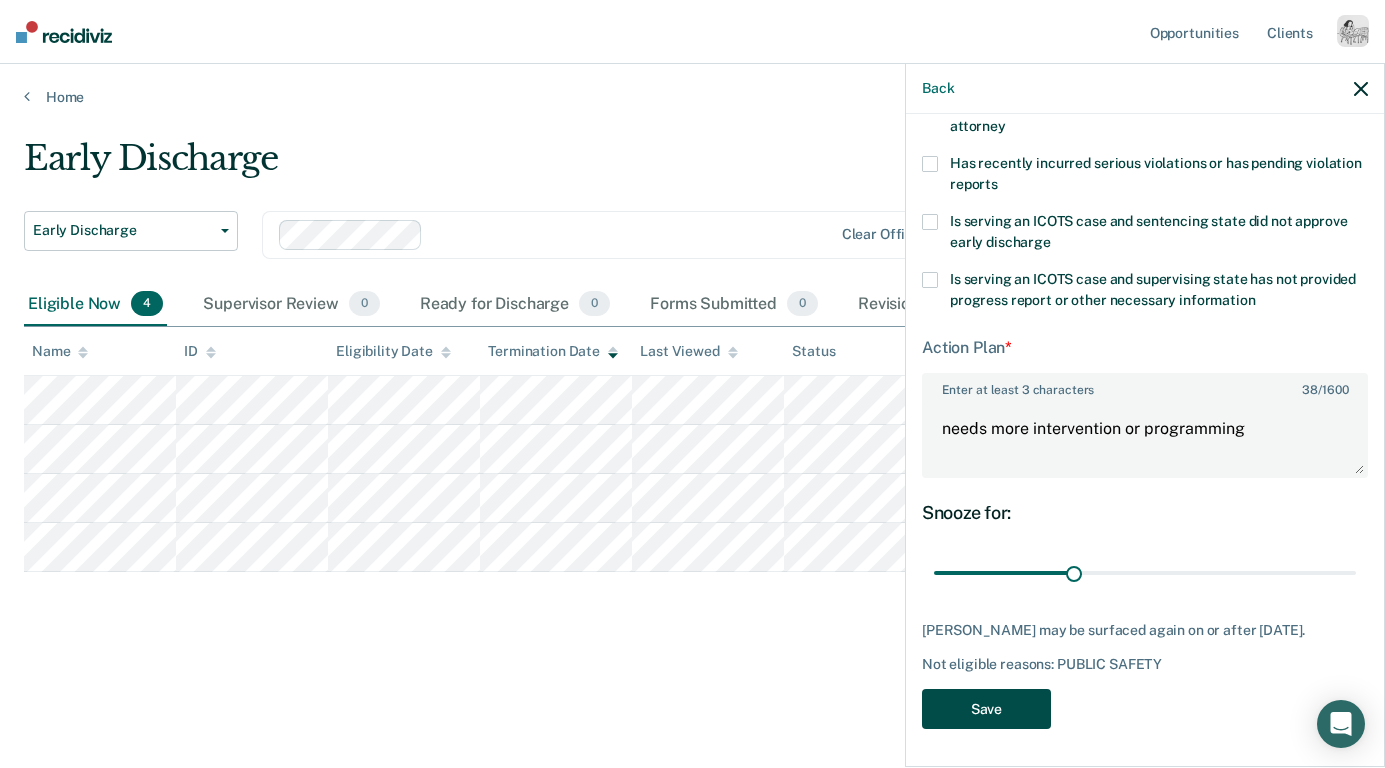click on "Save" at bounding box center (986, 709) 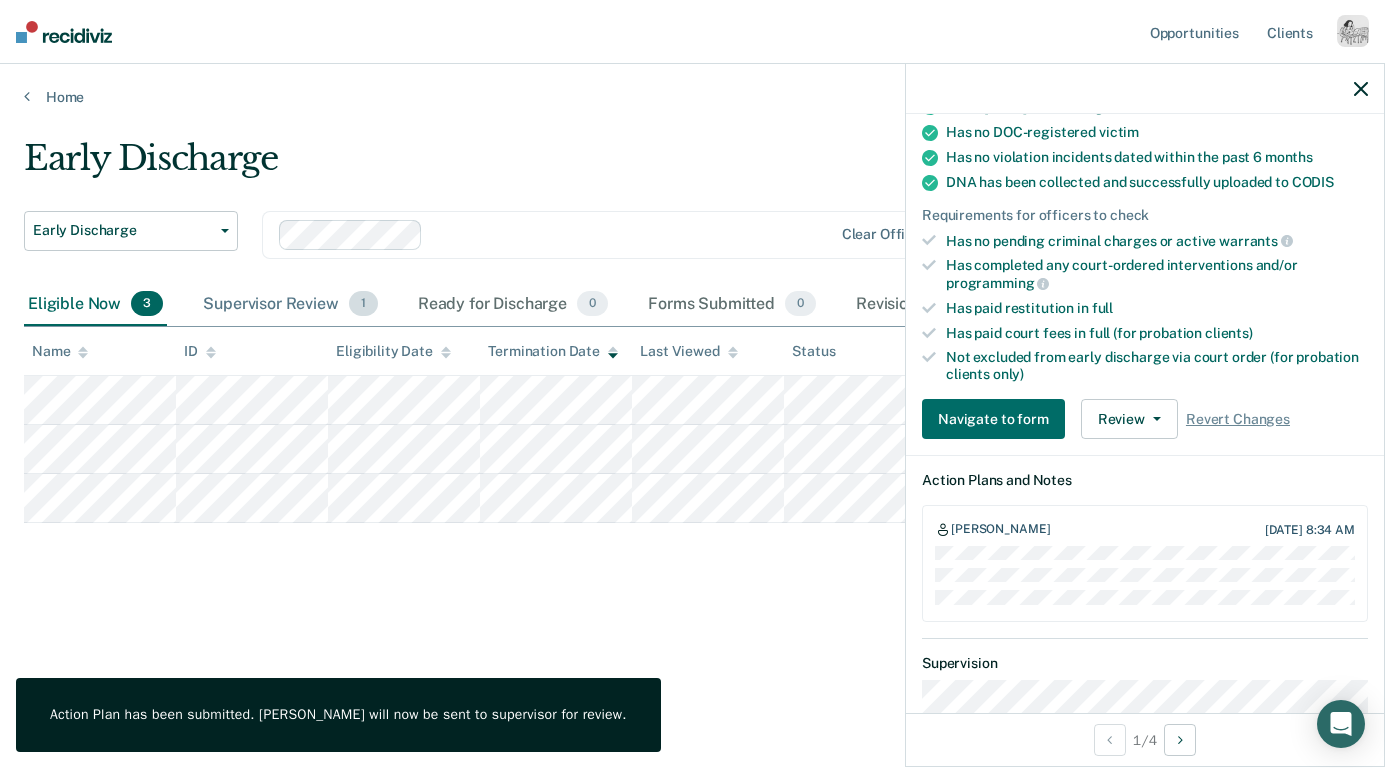 click on "Supervisor Review 1" at bounding box center (290, 305) 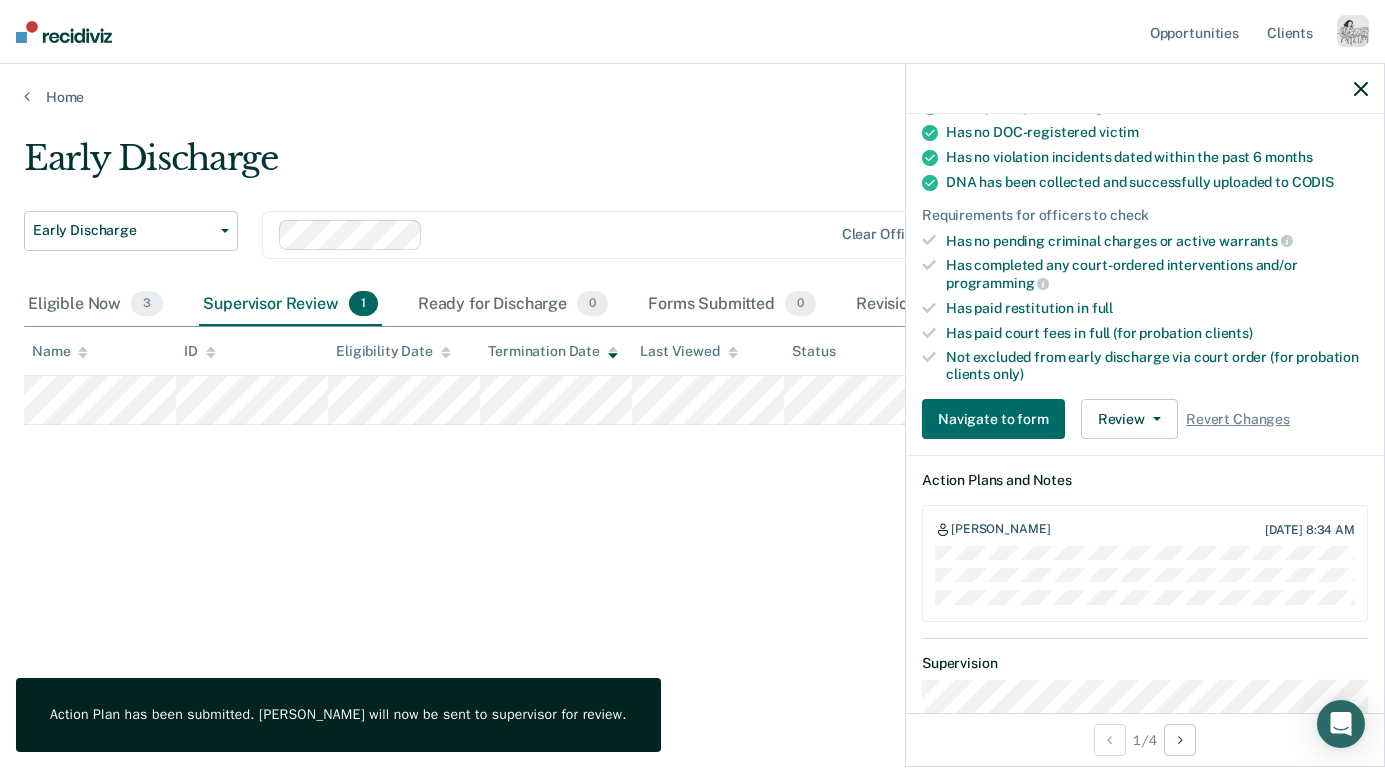 click 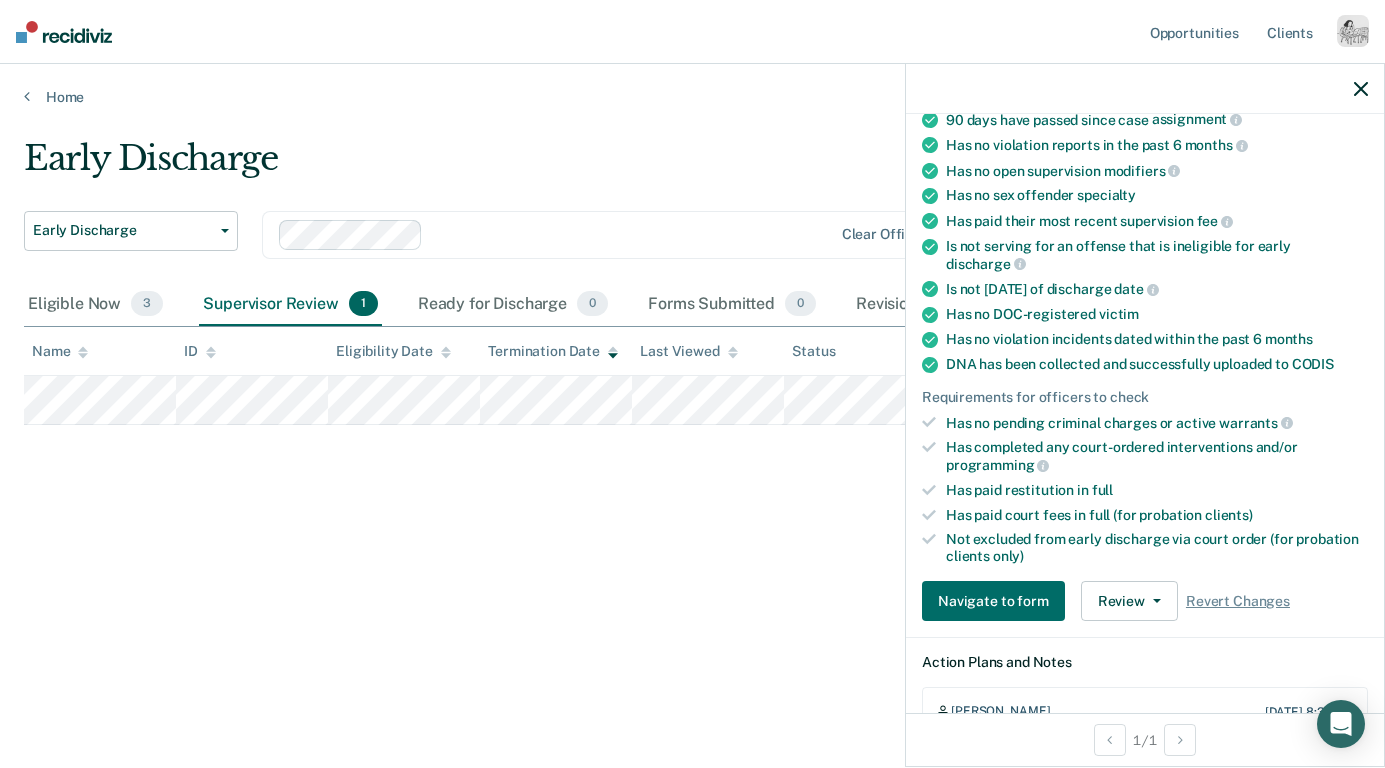 scroll, scrollTop: 321, scrollLeft: 0, axis: vertical 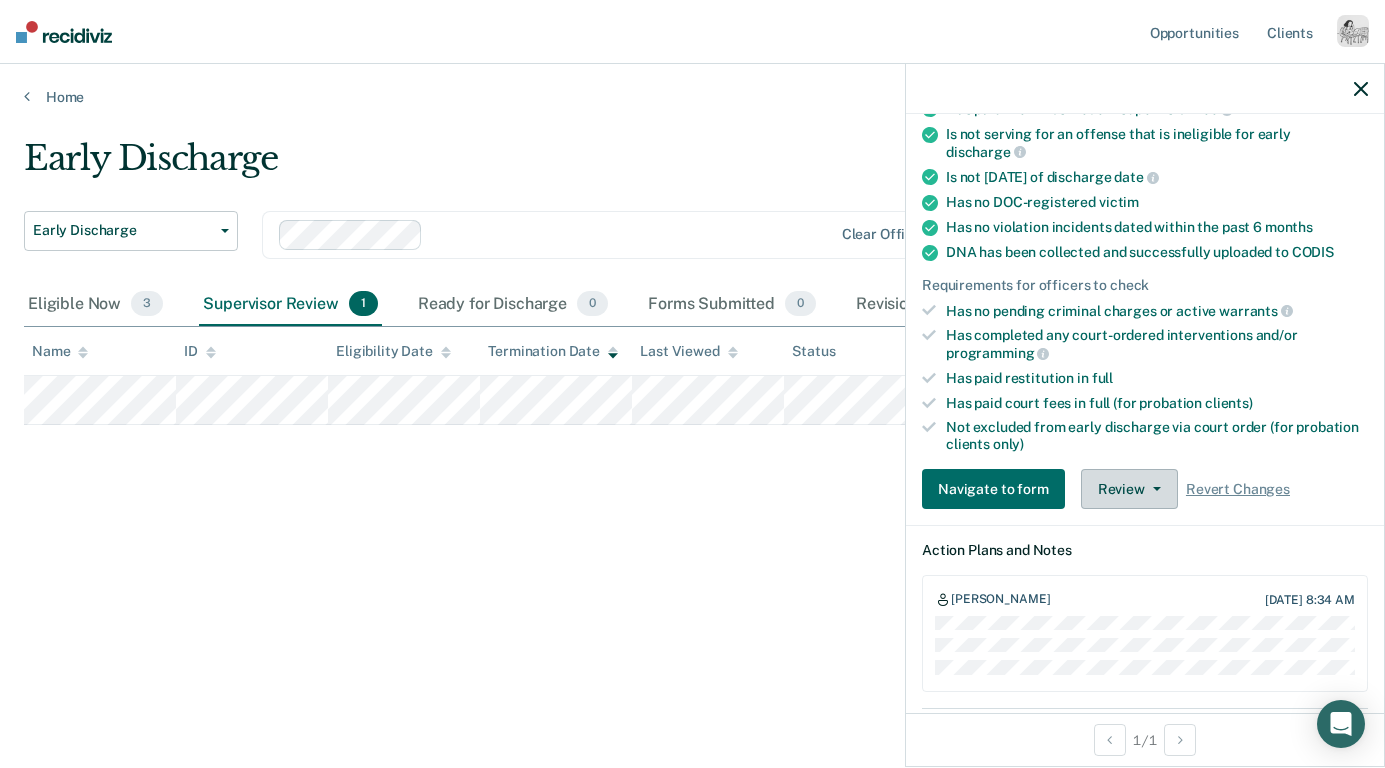 click on "Review" at bounding box center [1129, 489] 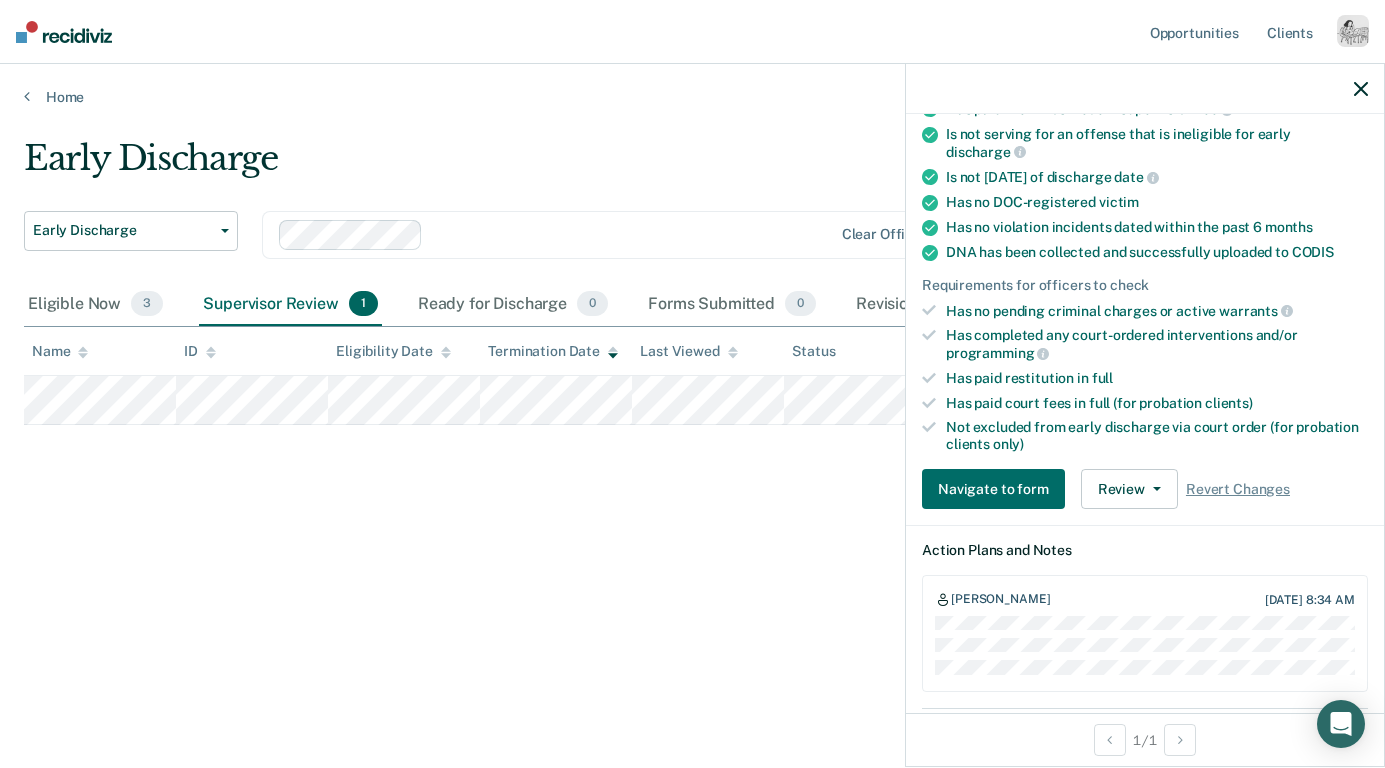 click on "Has paid court fees in full (for probation   clients)" at bounding box center (1157, 403) 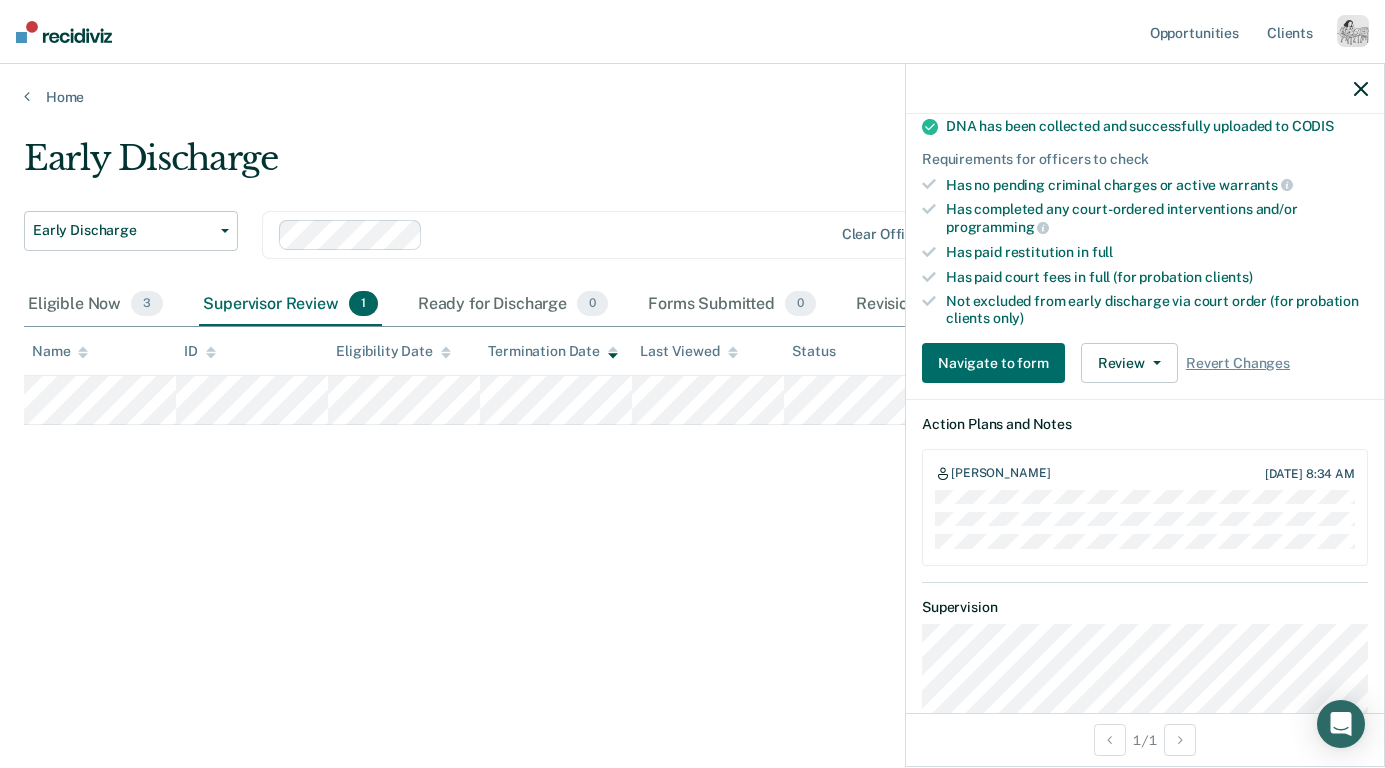 scroll, scrollTop: 548, scrollLeft: 0, axis: vertical 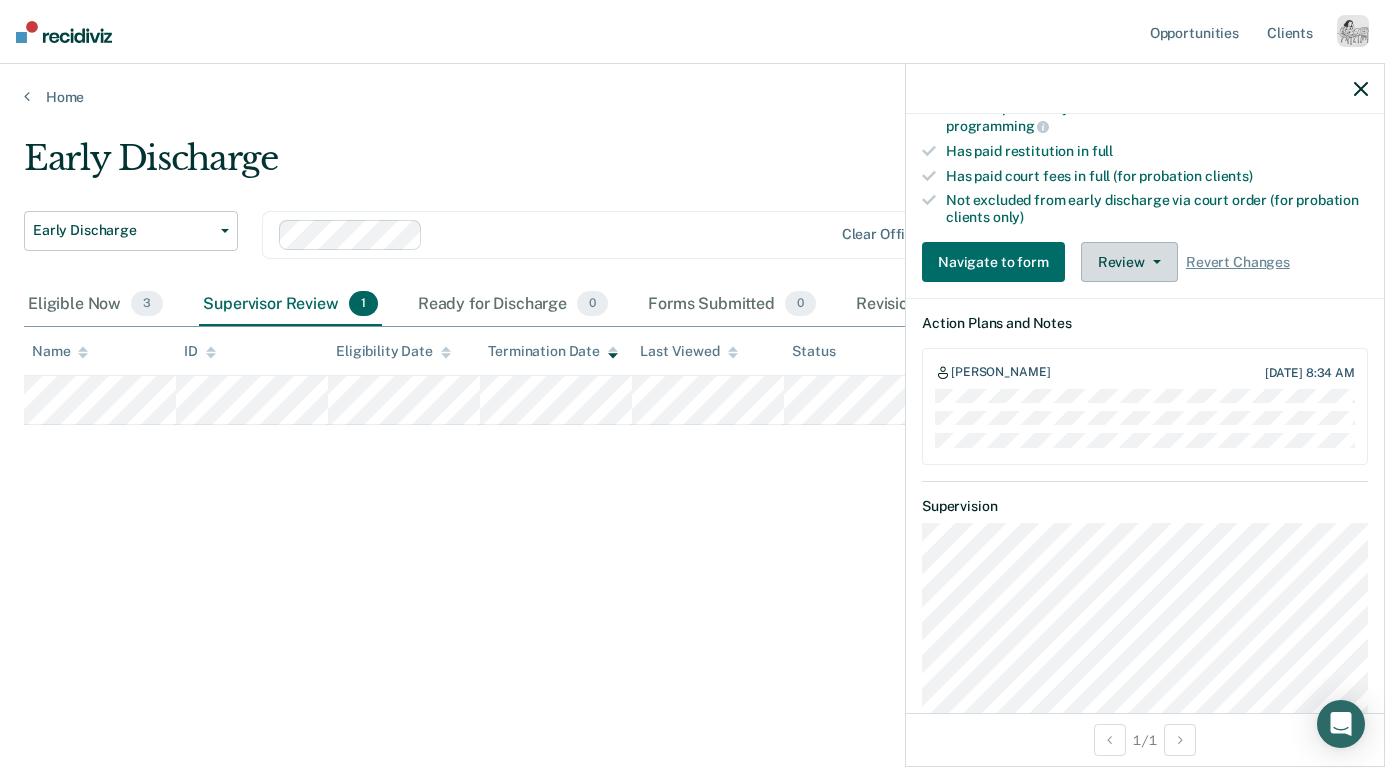 click on "Review" at bounding box center [1129, 262] 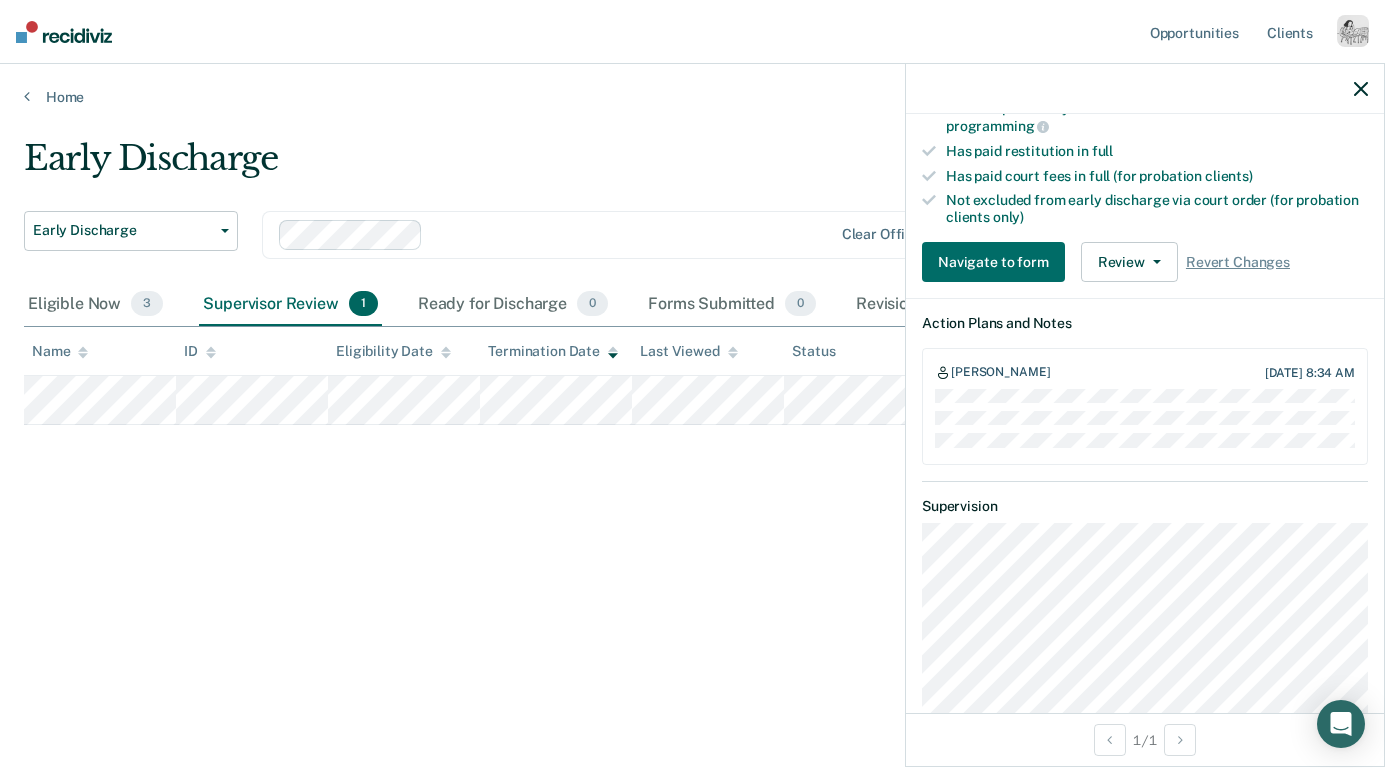 drag, startPoint x: 928, startPoint y: 380, endPoint x: 1222, endPoint y: 384, distance: 294.02722 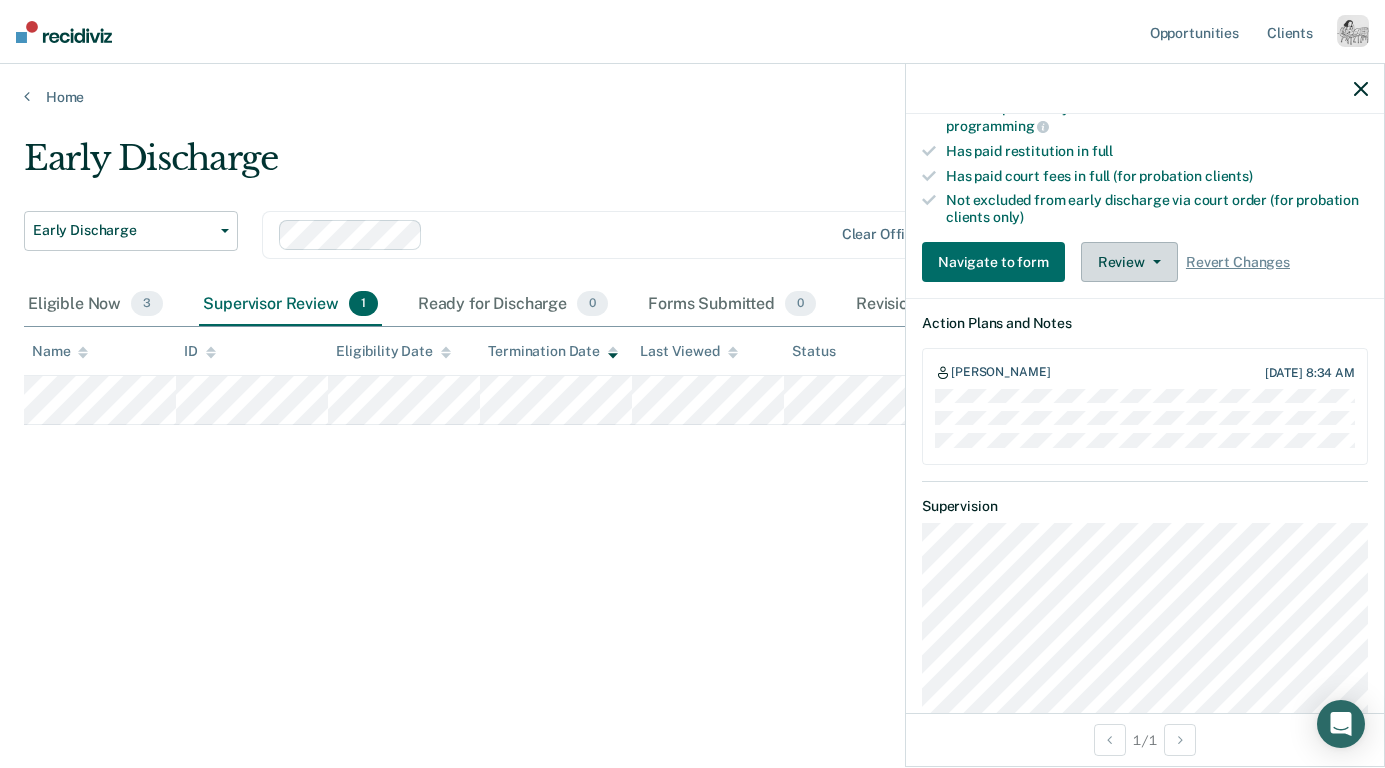 click on "Review" at bounding box center [1129, 262] 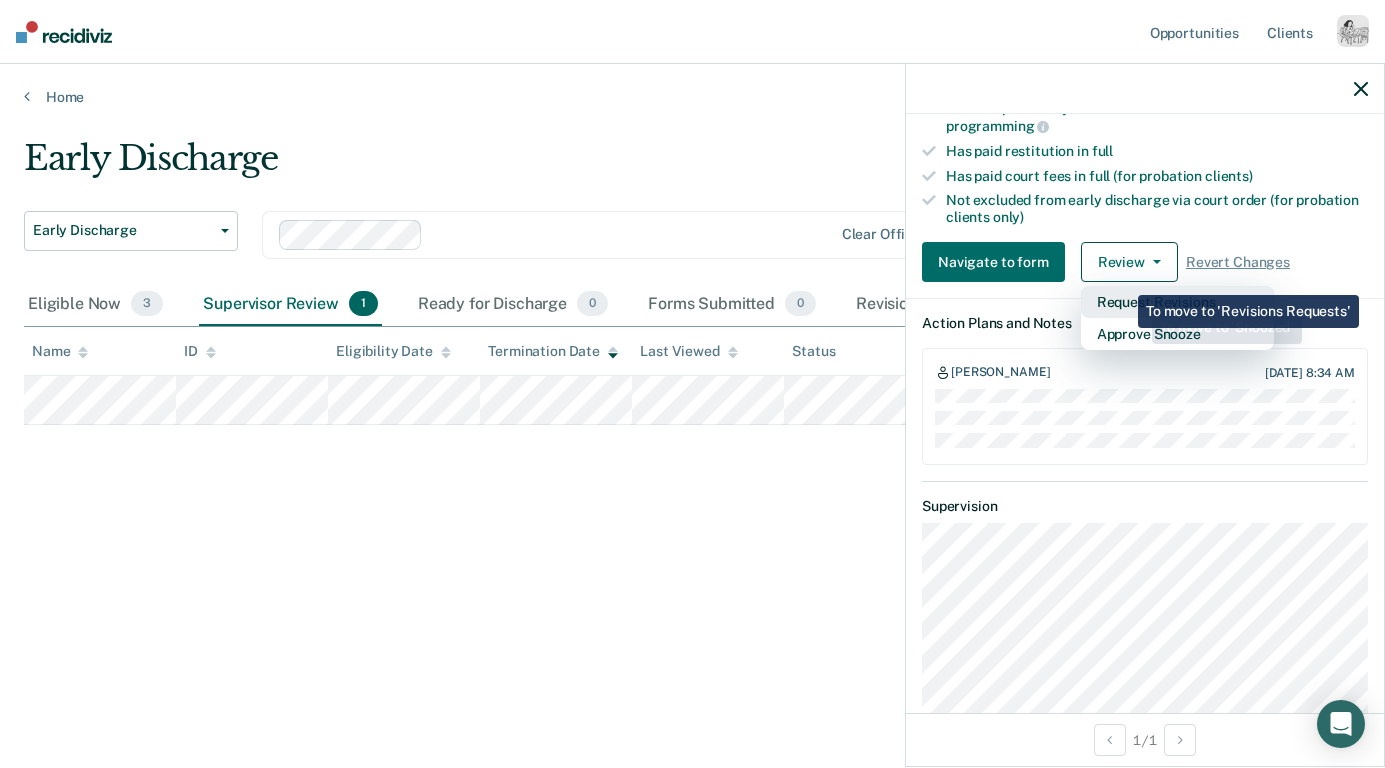 click on "Request Revisions" at bounding box center [1177, 302] 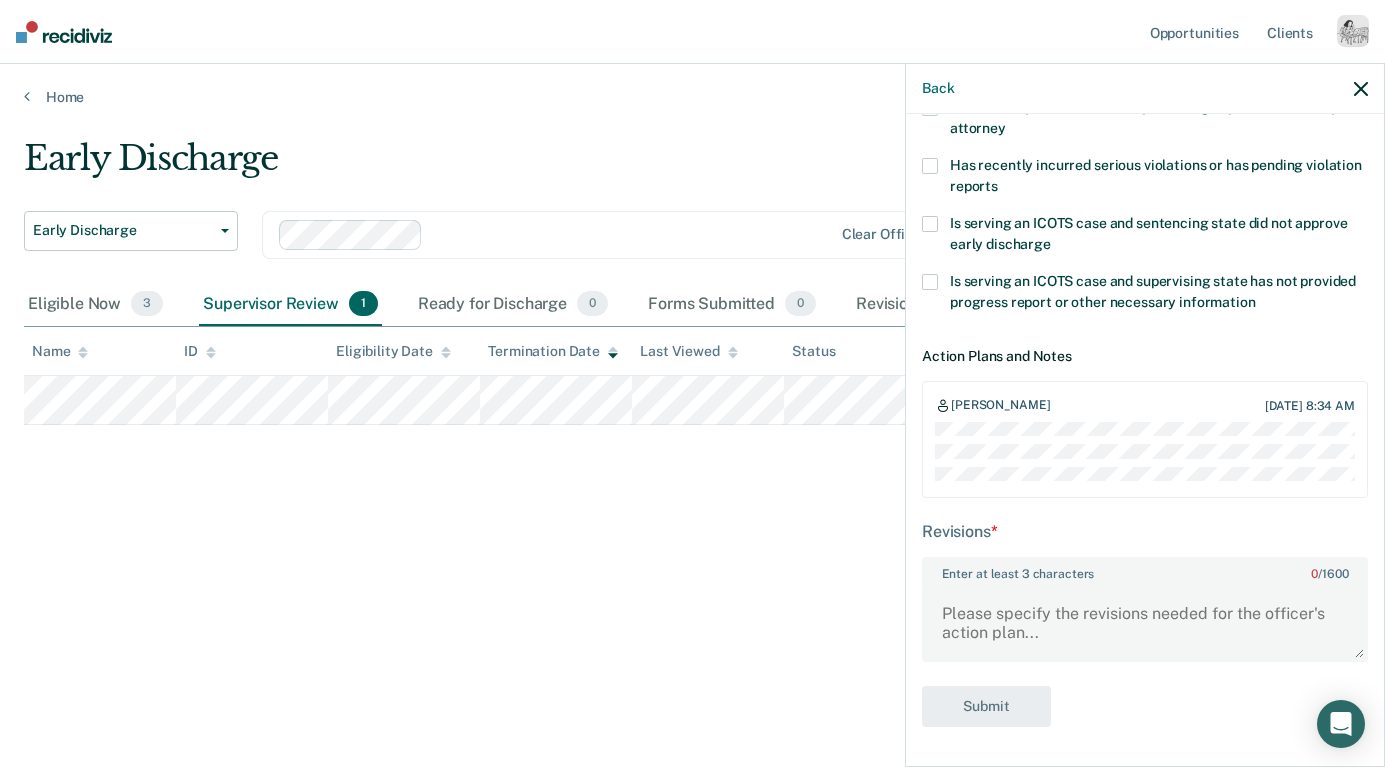 scroll, scrollTop: 386, scrollLeft: 0, axis: vertical 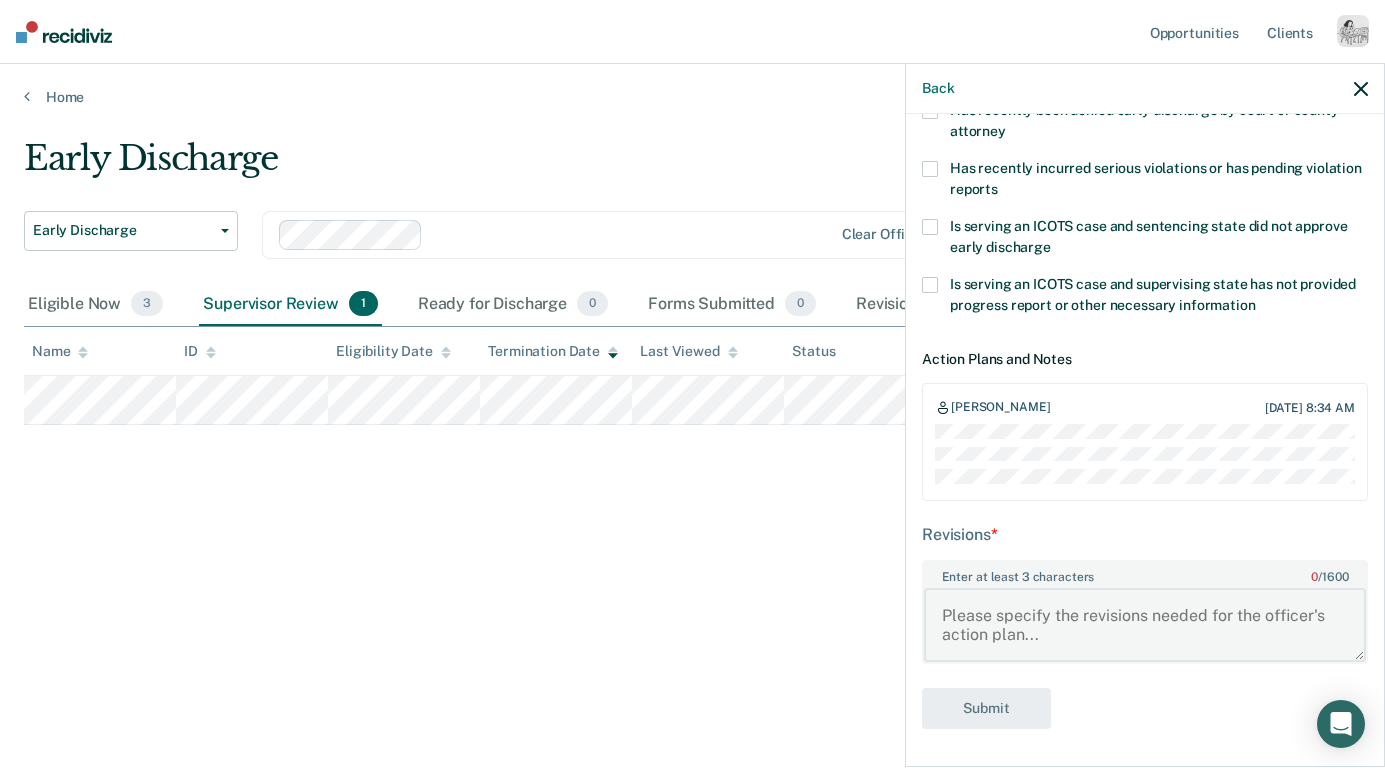 click on "Enter at least 3 characters 0  /  1600" at bounding box center [1145, 625] 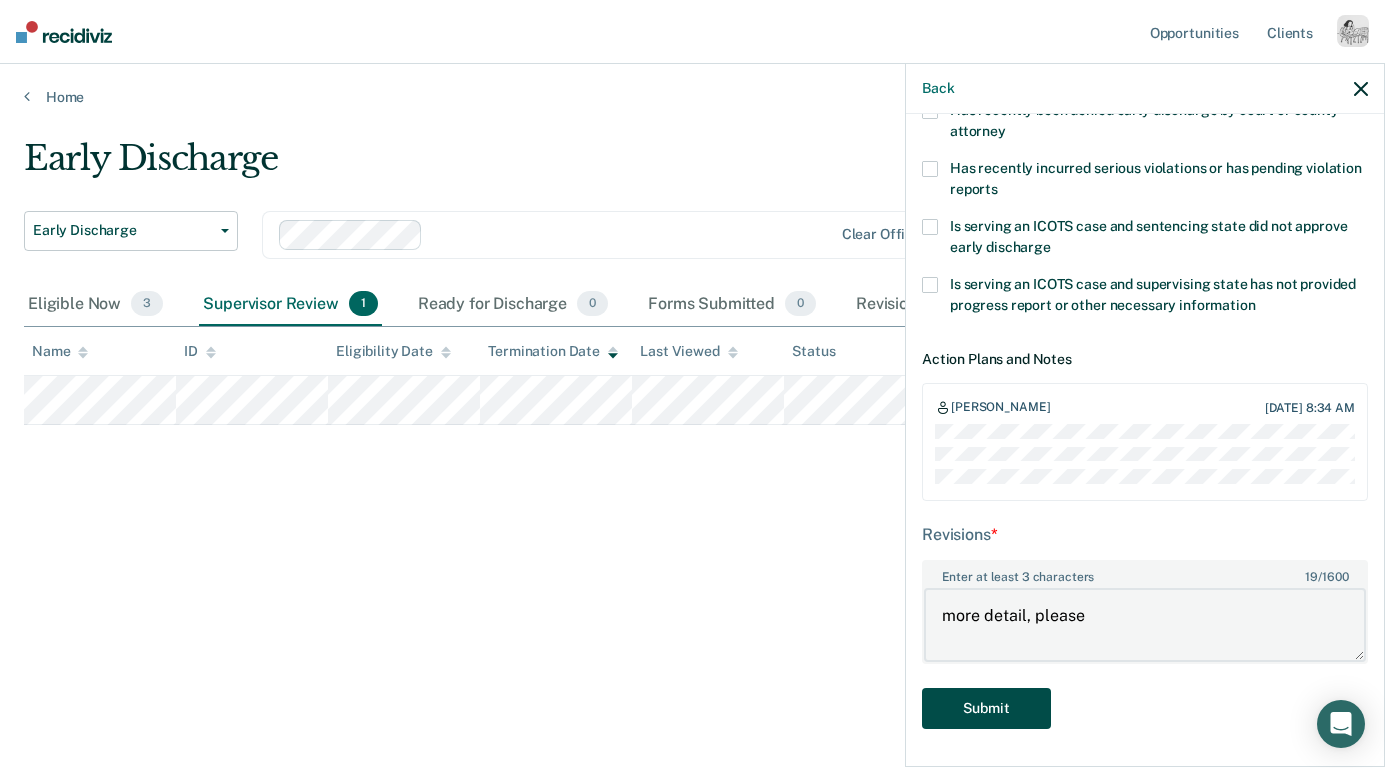 type on "more detail, please" 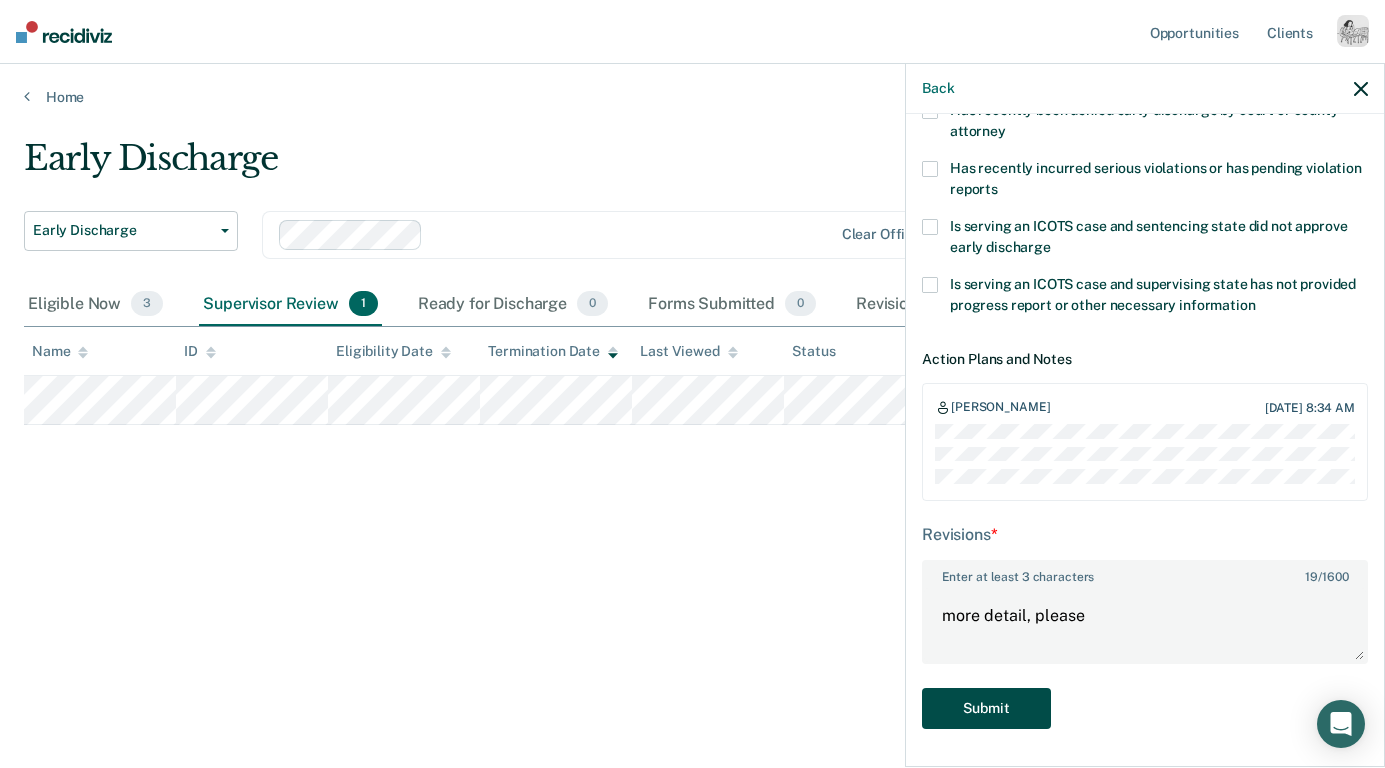 click on "Submit" at bounding box center (986, 708) 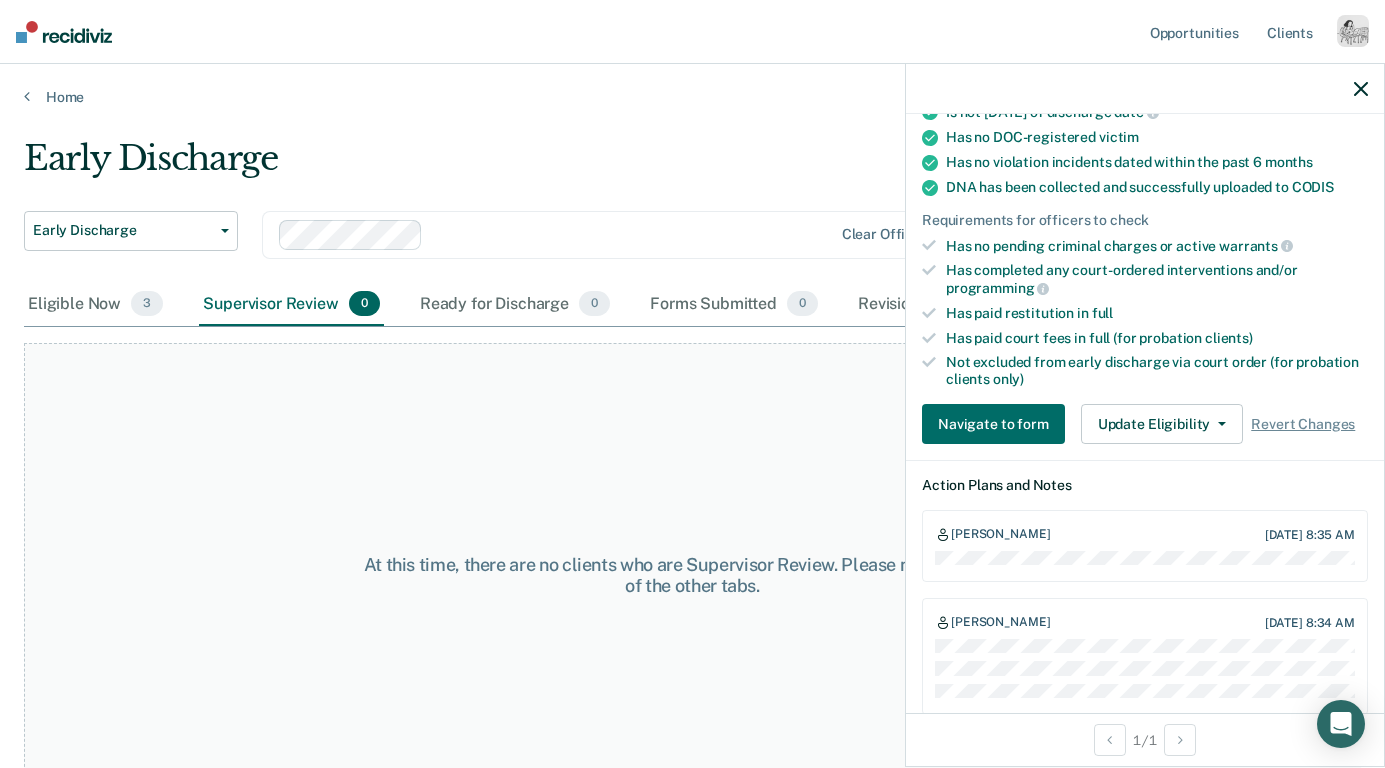 click 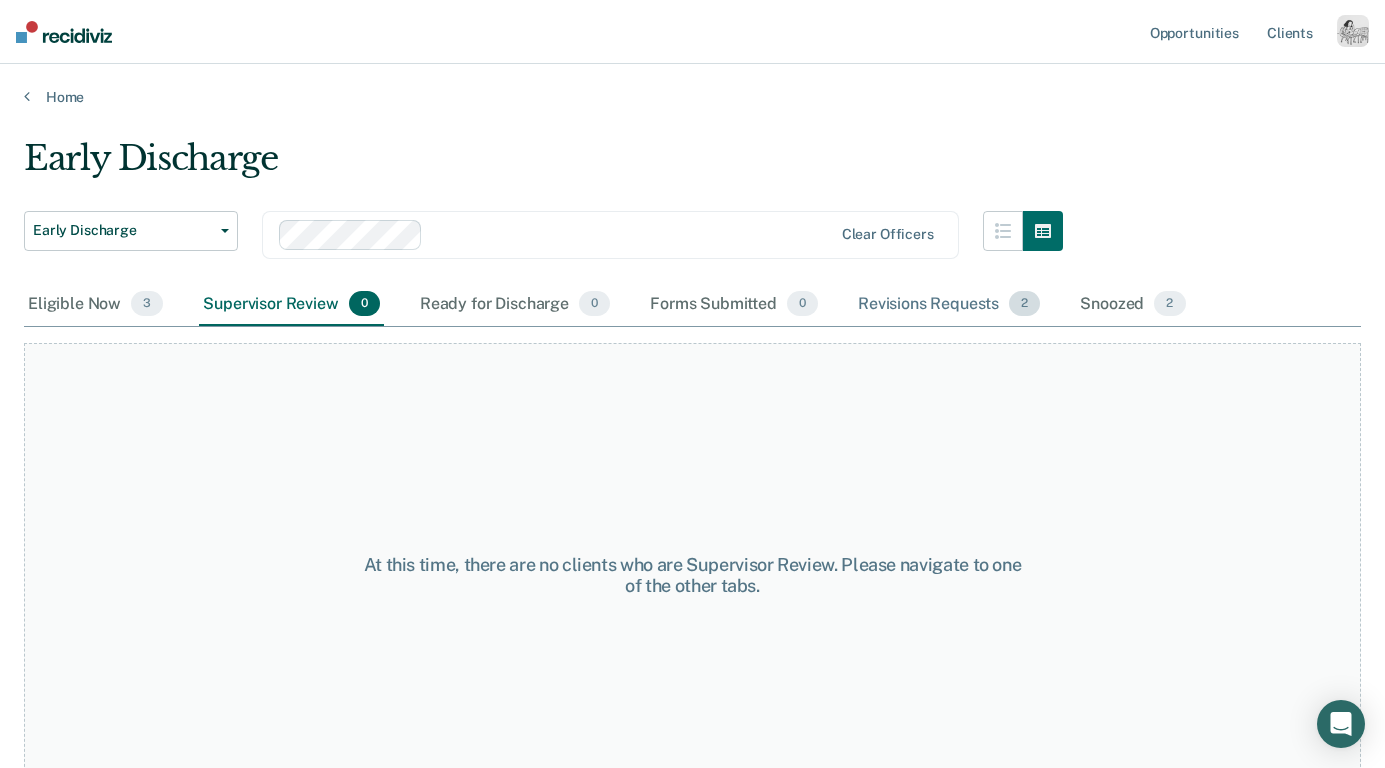 click on "Revisions Requests 2" at bounding box center [949, 305] 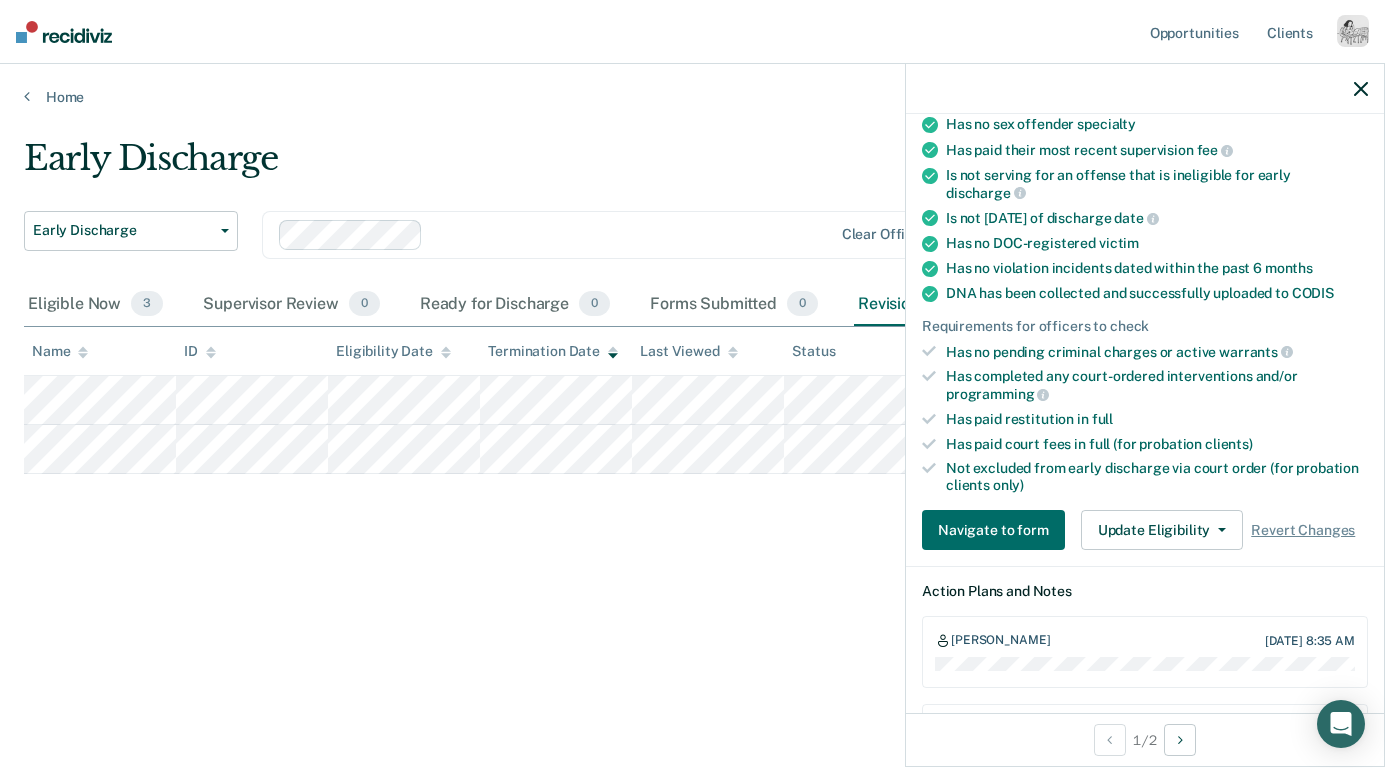 scroll, scrollTop: 346, scrollLeft: 0, axis: vertical 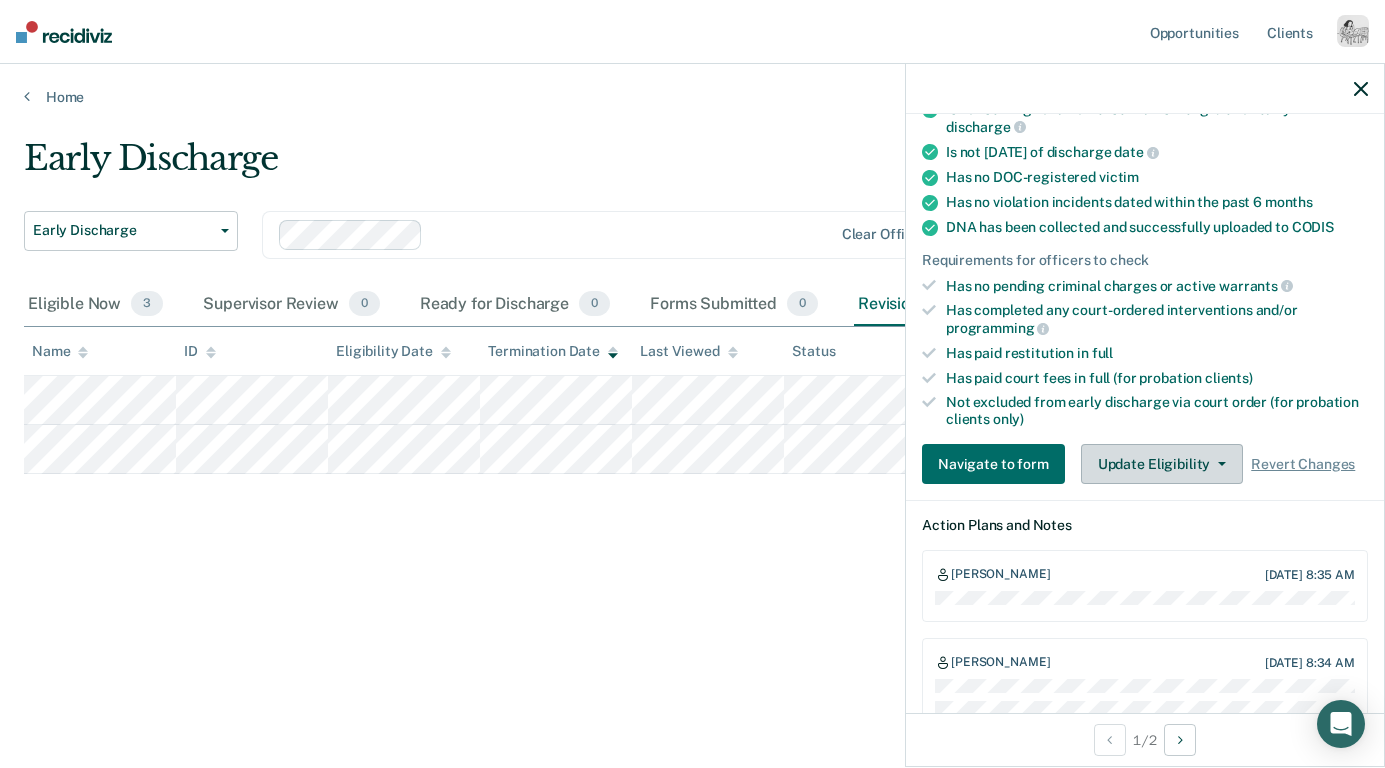 click on "Update Eligibility" at bounding box center (1162, 464) 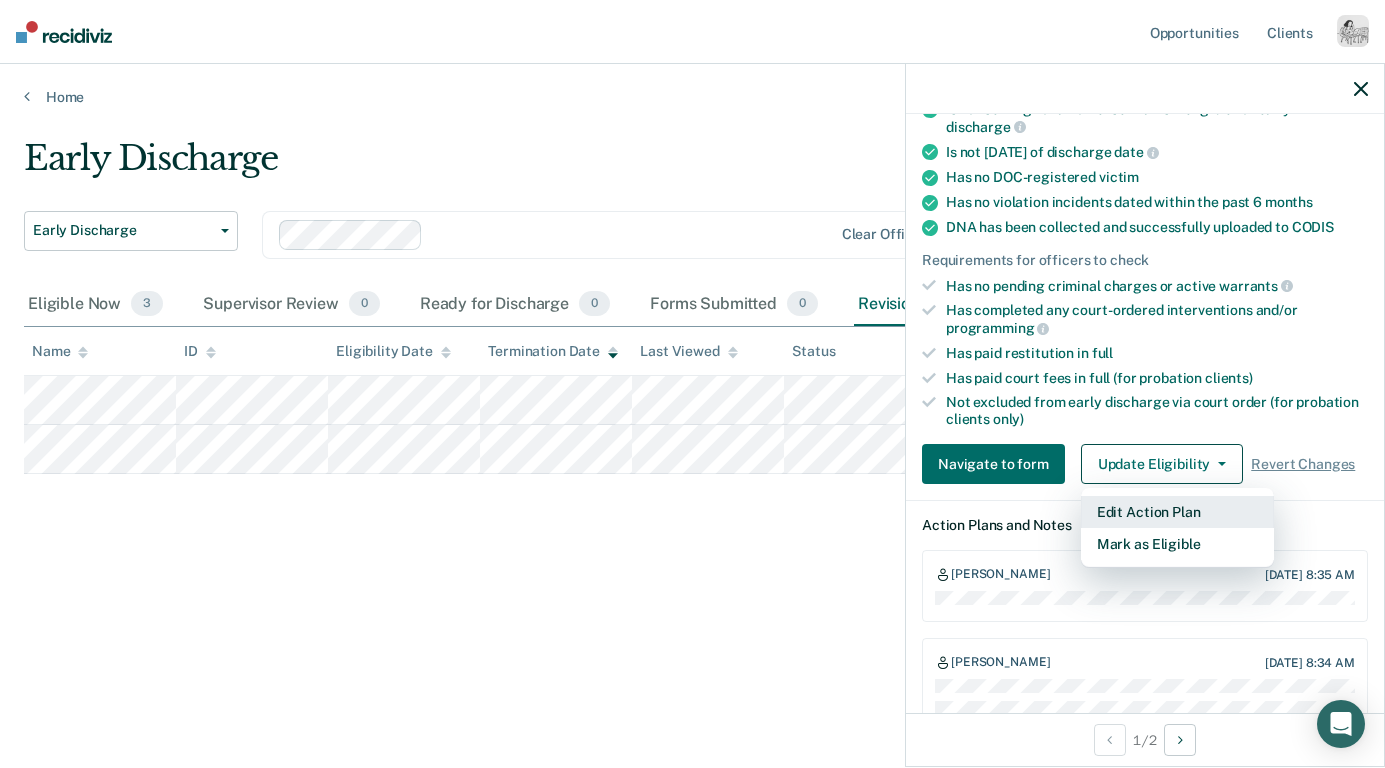 click on "Edit Action Plan" at bounding box center [1177, 512] 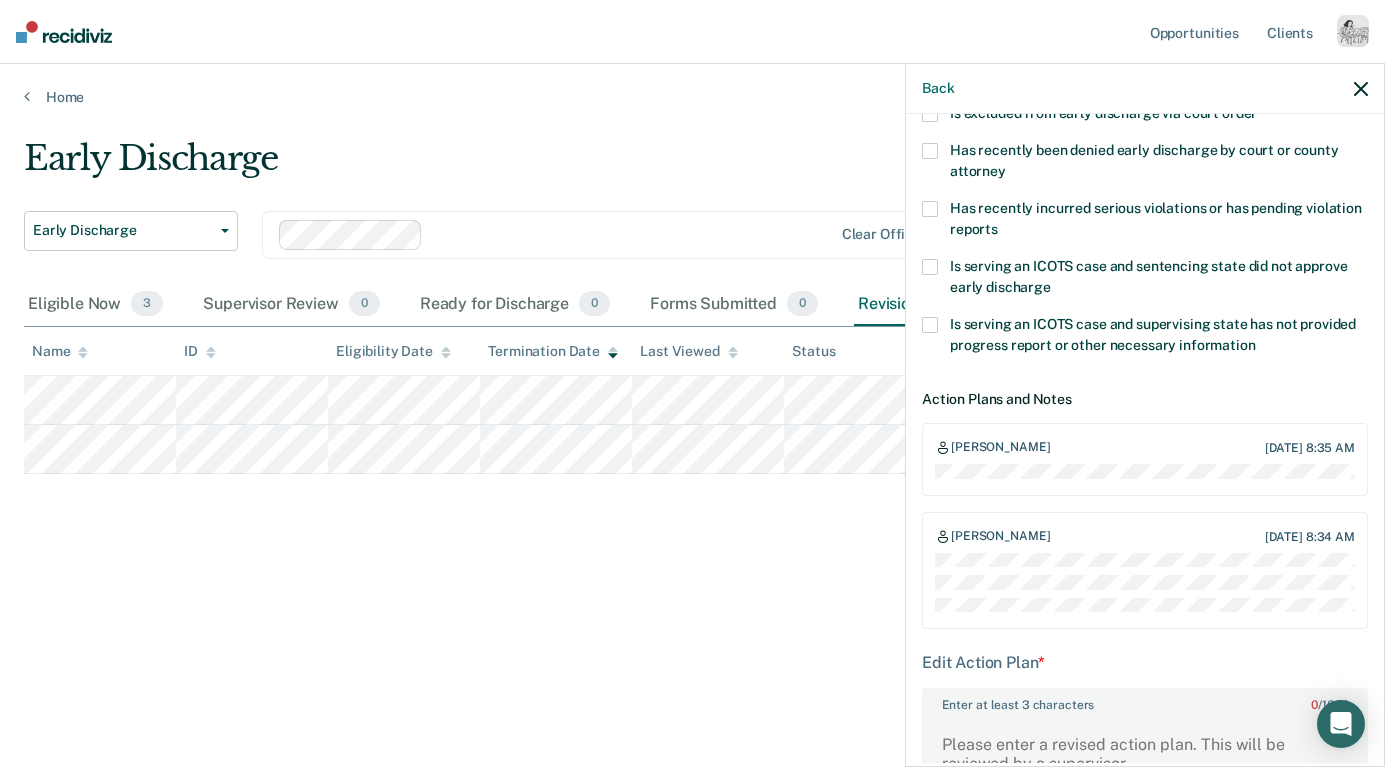 scroll, scrollTop: 429, scrollLeft: 0, axis: vertical 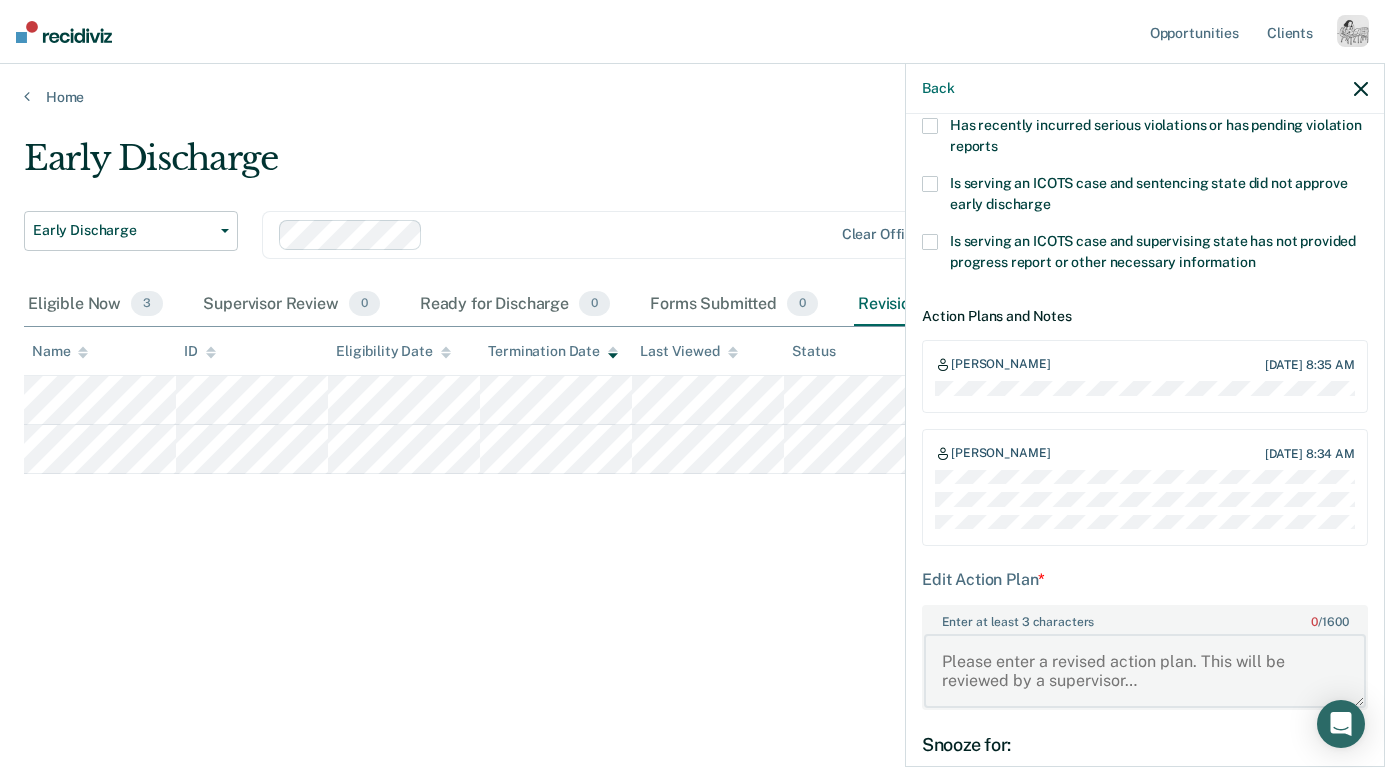 click on "Enter at least 3 characters 0  /  1600" at bounding box center [1145, 671] 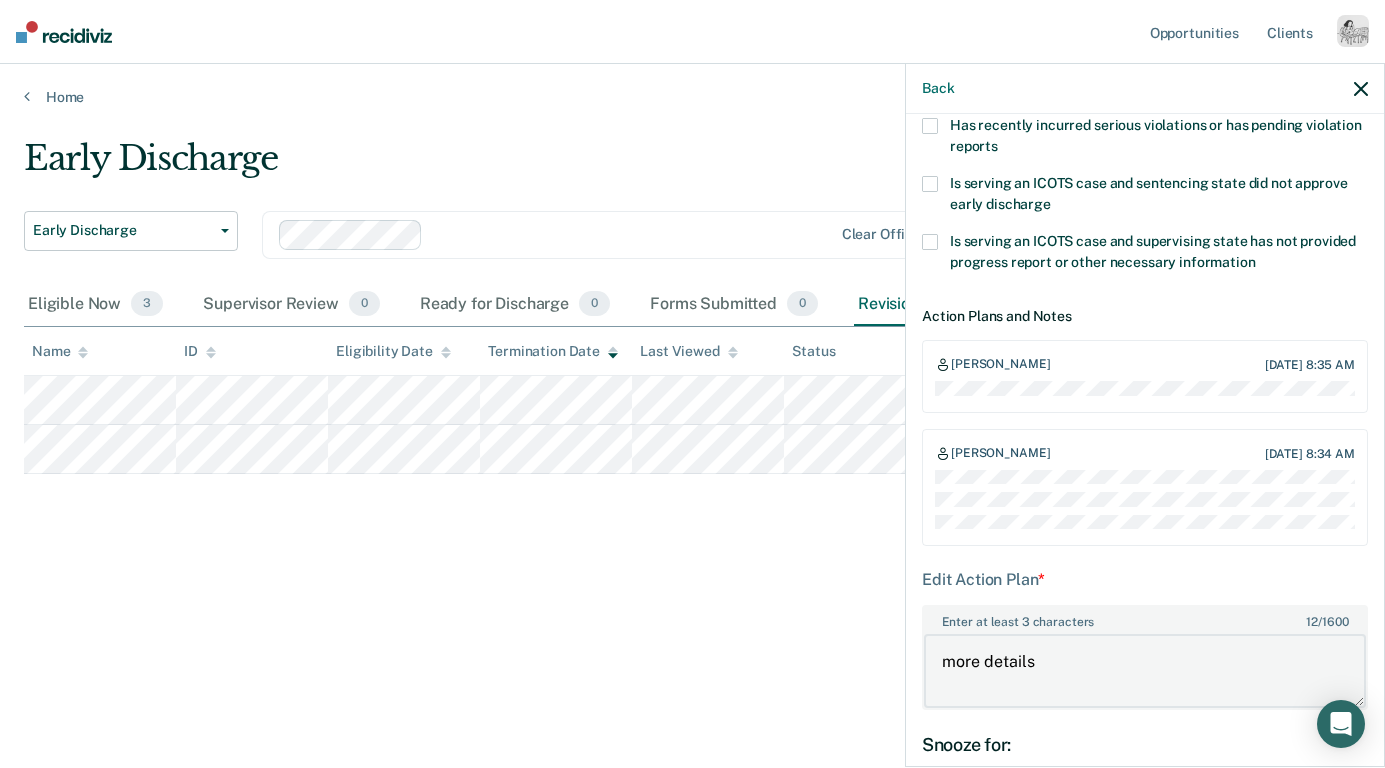 scroll, scrollTop: 661, scrollLeft: 0, axis: vertical 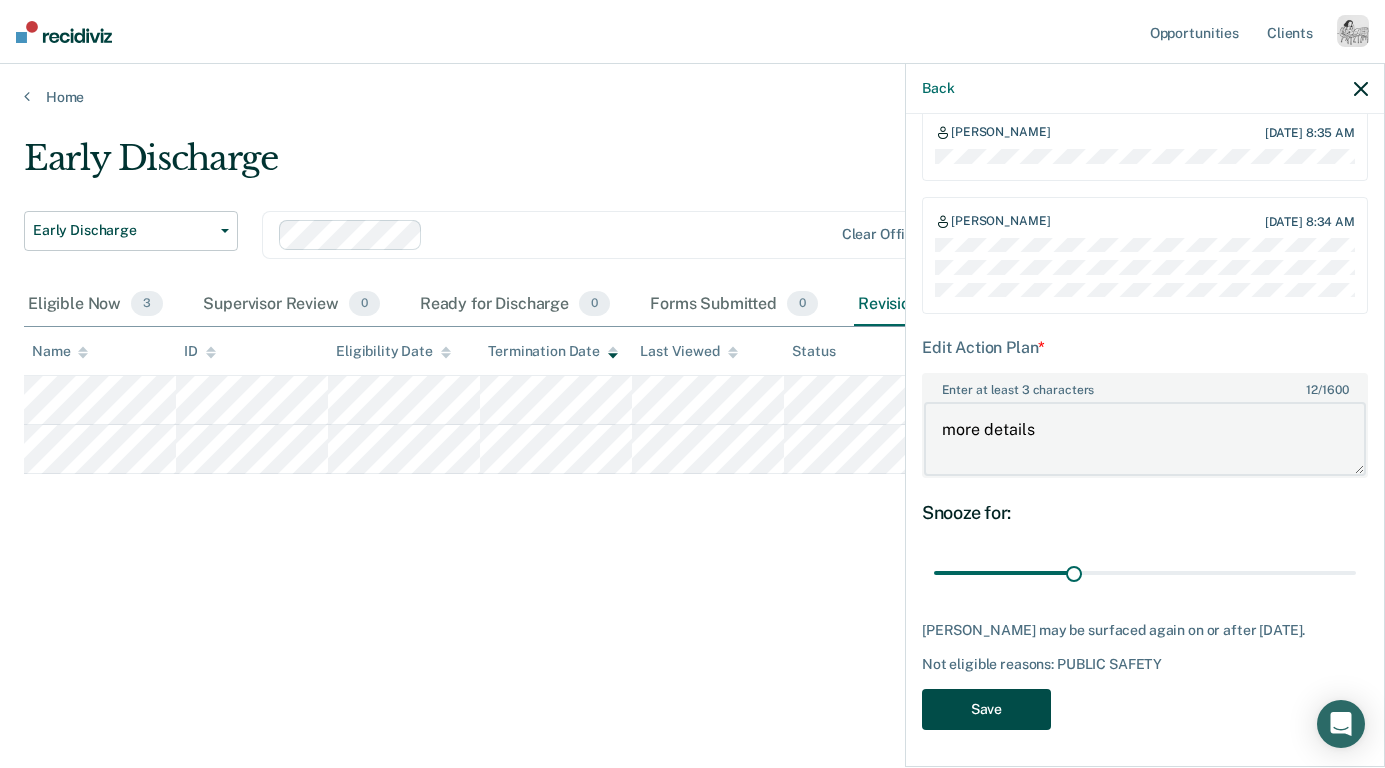 type on "more details" 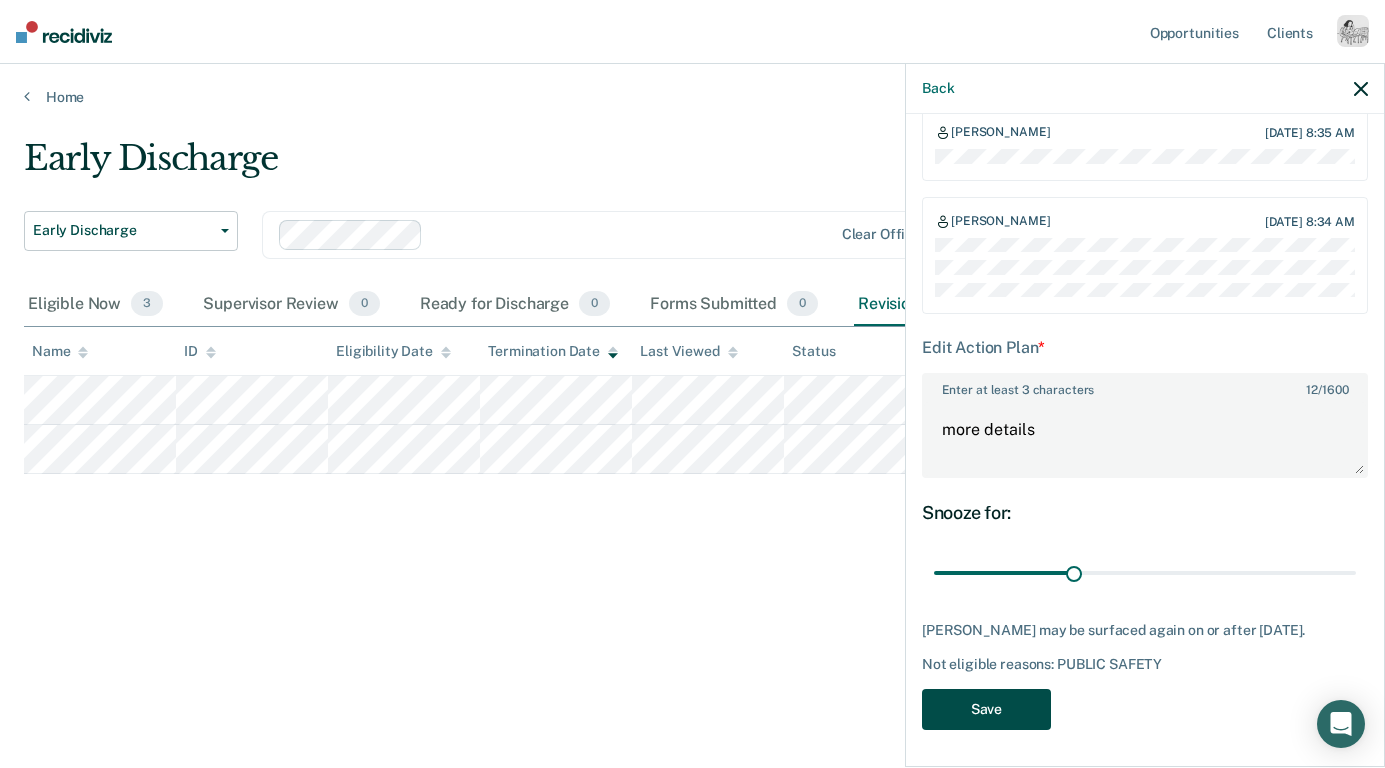 click on "Save" at bounding box center [986, 709] 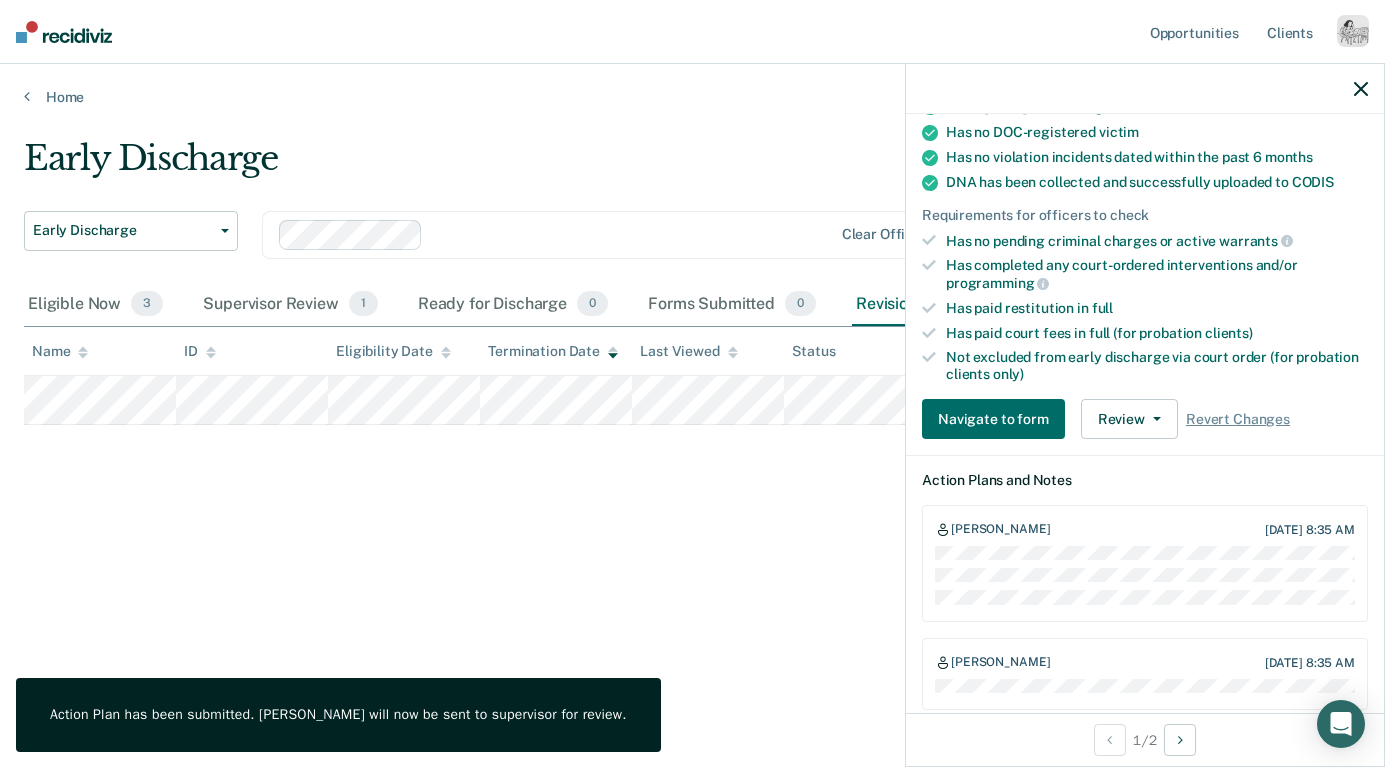 click 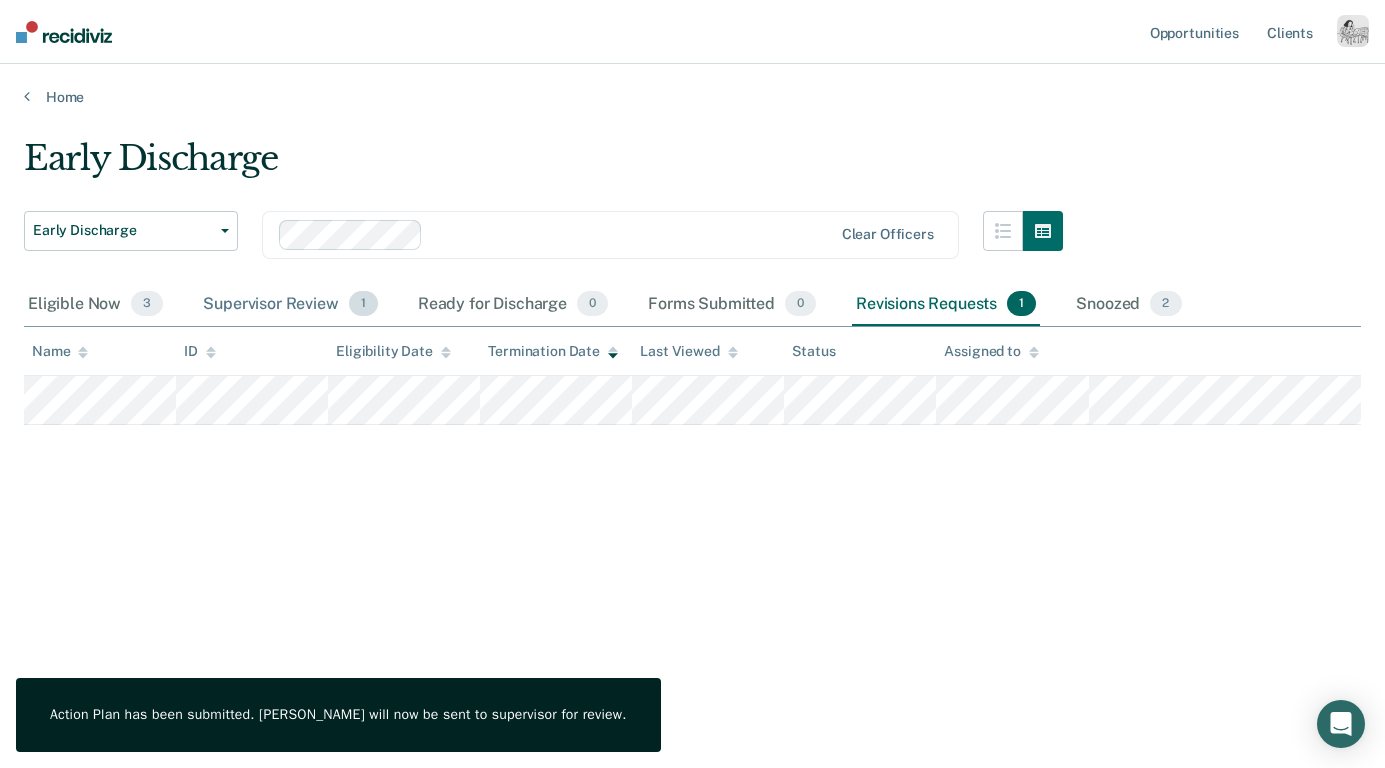 click on "Supervisor Review 1" at bounding box center (290, 305) 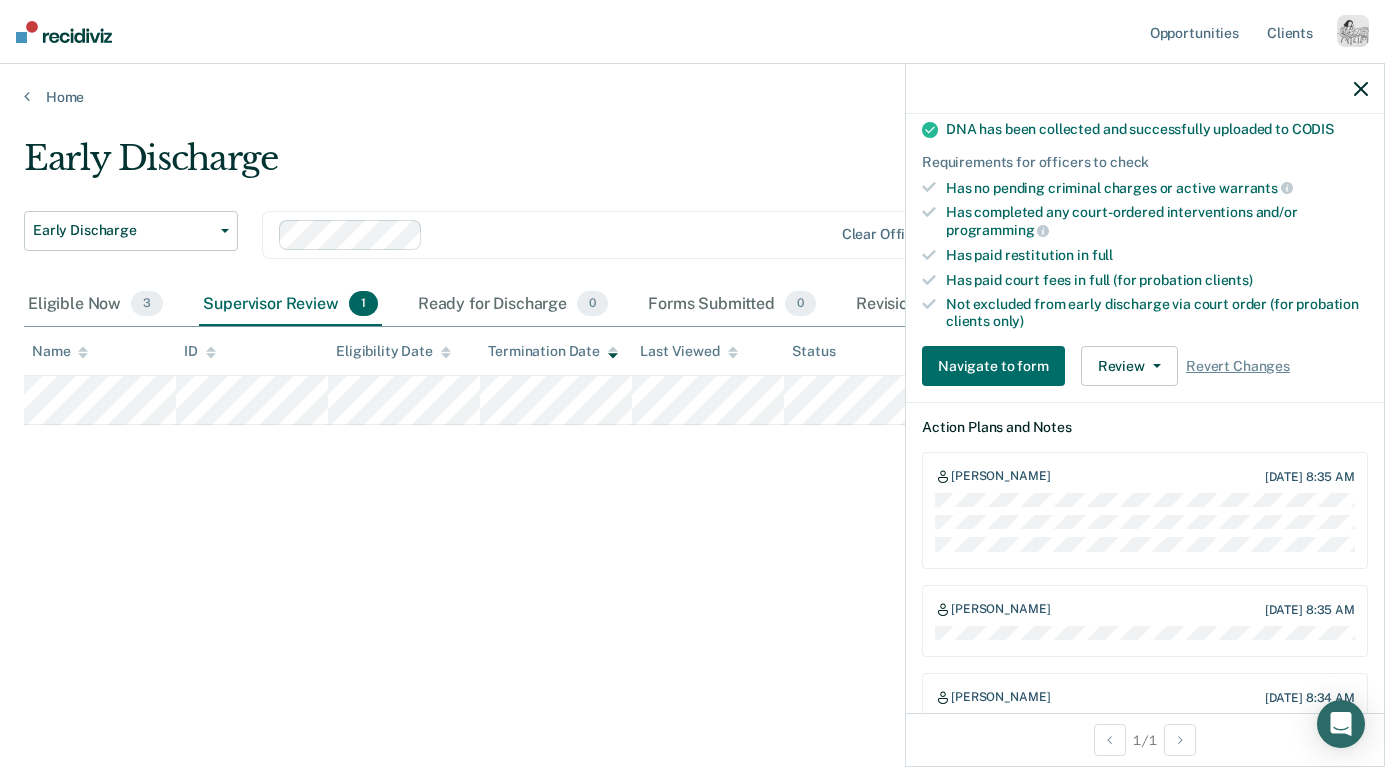 scroll, scrollTop: 447, scrollLeft: 0, axis: vertical 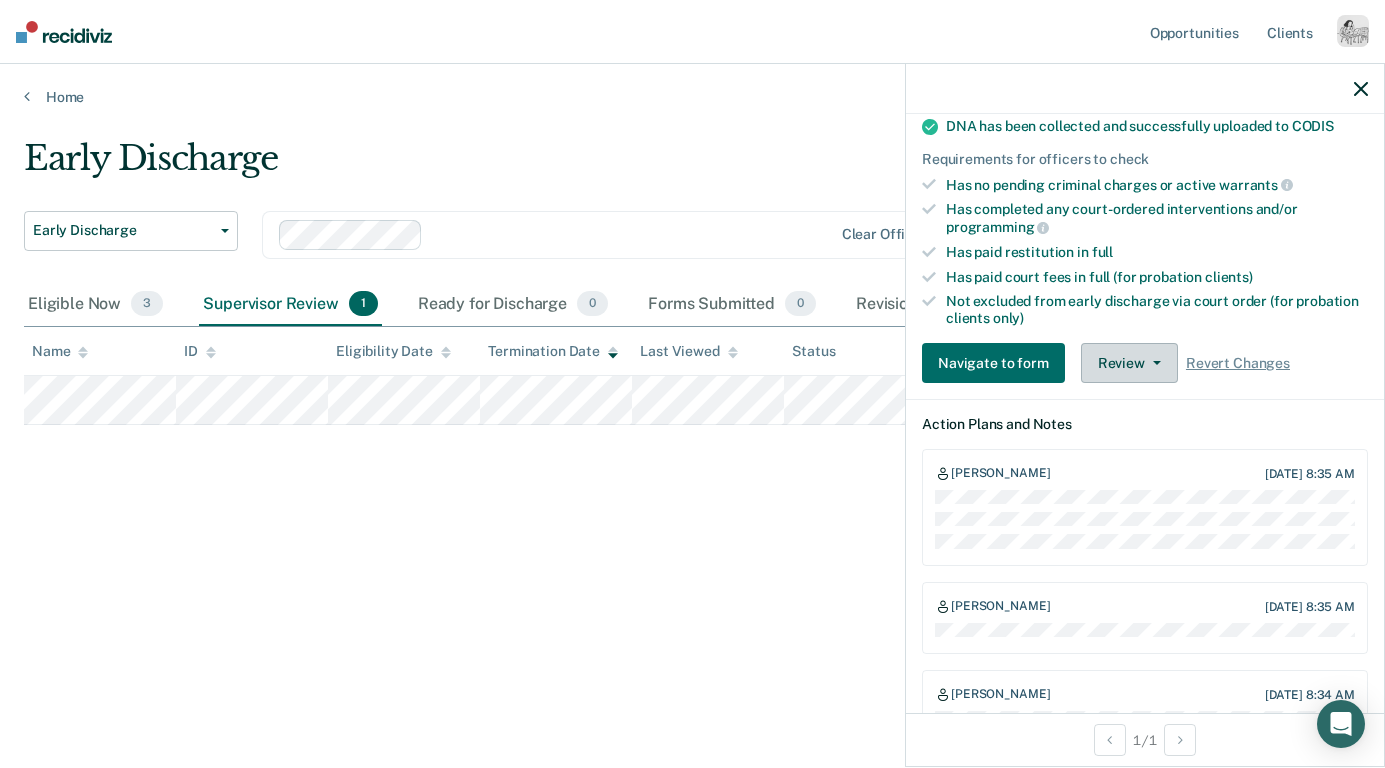 click on "Review" at bounding box center [1129, 363] 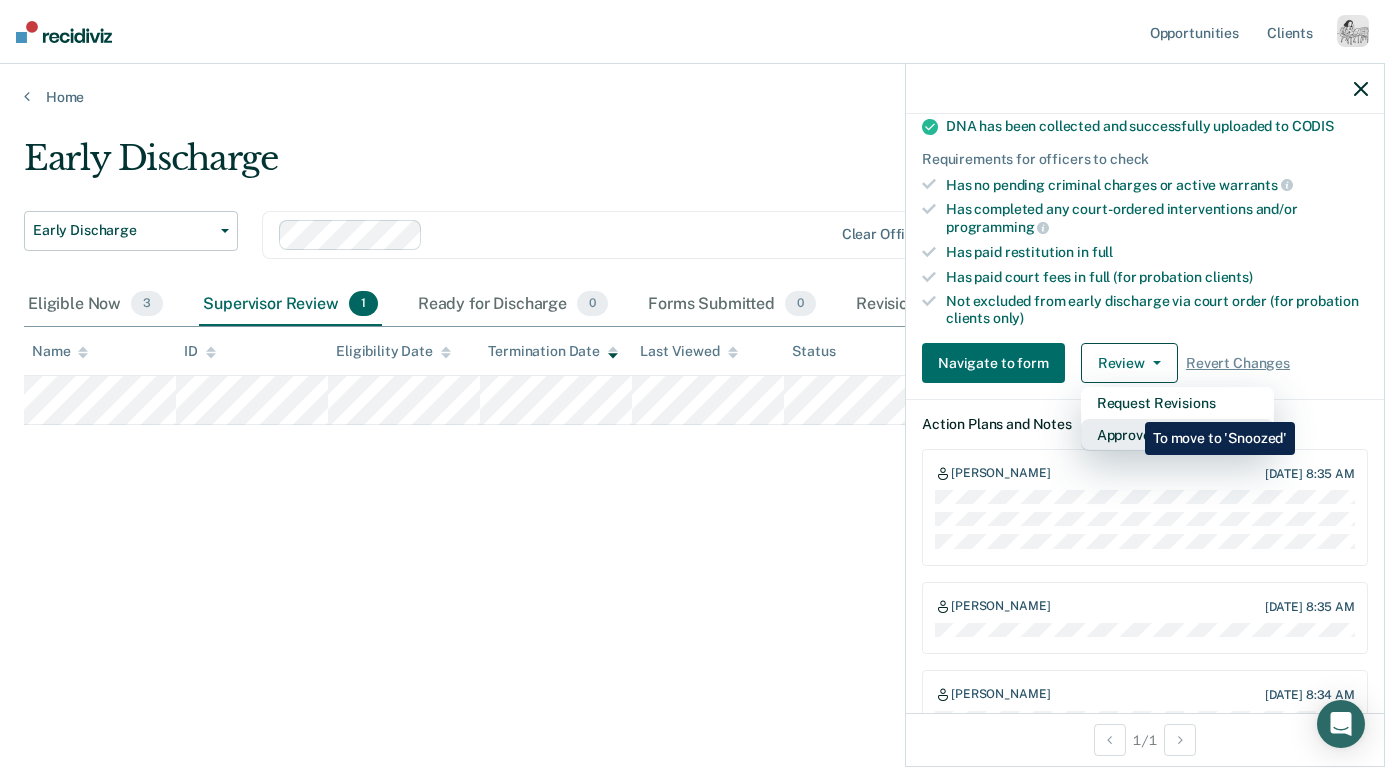 click on "Approve Snooze" at bounding box center (1177, 435) 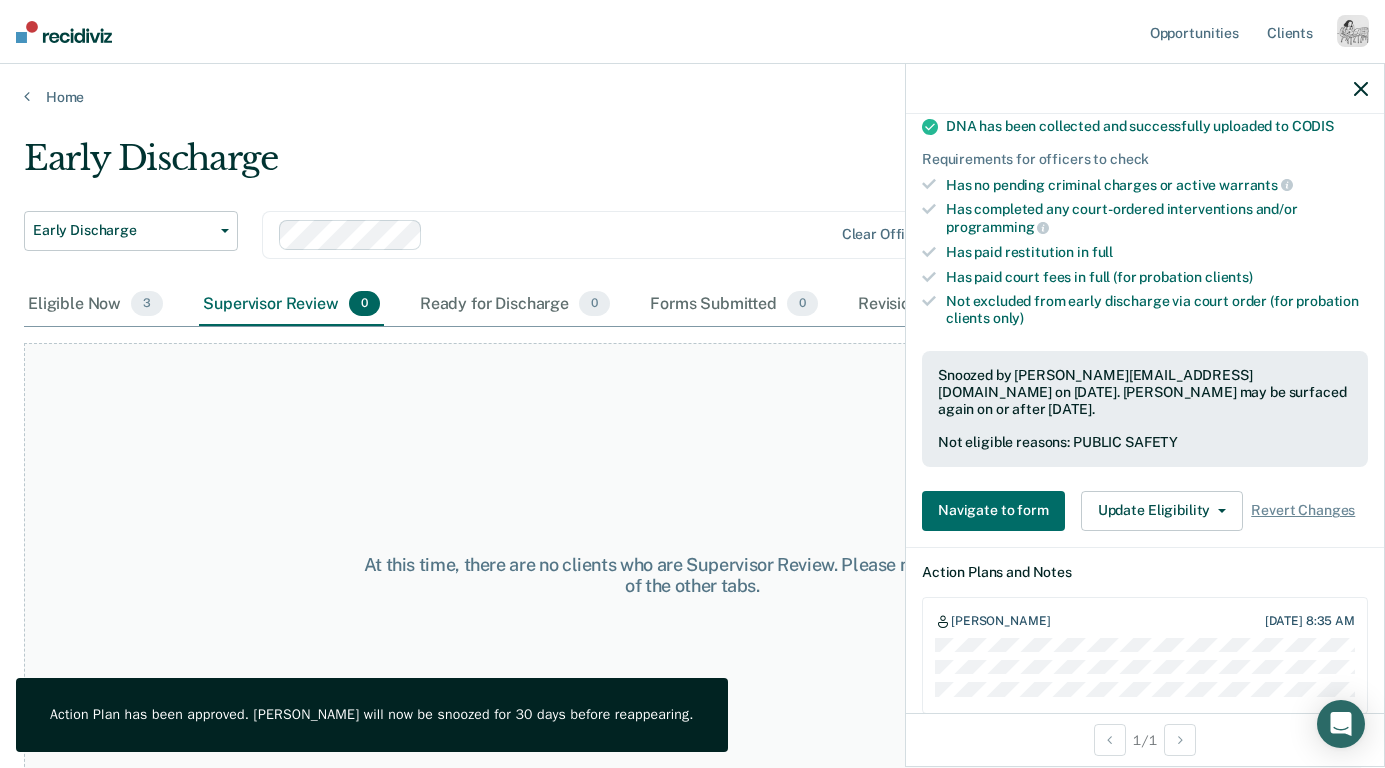 click 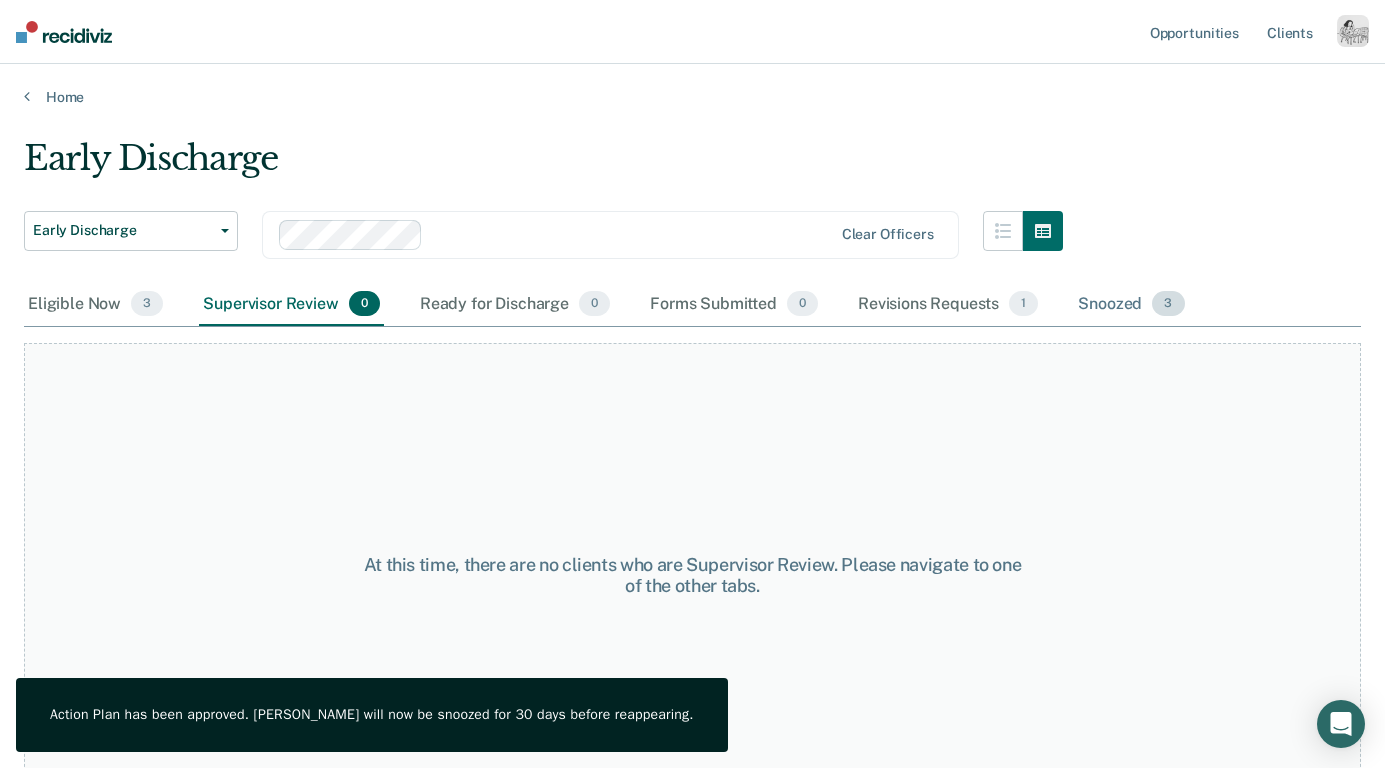click on "Snoozed 3" at bounding box center [1131, 305] 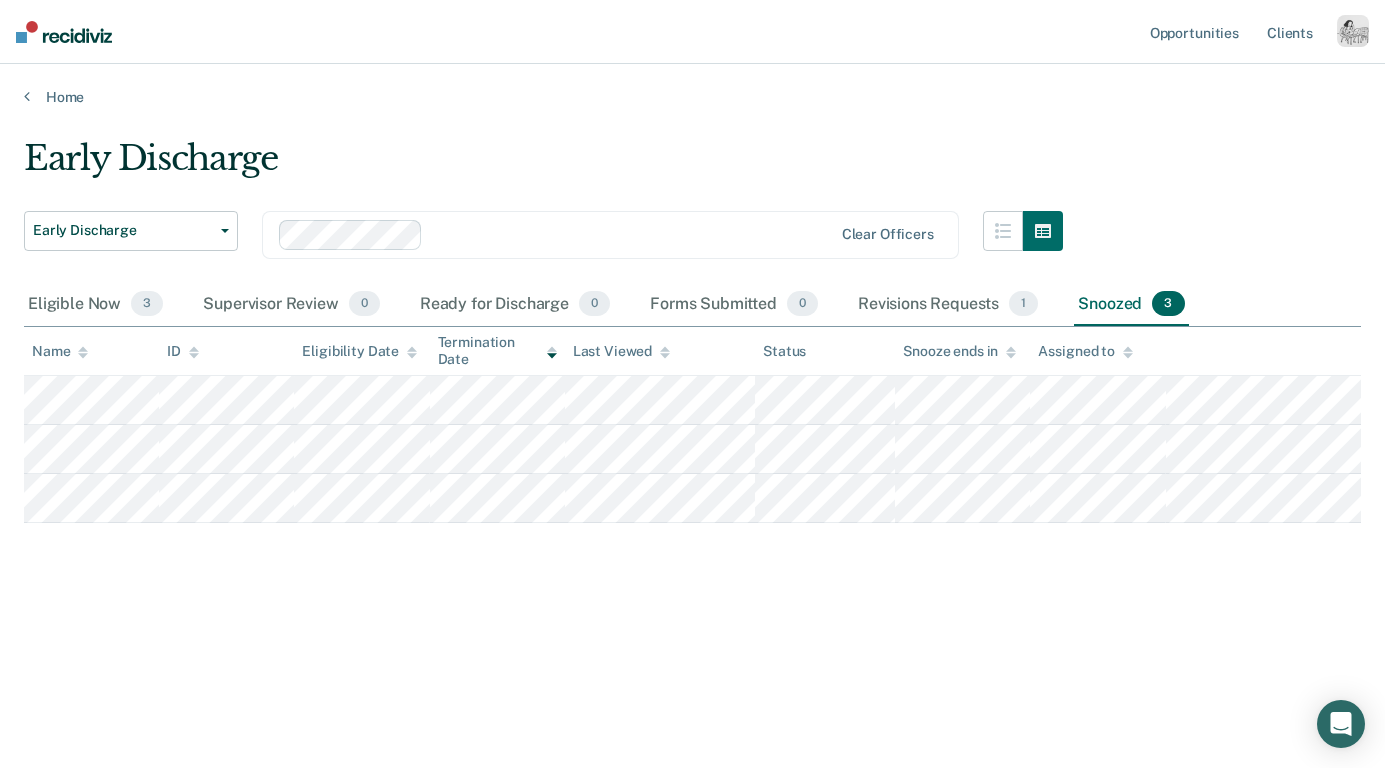click at bounding box center [1353, 31] 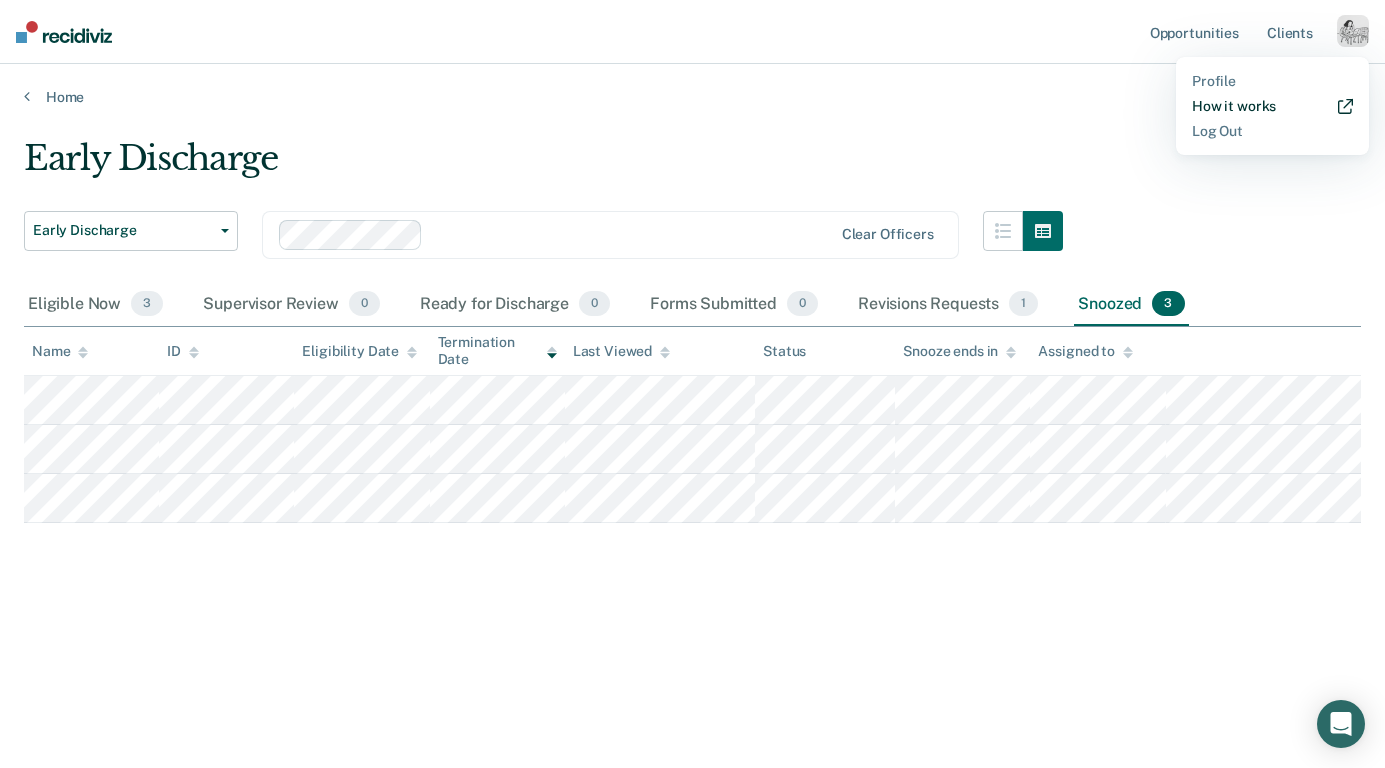 click on "How it works" at bounding box center [1272, 106] 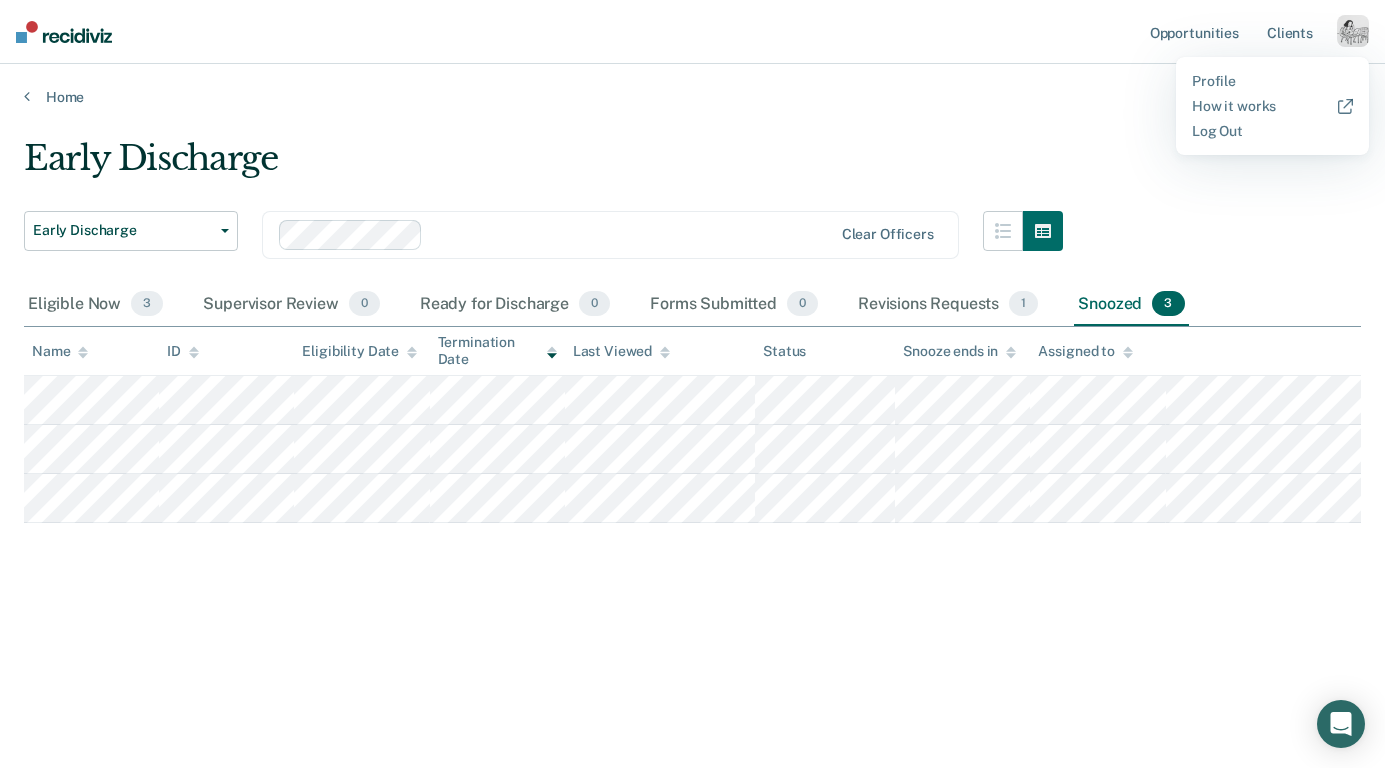 click on "Early Discharge" at bounding box center [543, 166] 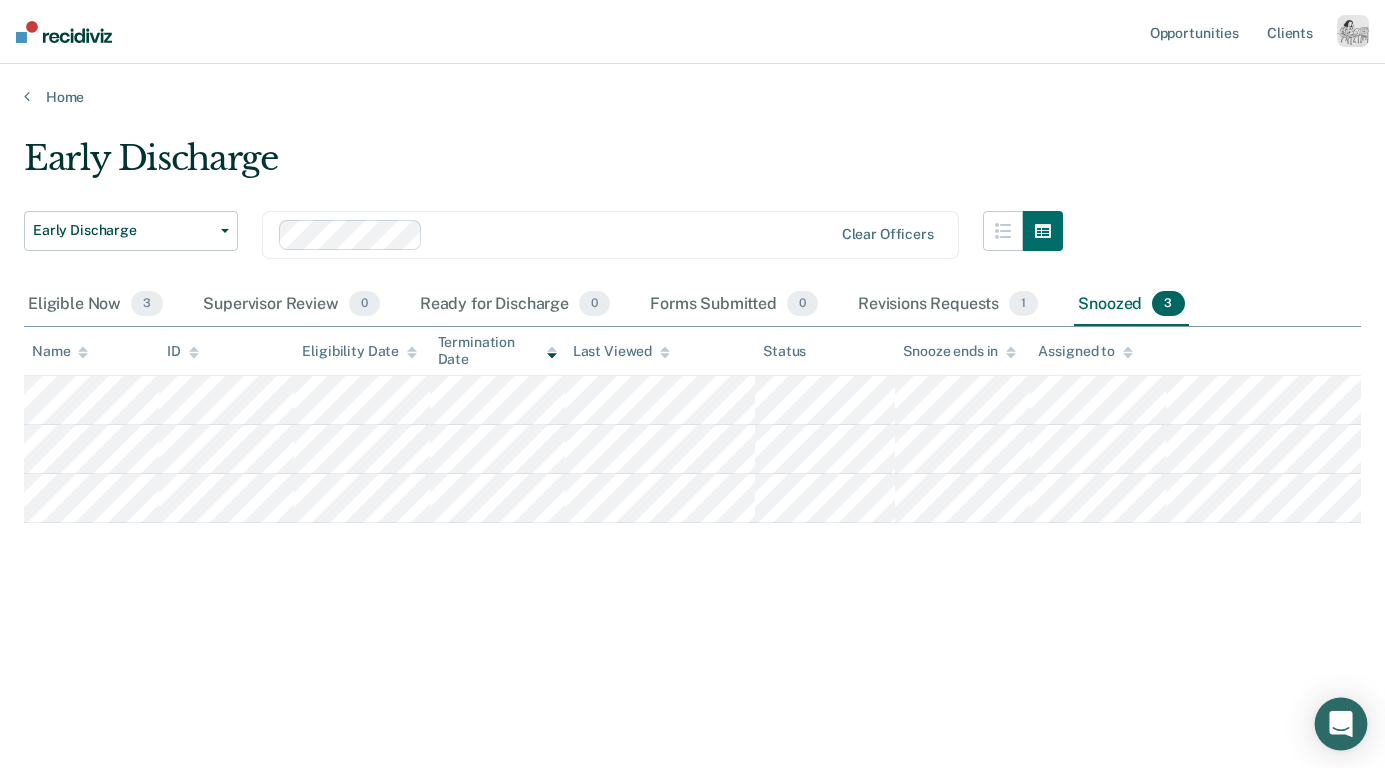 click at bounding box center (1341, 724) 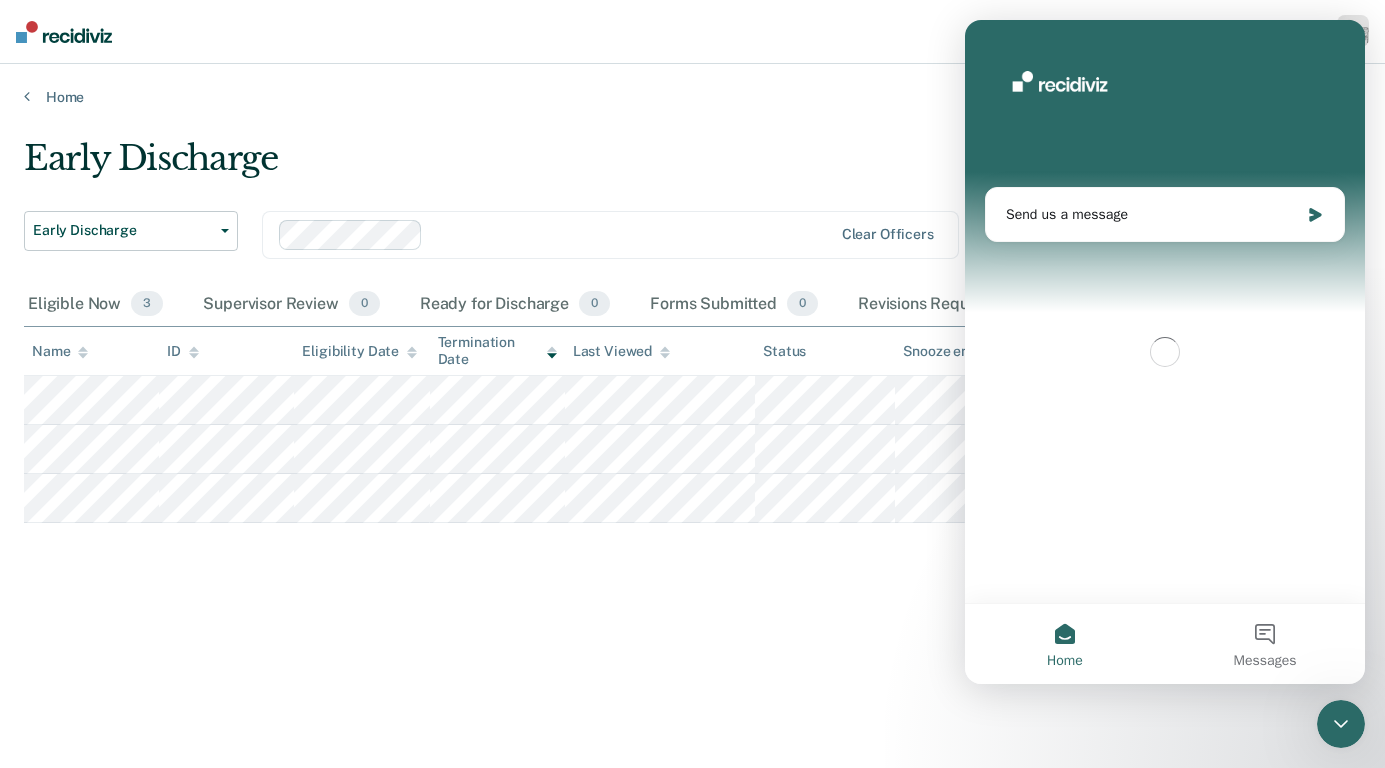 scroll, scrollTop: 0, scrollLeft: 0, axis: both 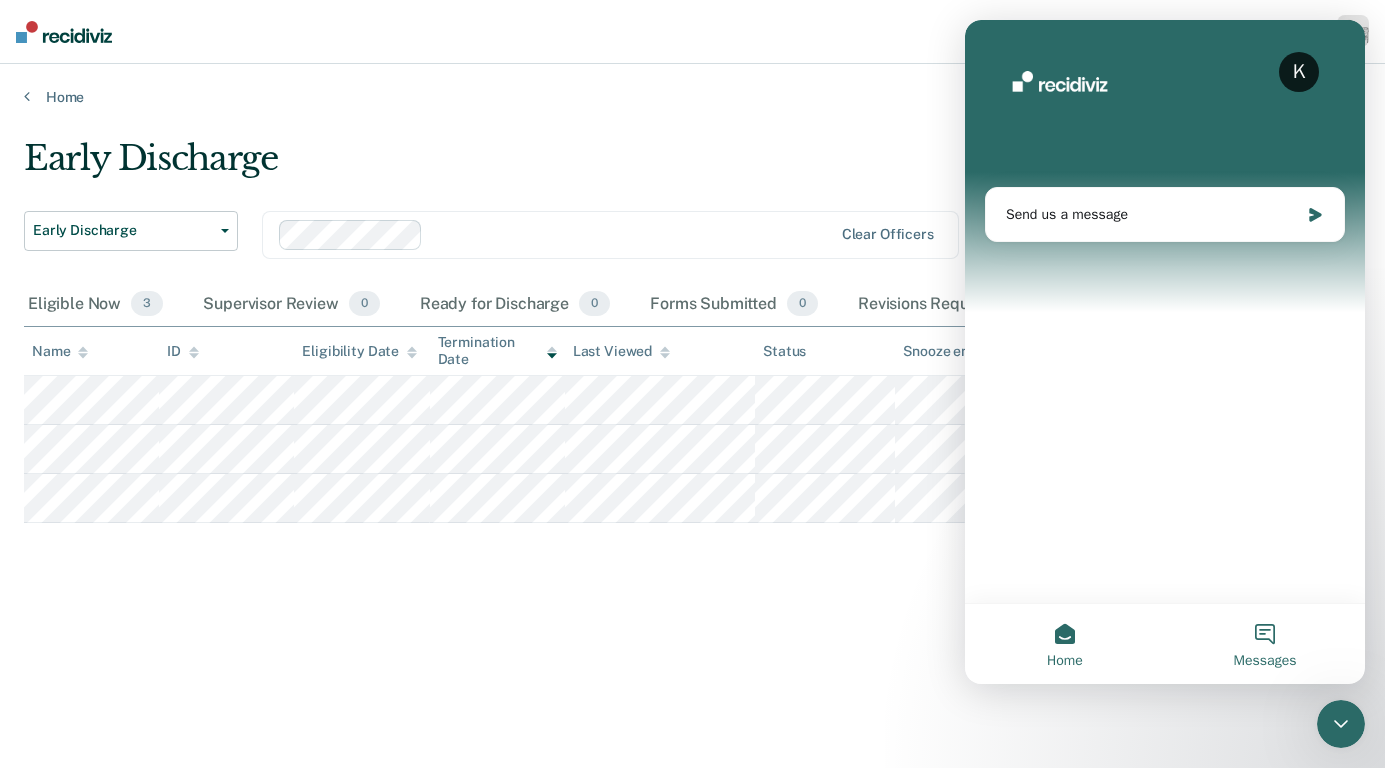 click on "Messages" at bounding box center (1265, 644) 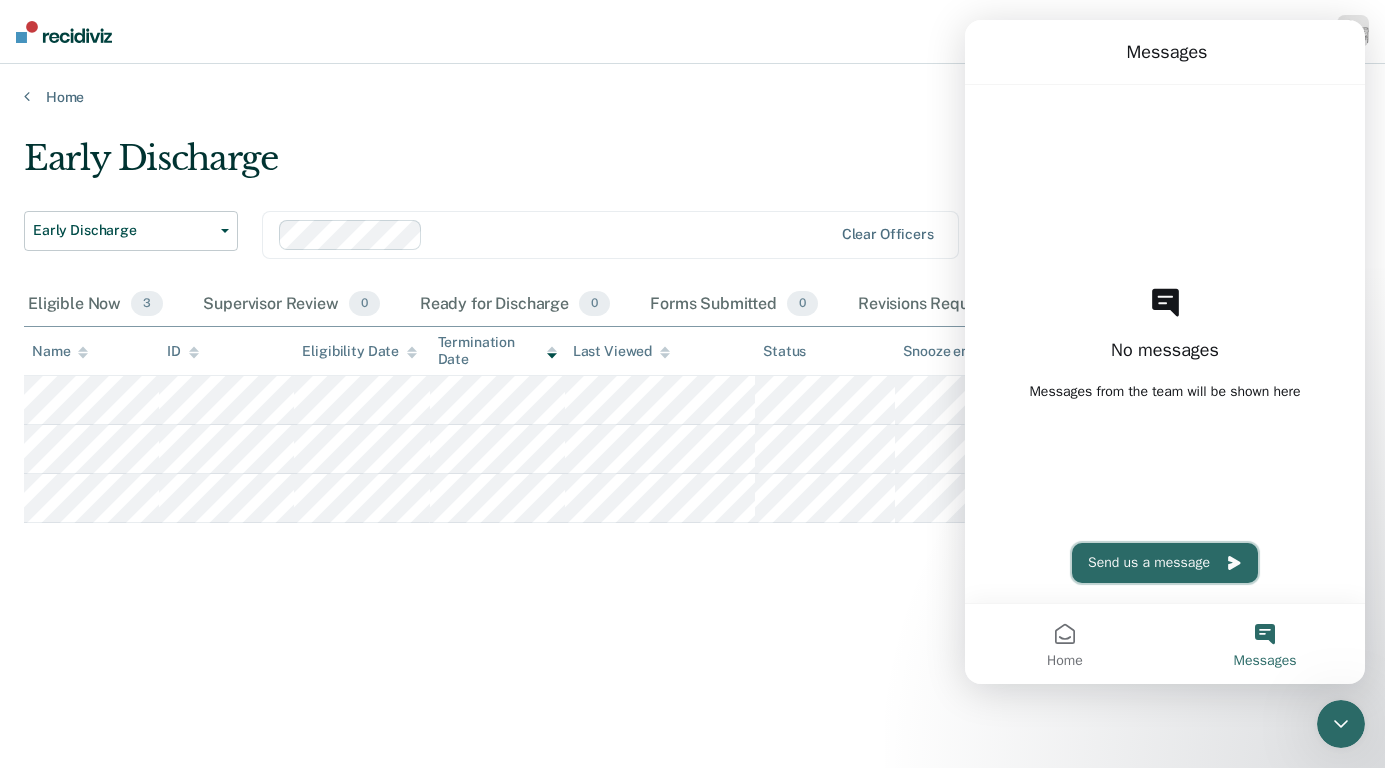 click on "Send us a message" at bounding box center (1165, 563) 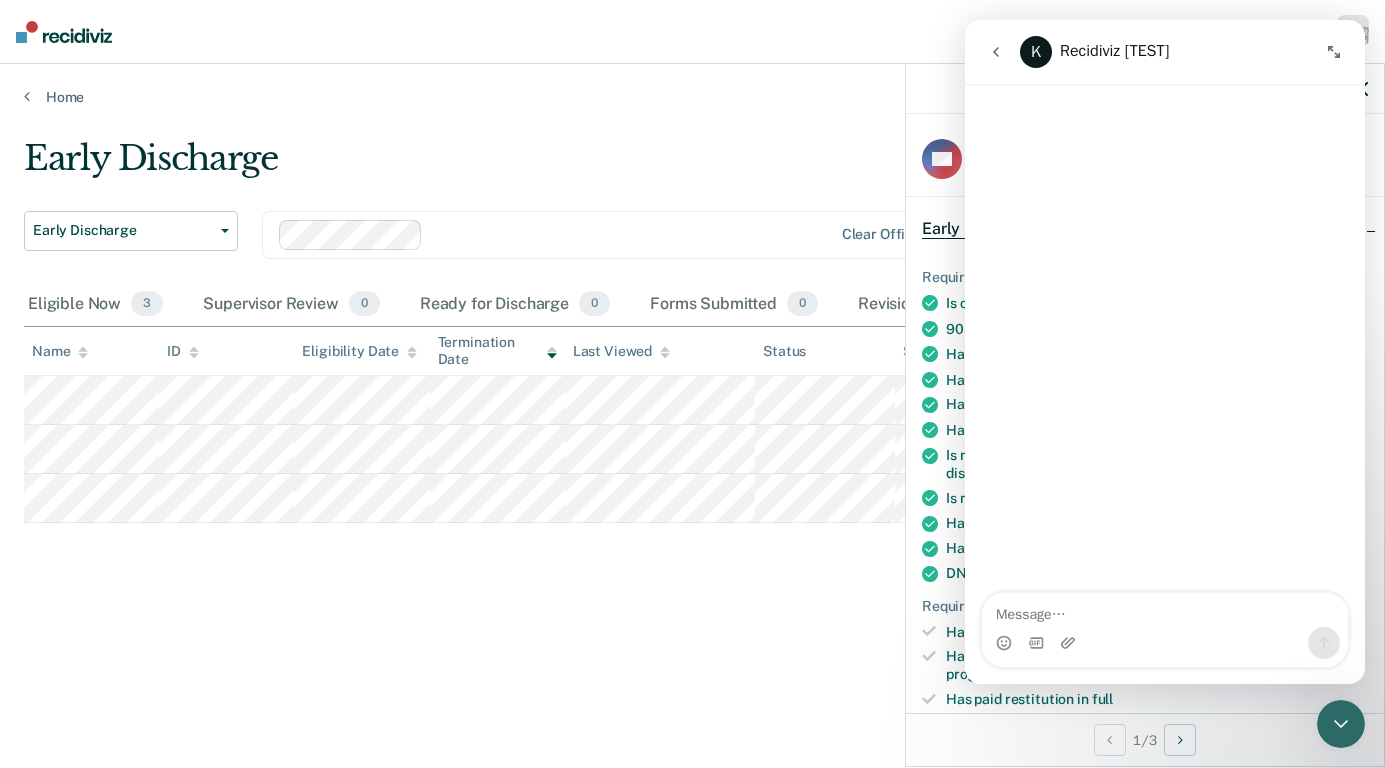 click 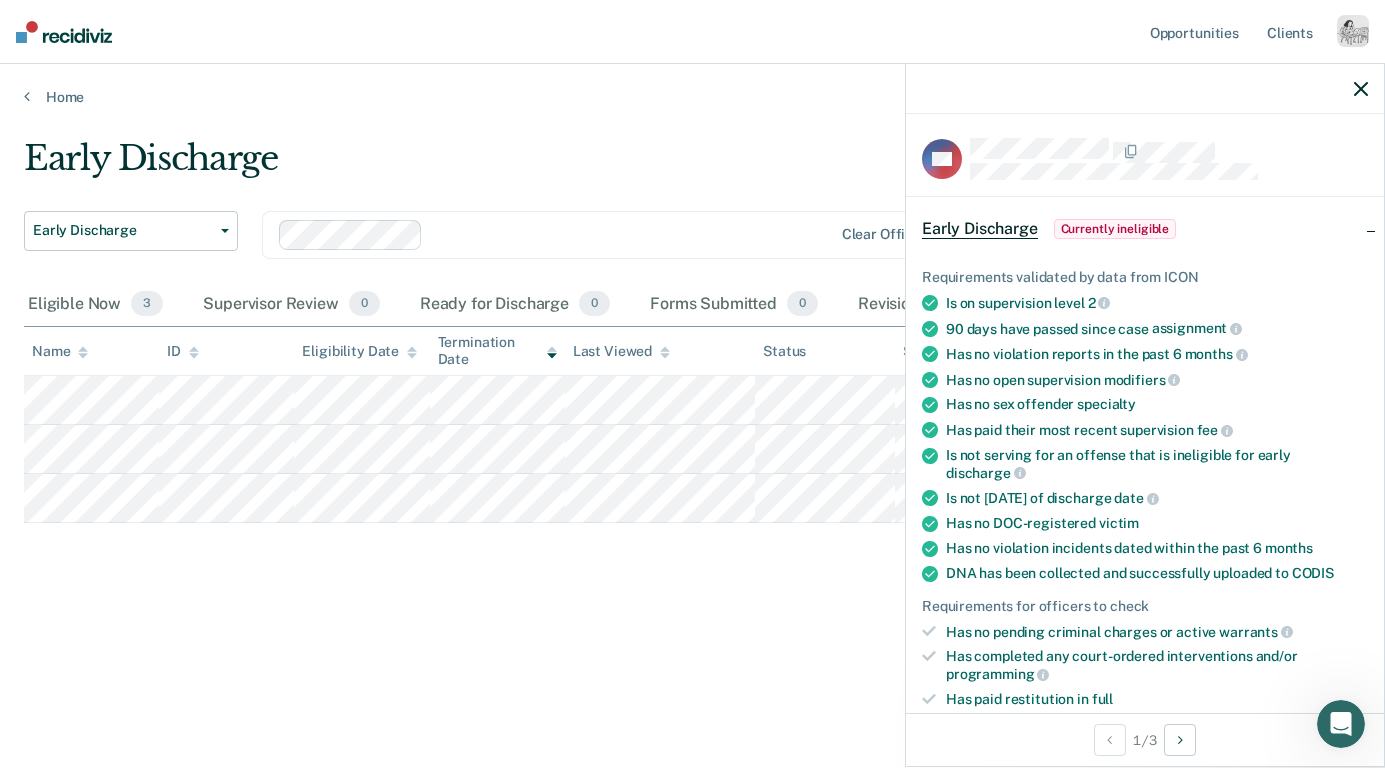 scroll, scrollTop: 0, scrollLeft: 0, axis: both 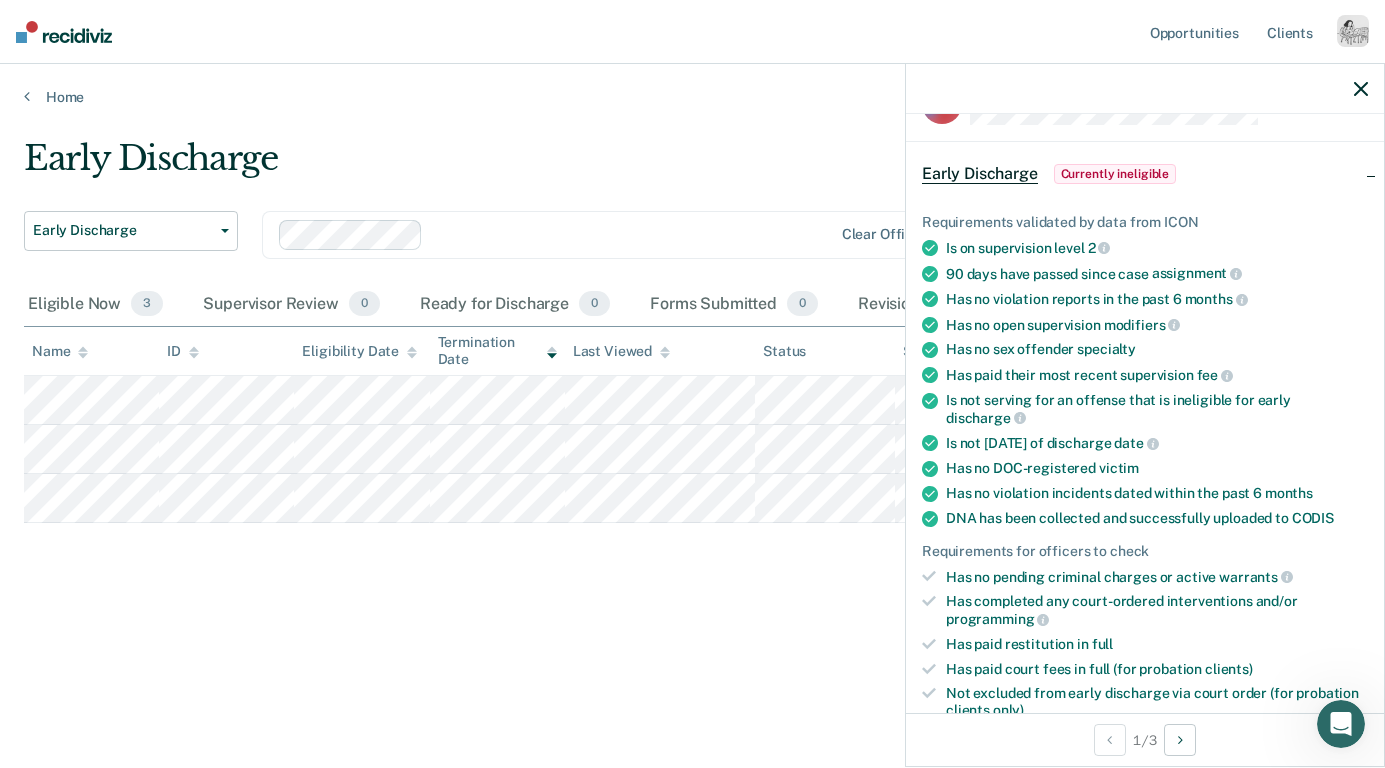 click 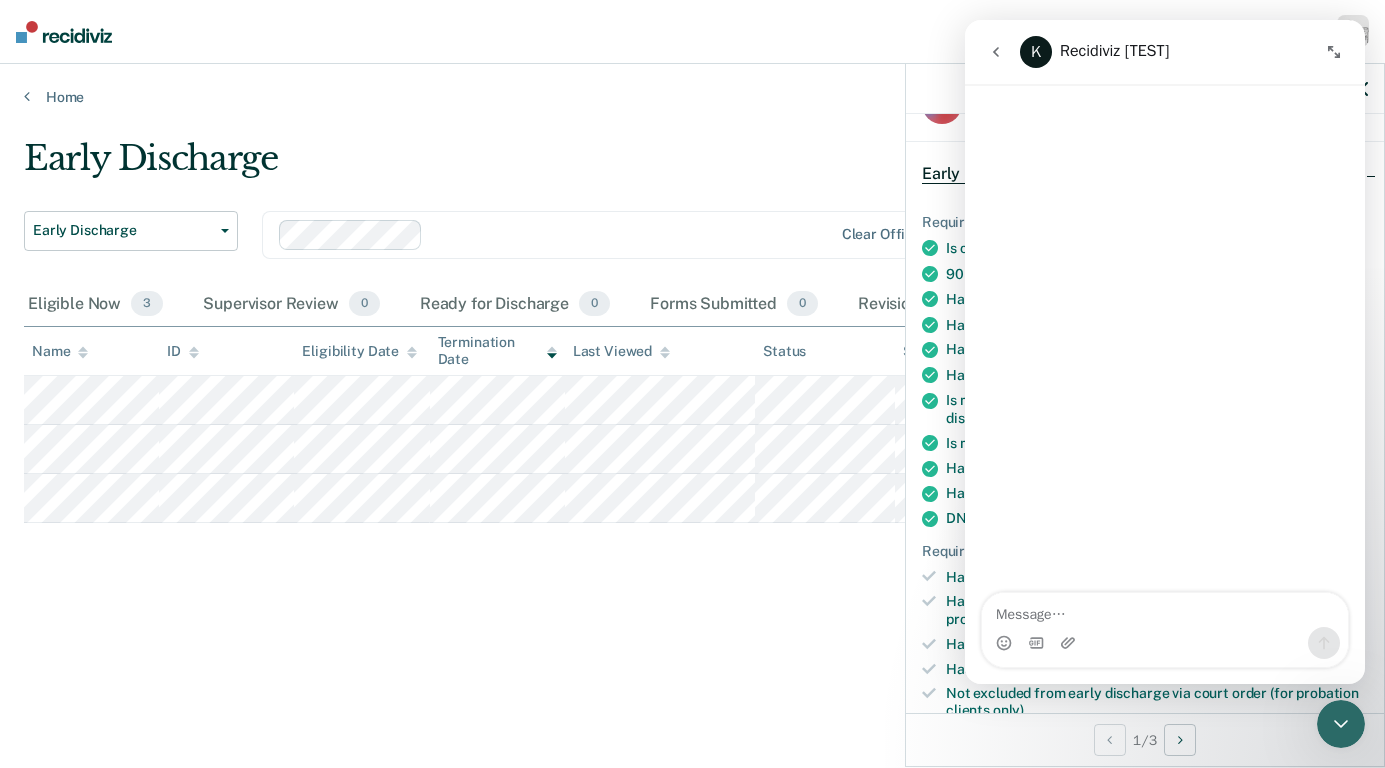 click at bounding box center (1165, 610) 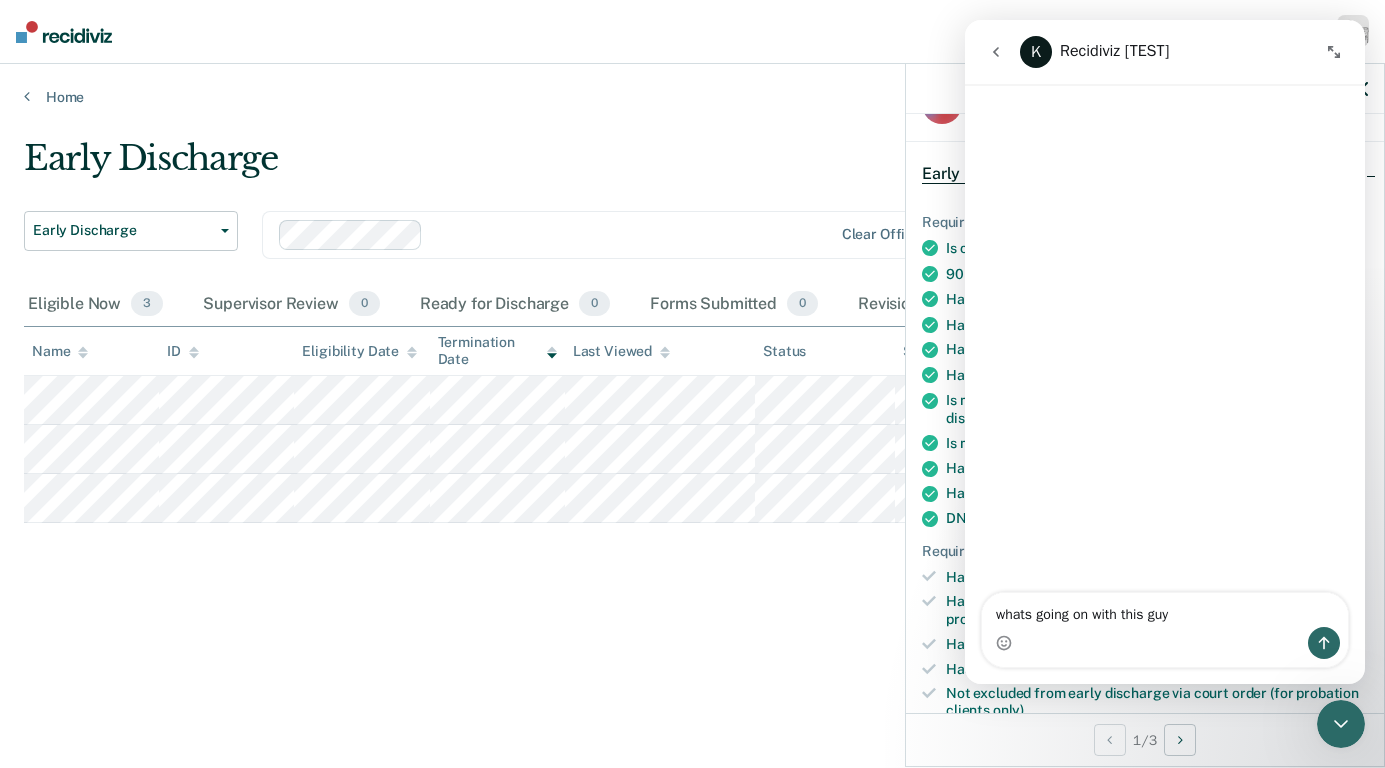 type on "whats going on with this guy?" 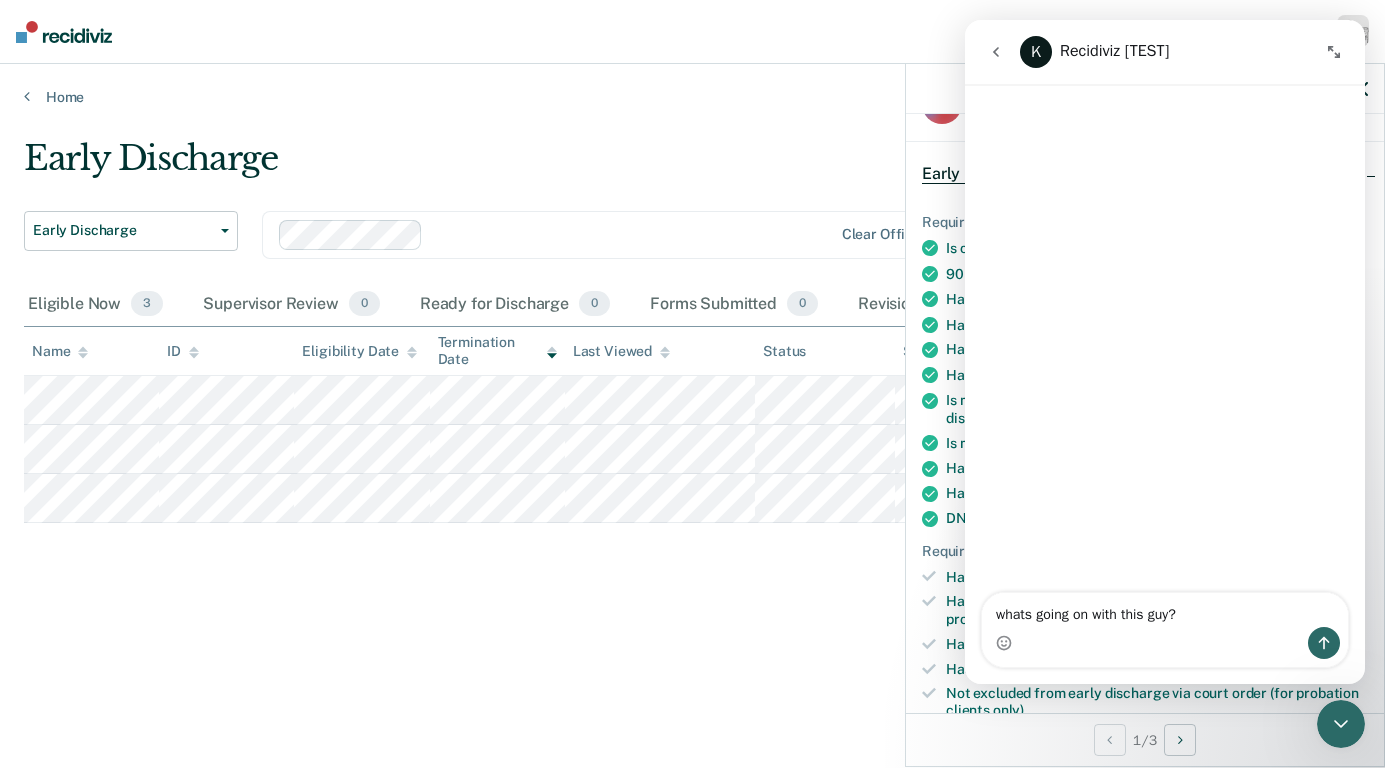 type 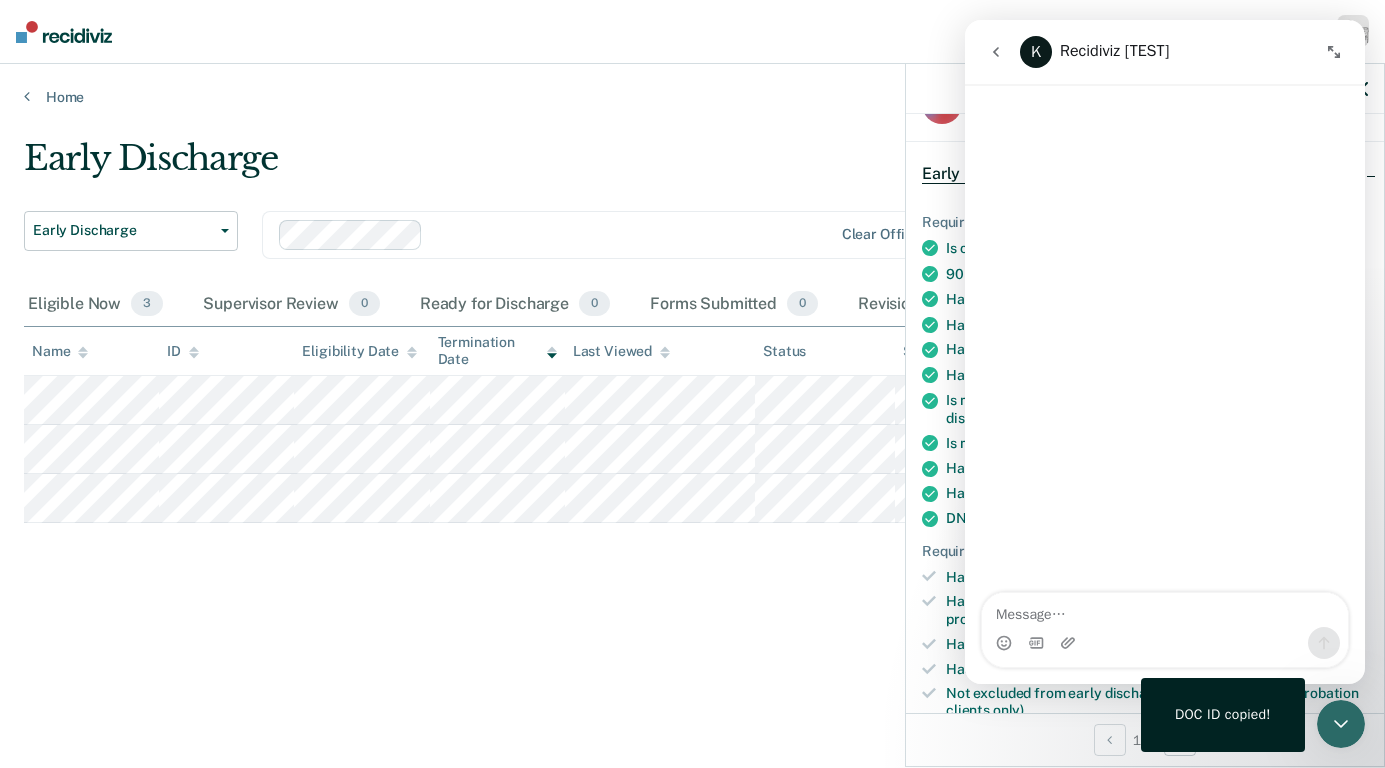 click at bounding box center (1036, 643) 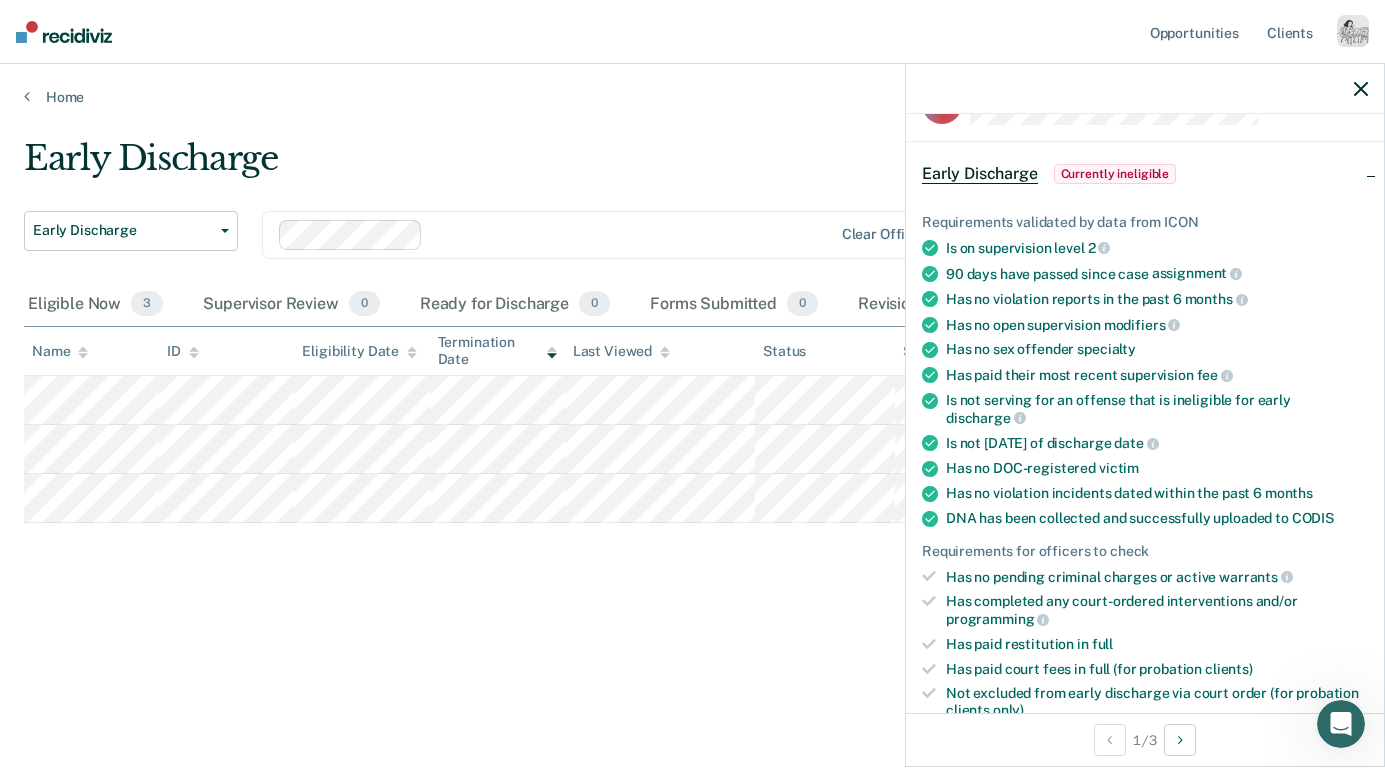 click 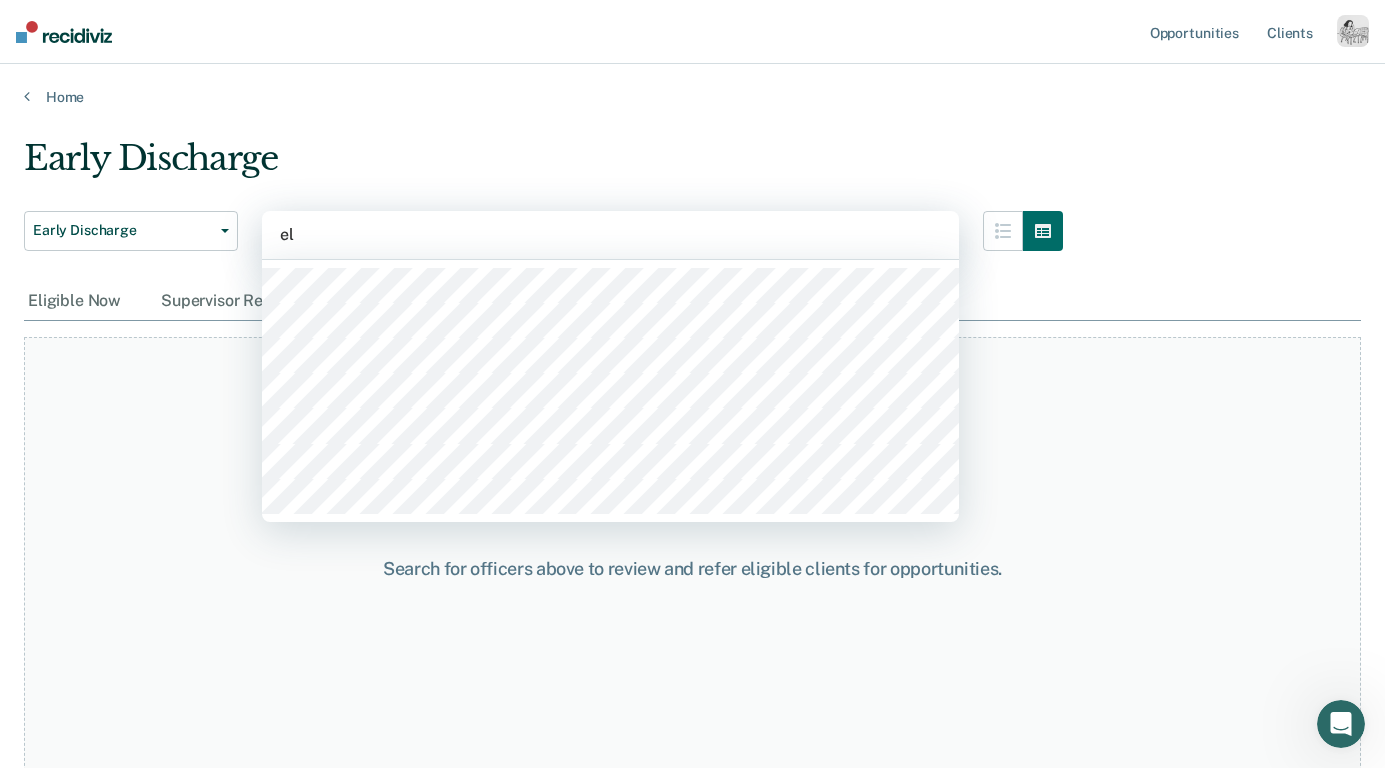 type on "e" 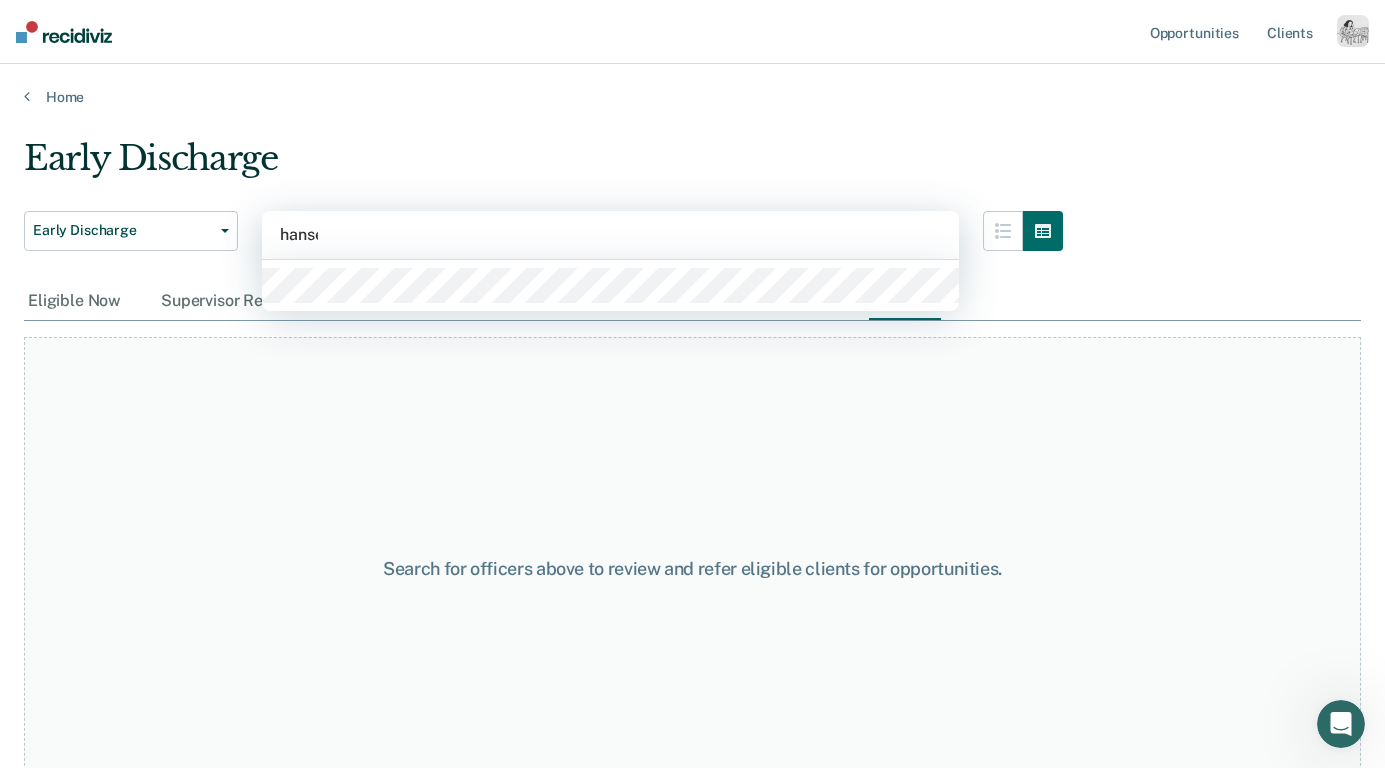type on "[PERSON_NAME]" 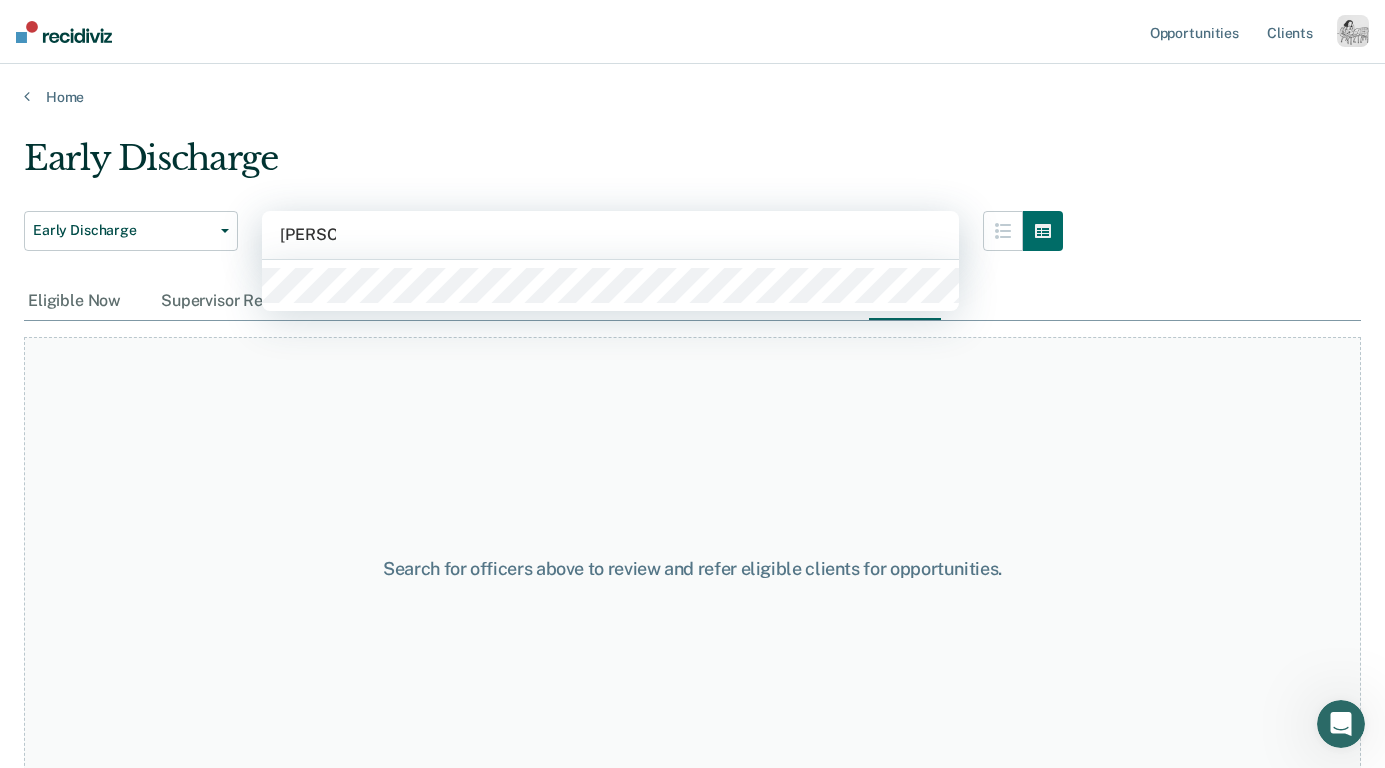 type 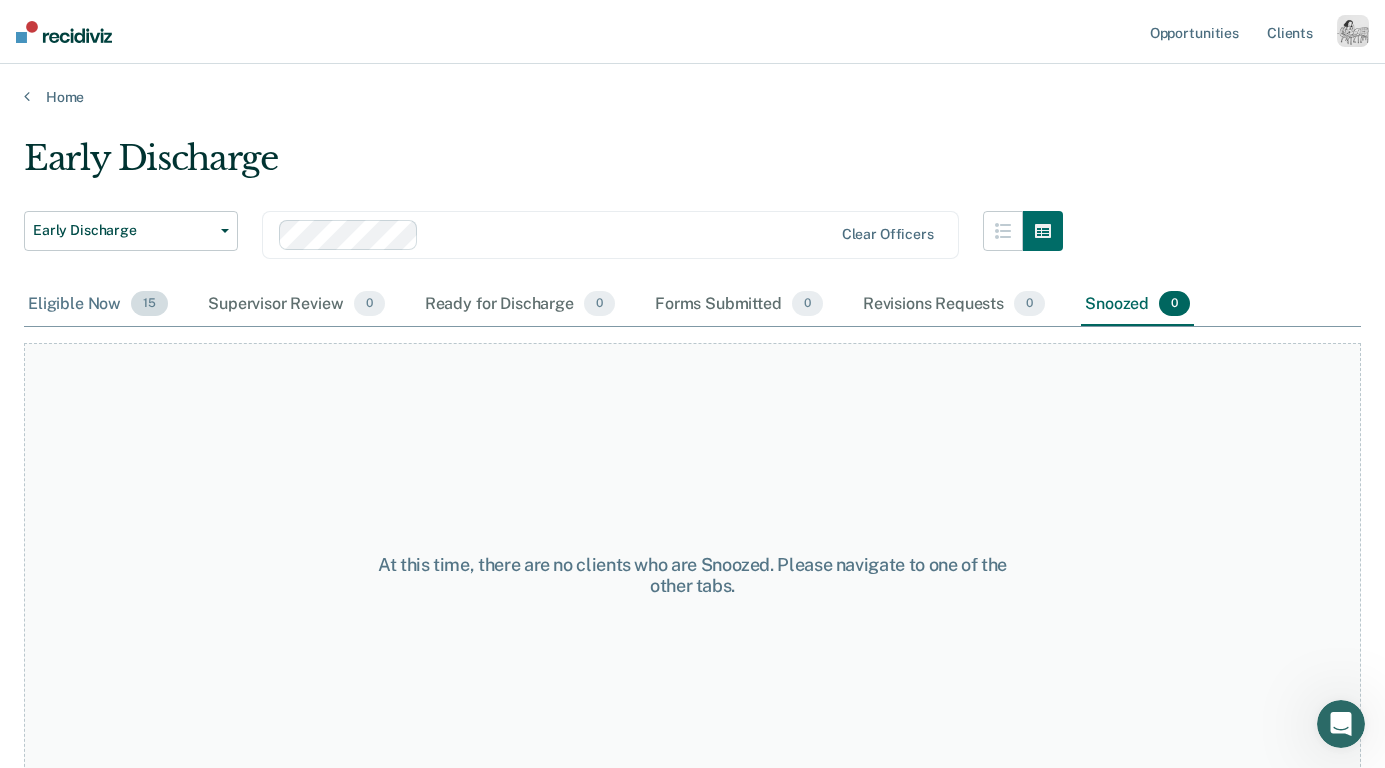 click on "Eligible Now 15" at bounding box center (98, 305) 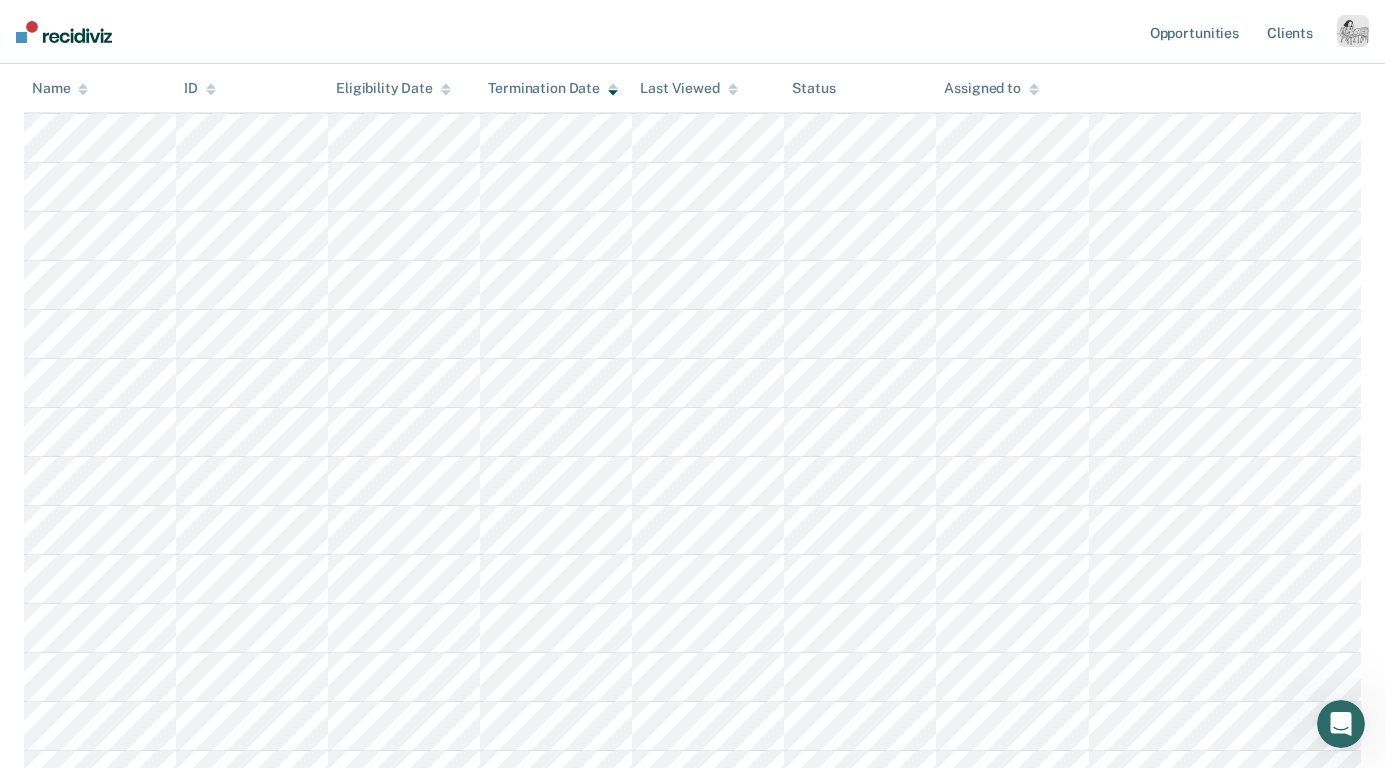 scroll, scrollTop: 0, scrollLeft: 0, axis: both 